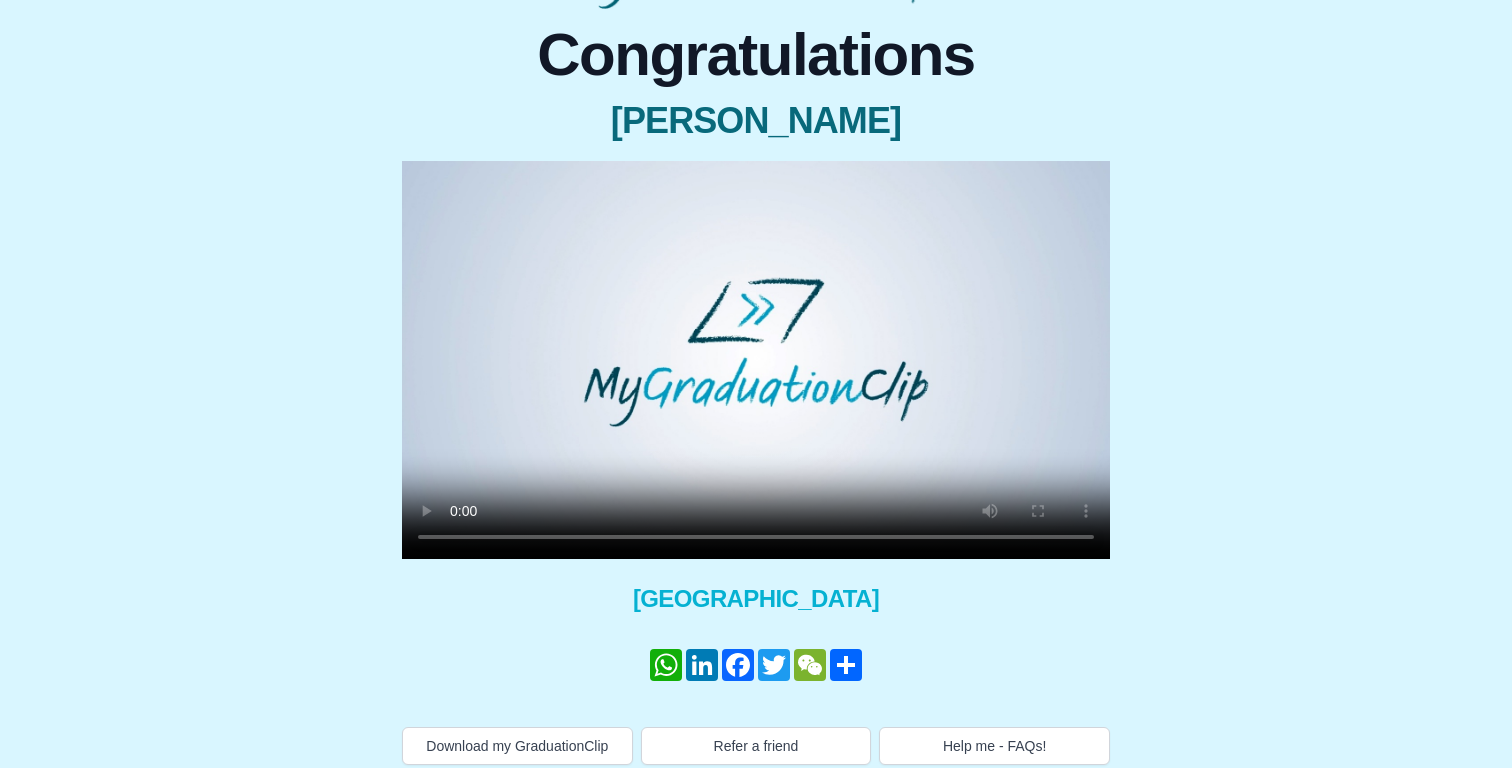 scroll, scrollTop: 181, scrollLeft: 0, axis: vertical 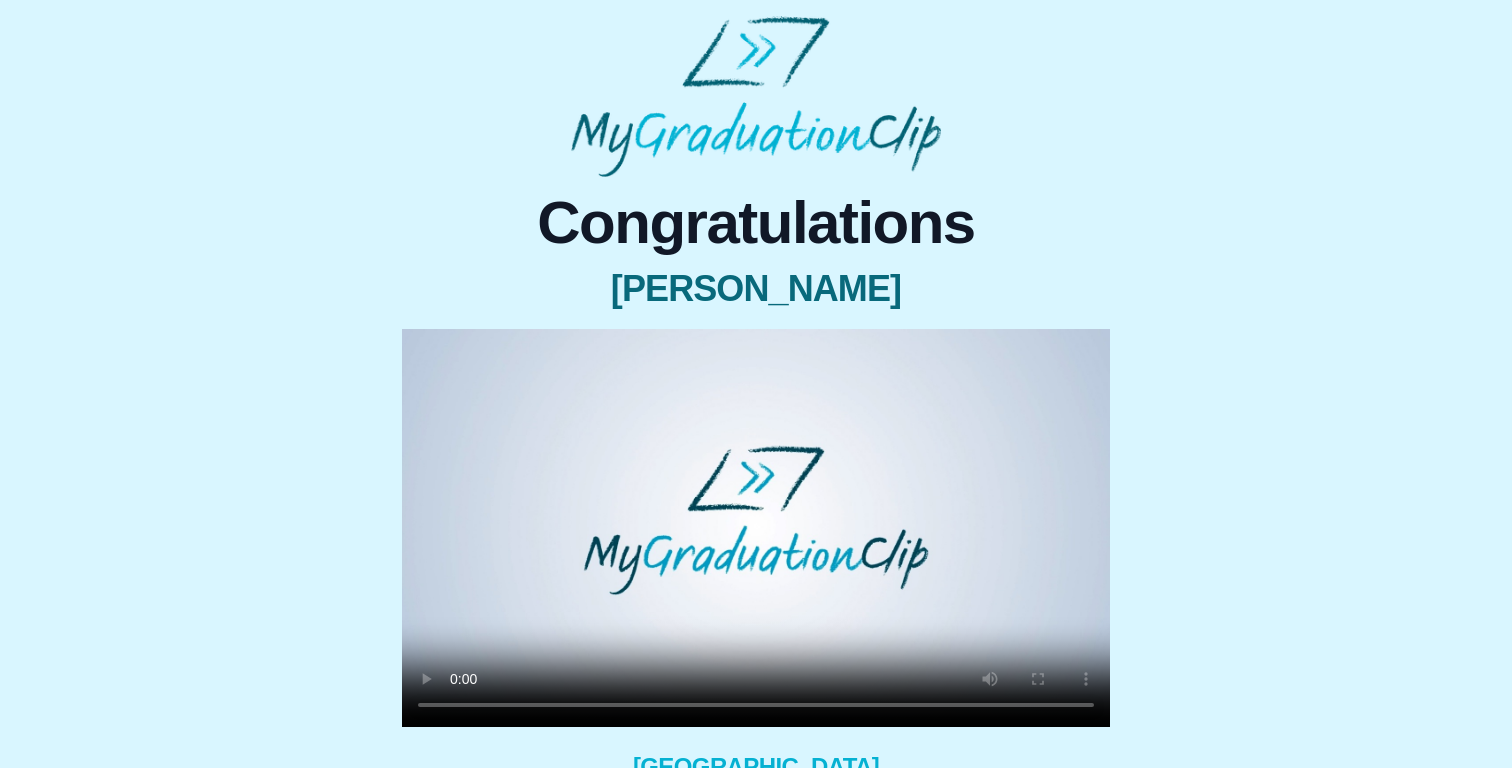 type 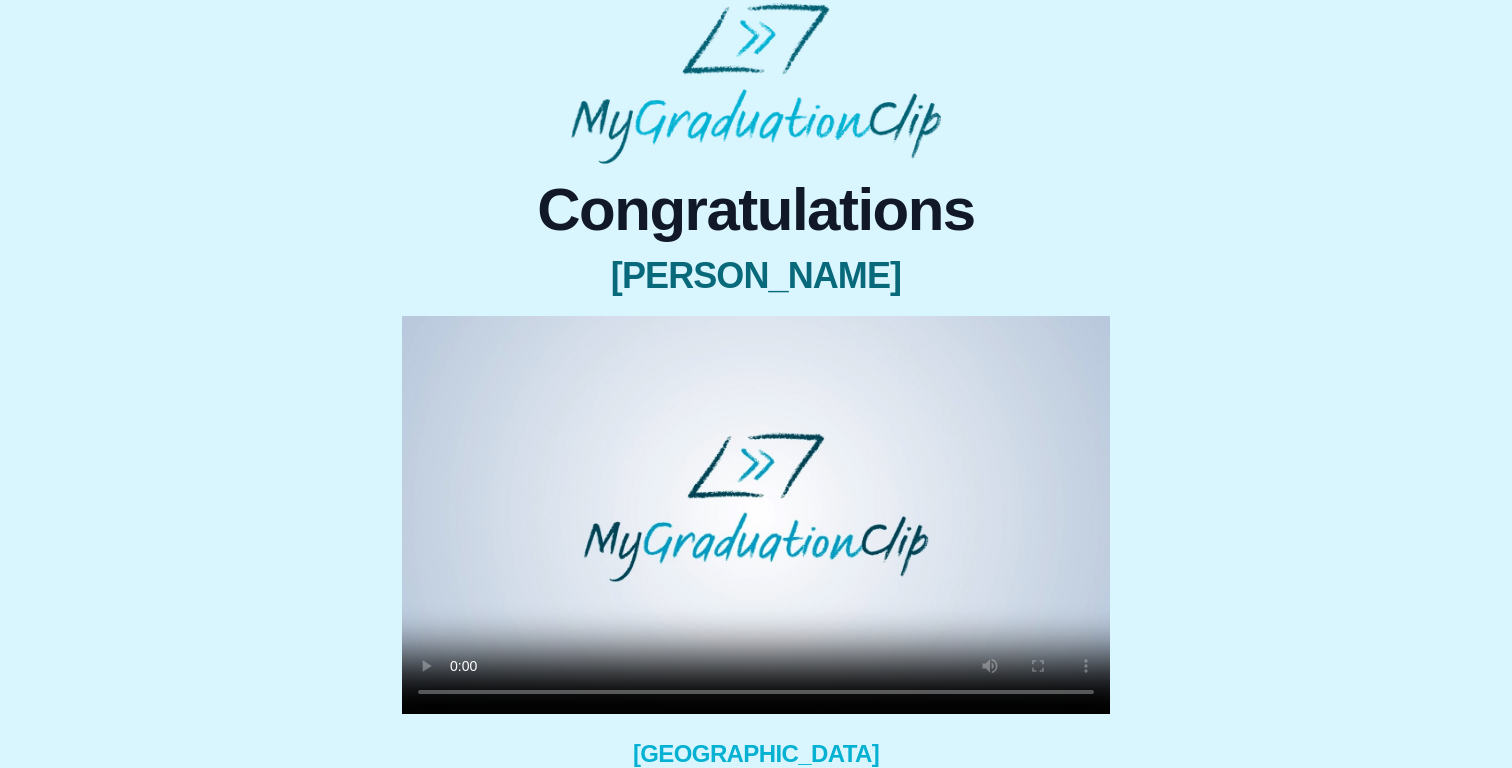 scroll, scrollTop: 5, scrollLeft: 0, axis: vertical 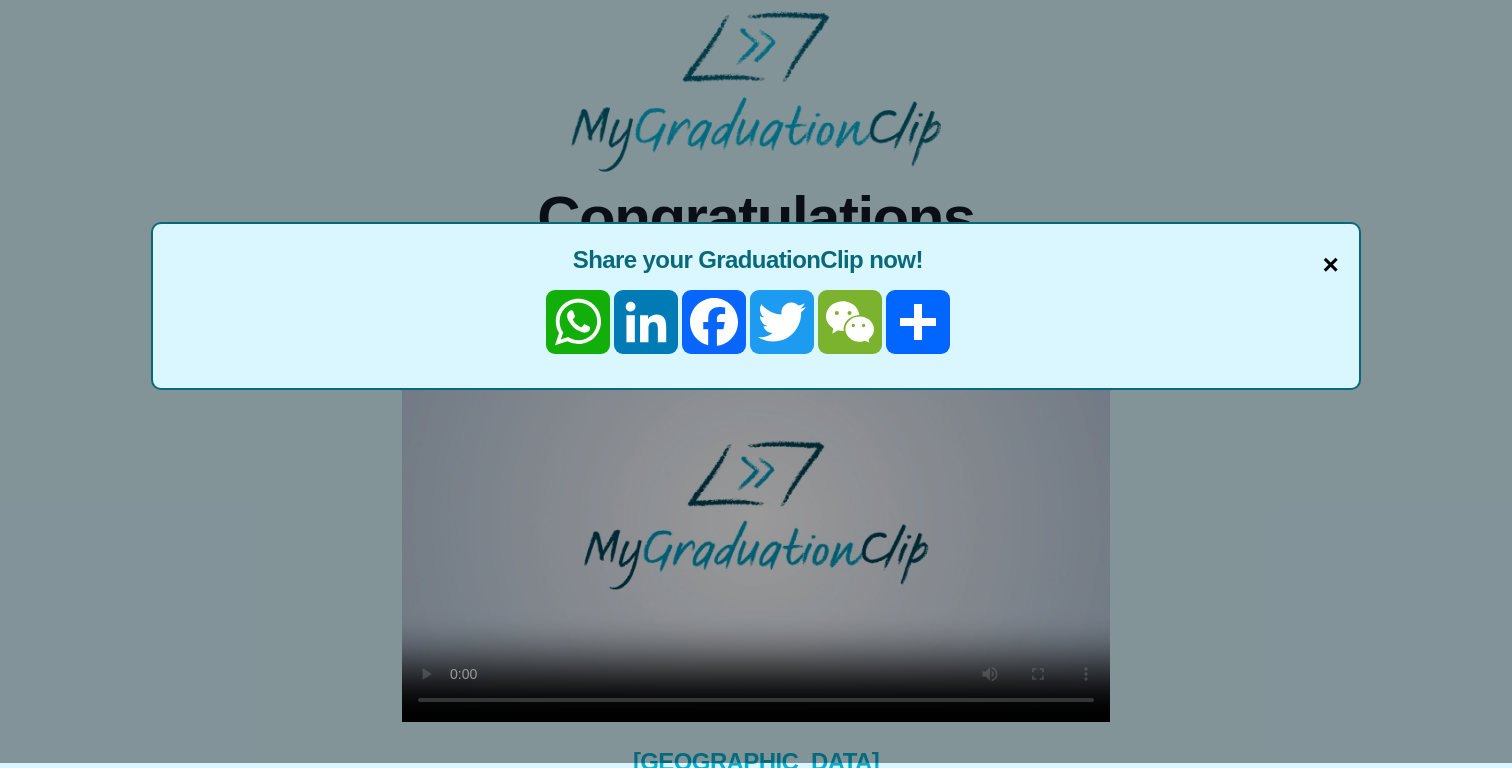 click on "×" at bounding box center (1330, 265) 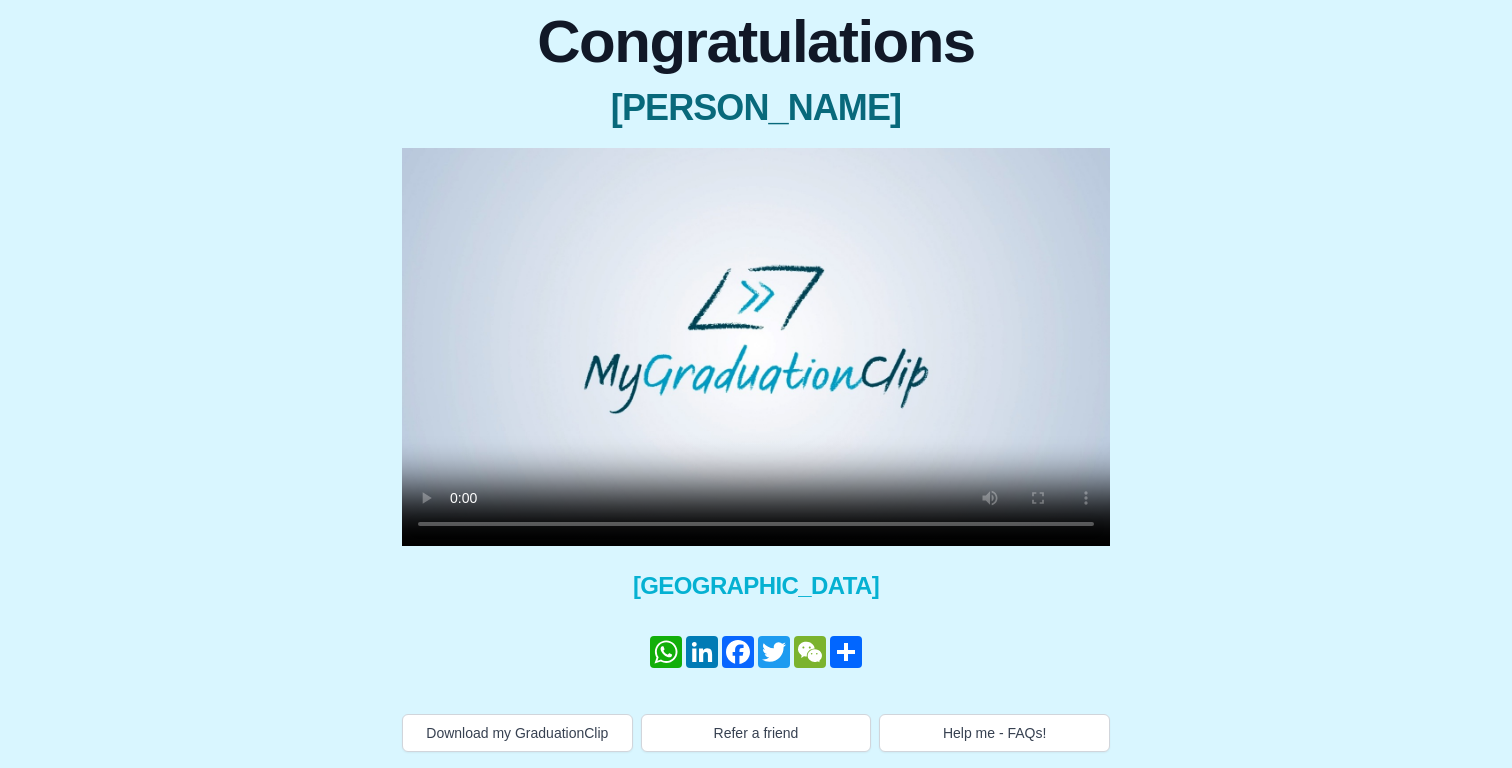 scroll, scrollTop: 169, scrollLeft: 0, axis: vertical 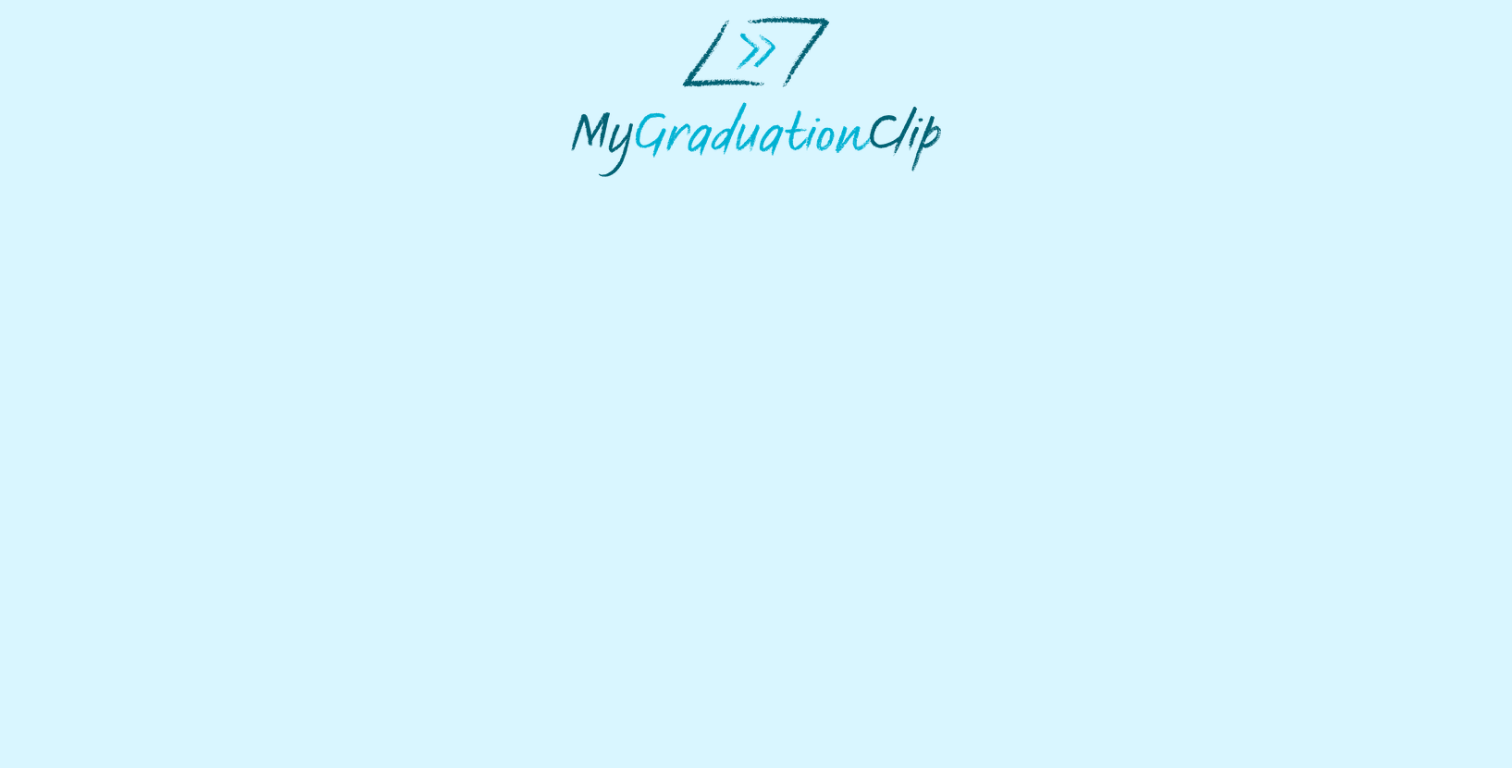 select on "**********" 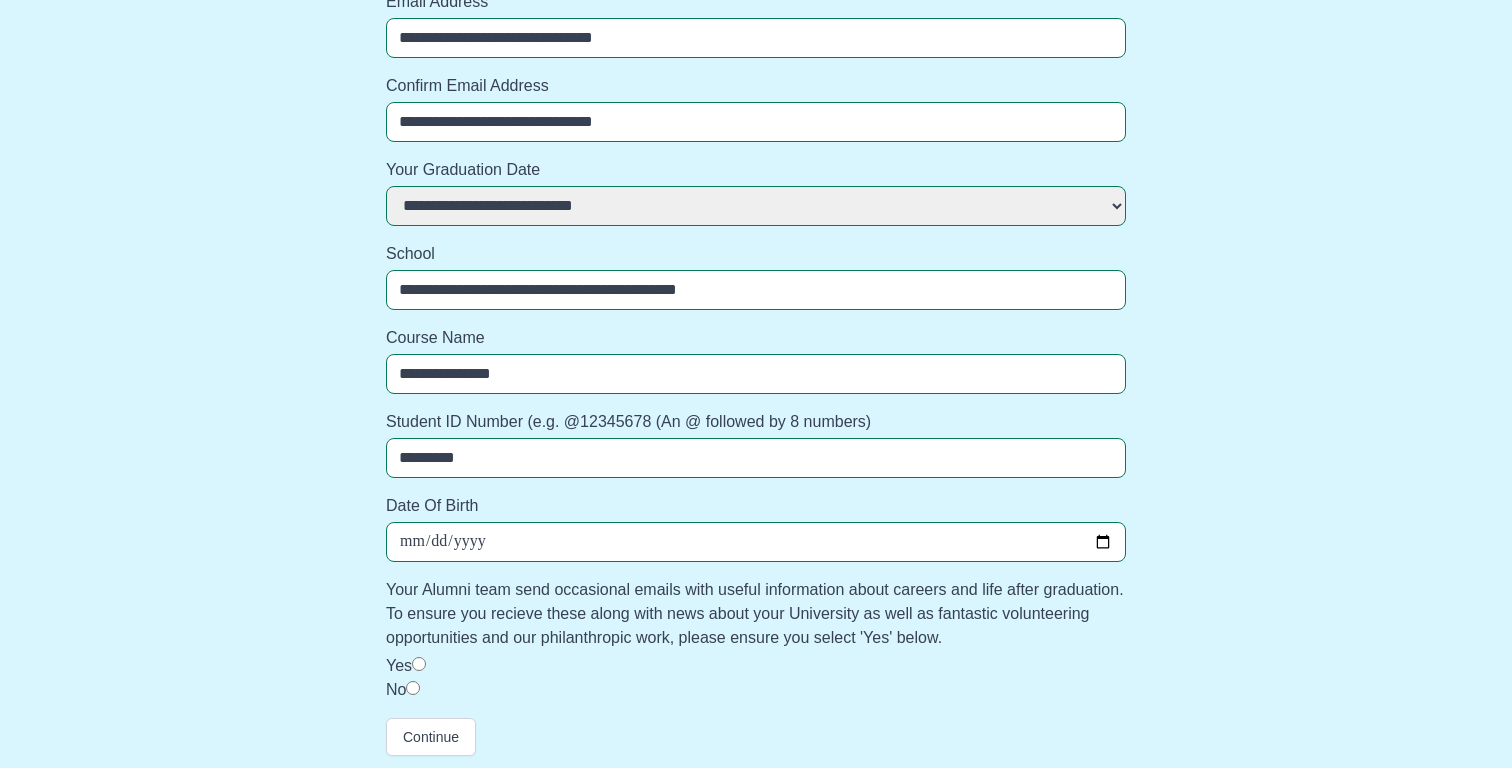 scroll, scrollTop: 323, scrollLeft: 0, axis: vertical 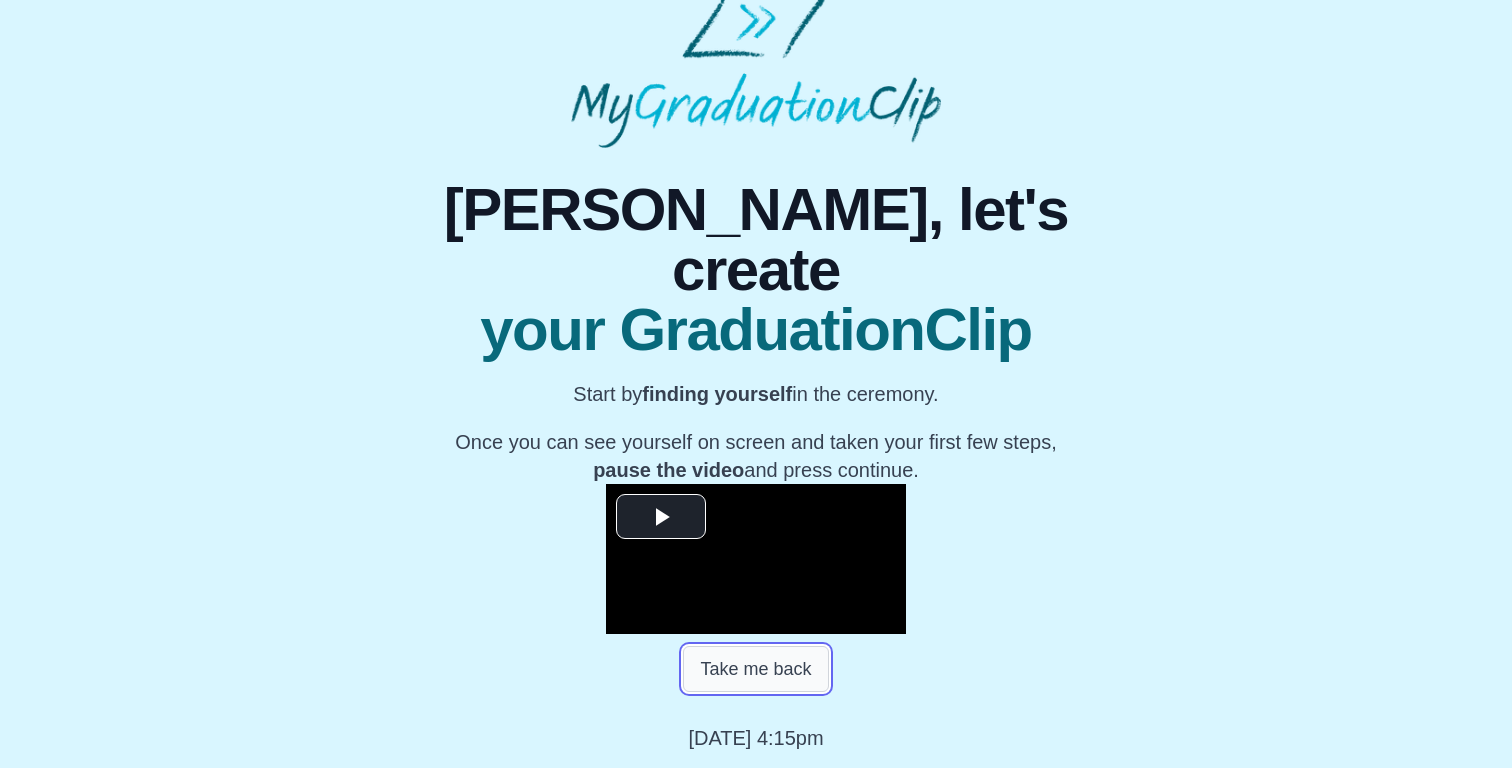 click on "Take me back" at bounding box center [755, 669] 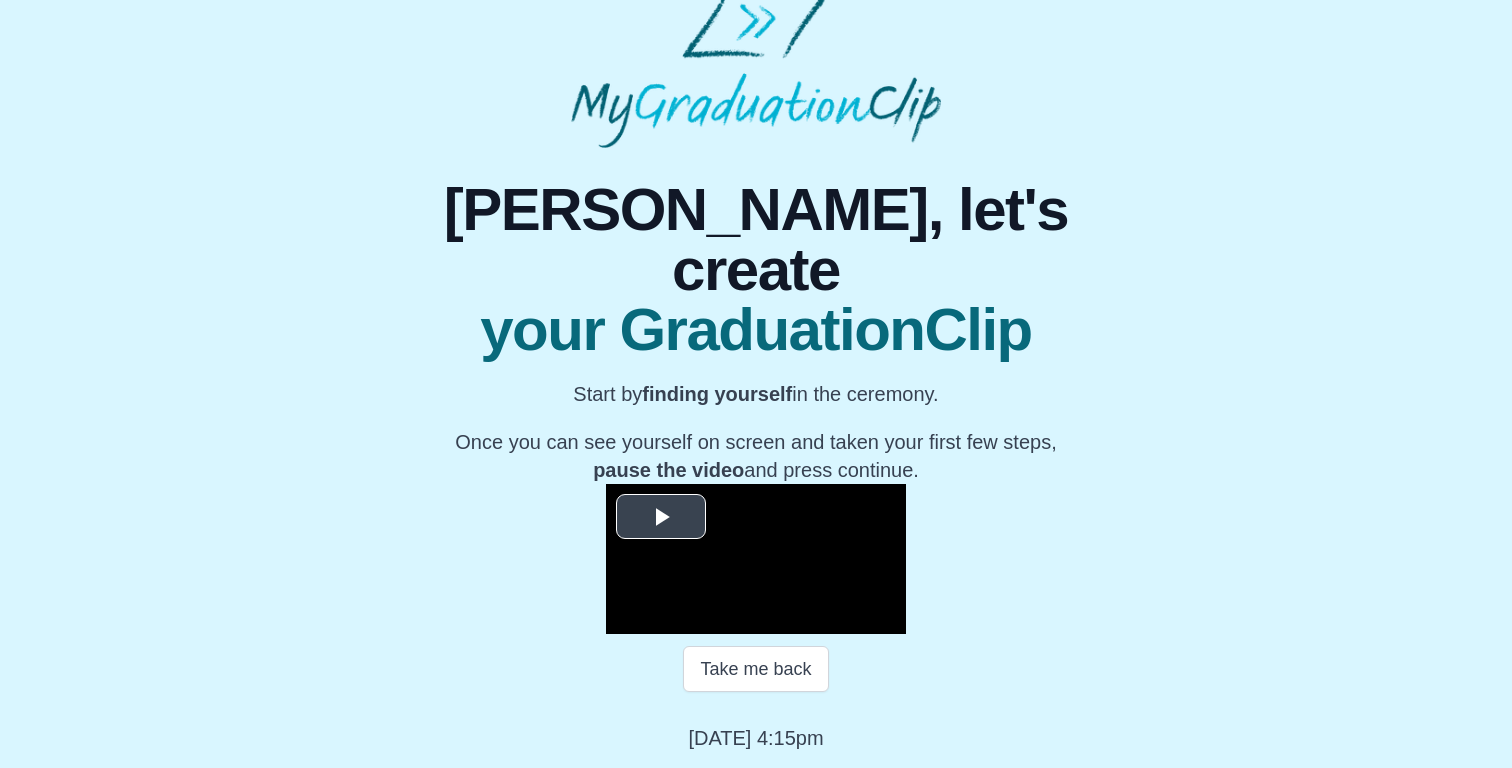 click at bounding box center [661, 516] 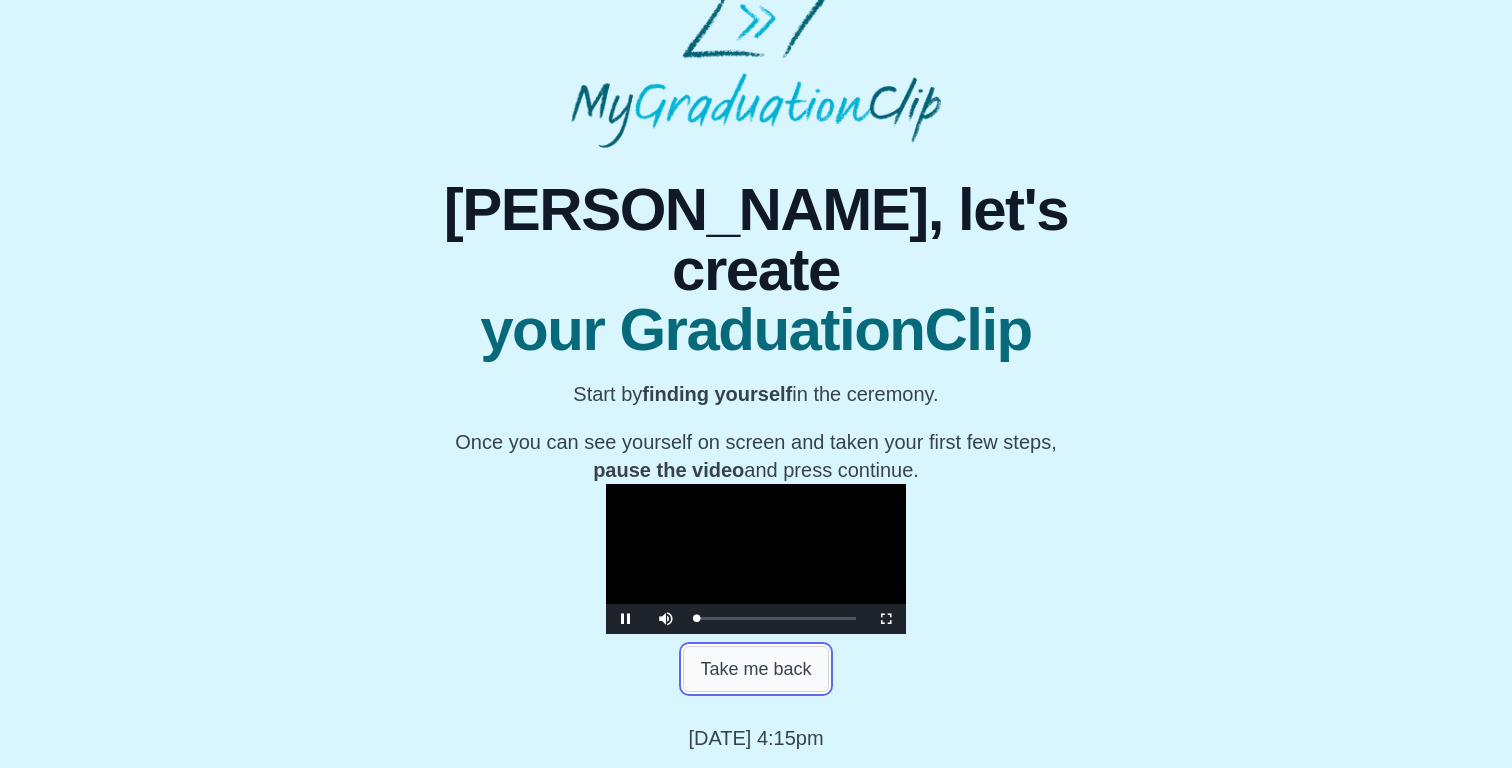 click on "Take me back" at bounding box center [755, 669] 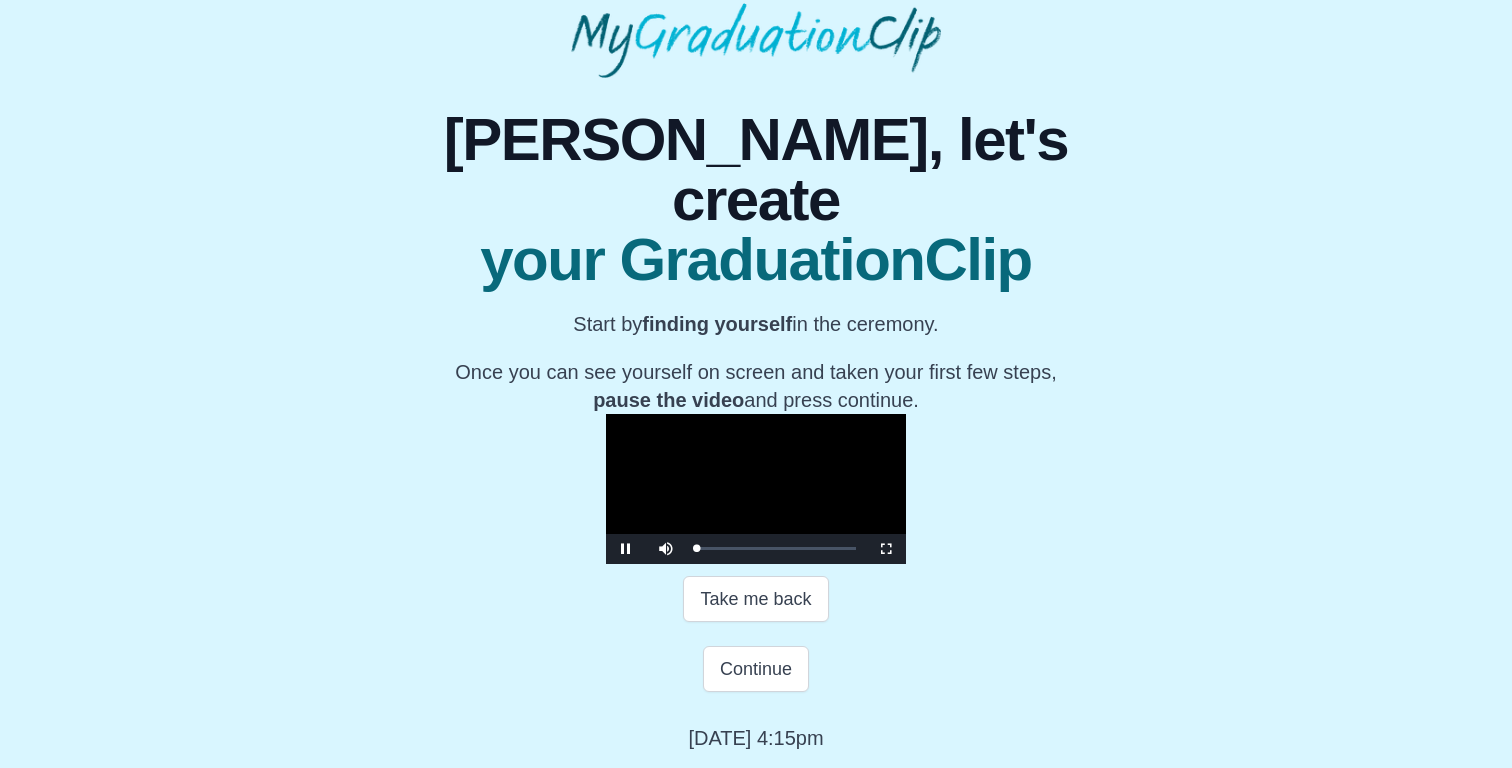 click at bounding box center (756, 489) 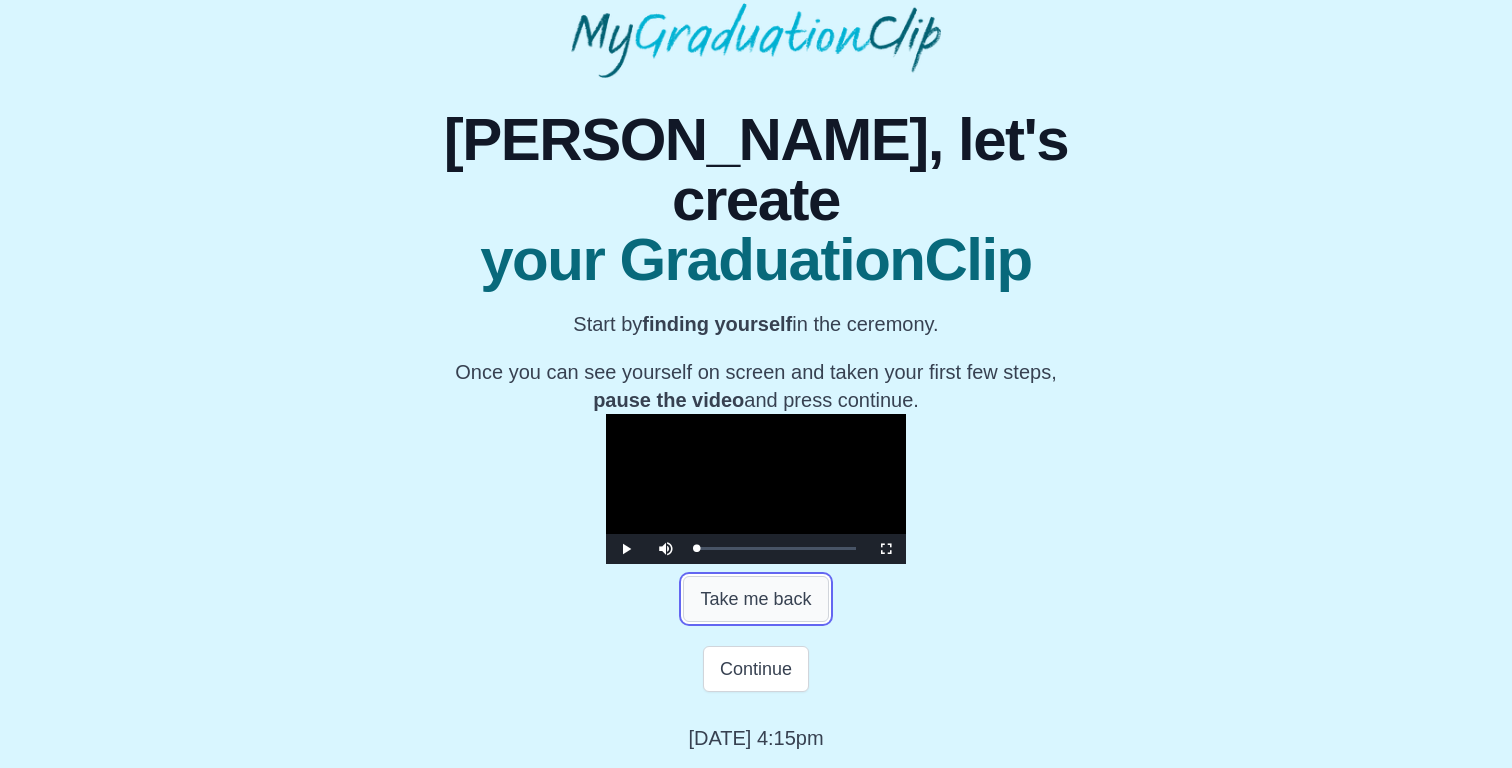 click on "Take me back" at bounding box center (755, 599) 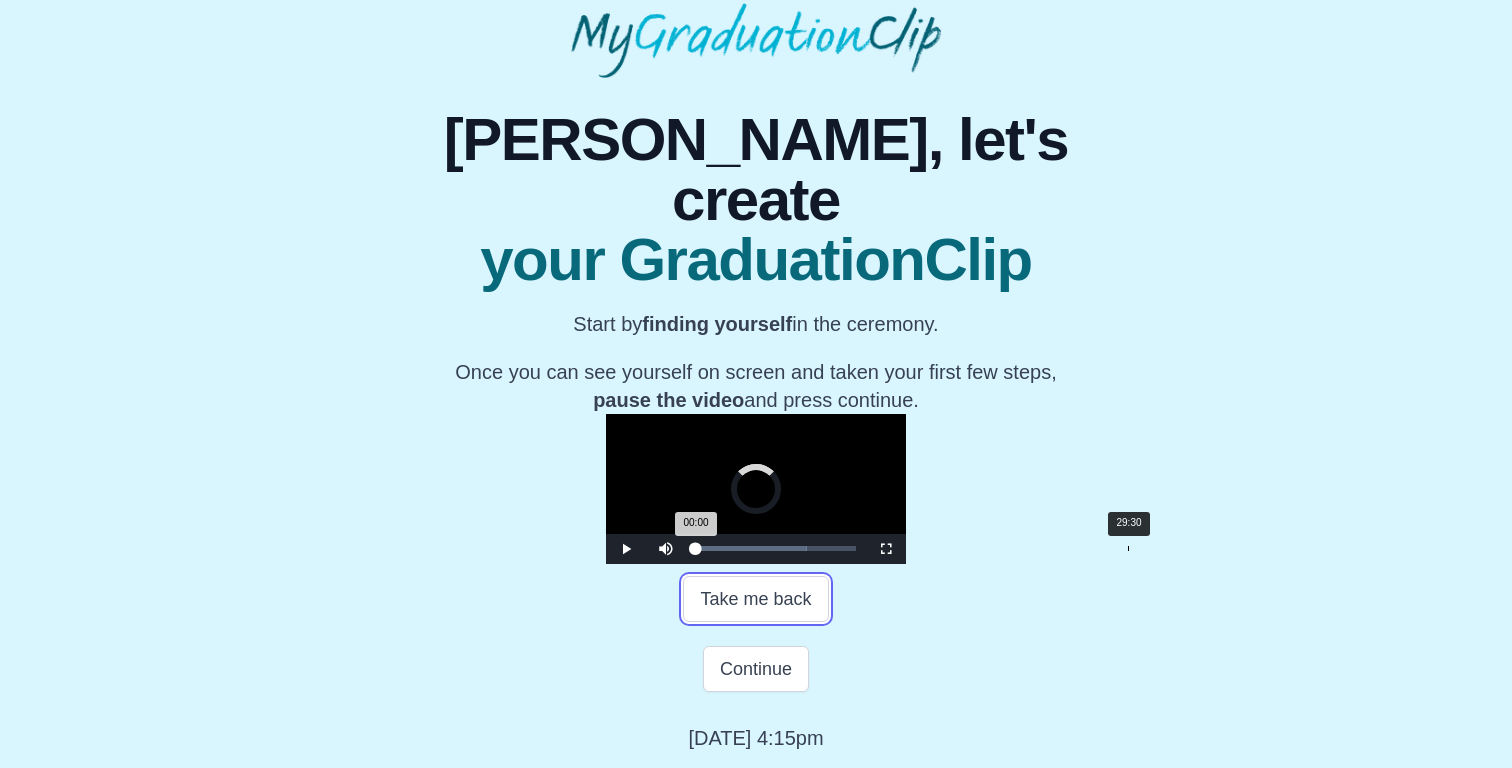 drag, startPoint x: 701, startPoint y: 617, endPoint x: 899, endPoint y: 624, distance: 198.1237 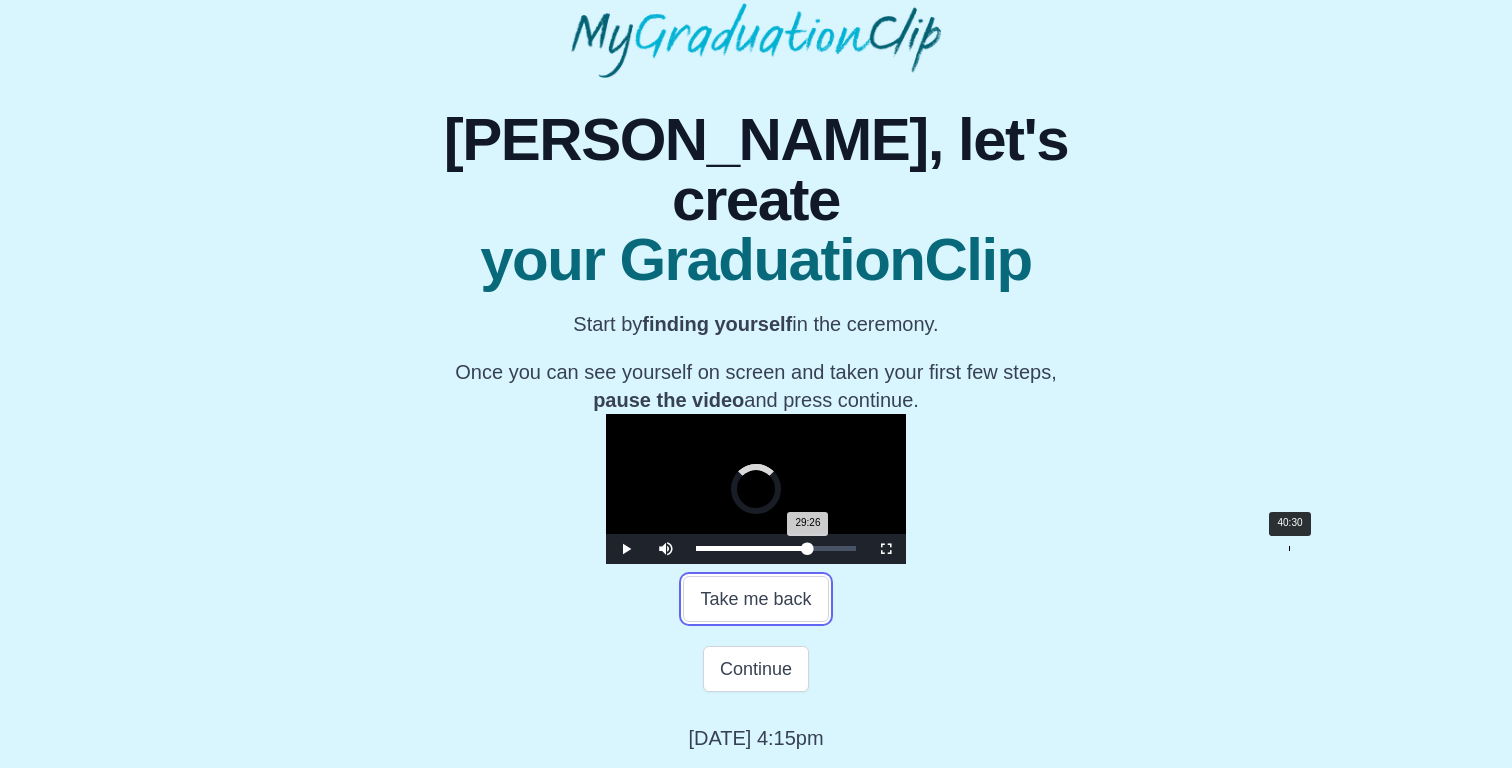 click on "Loaded : 0% 40:30 29:26 Progress : 0%" at bounding box center [776, 549] 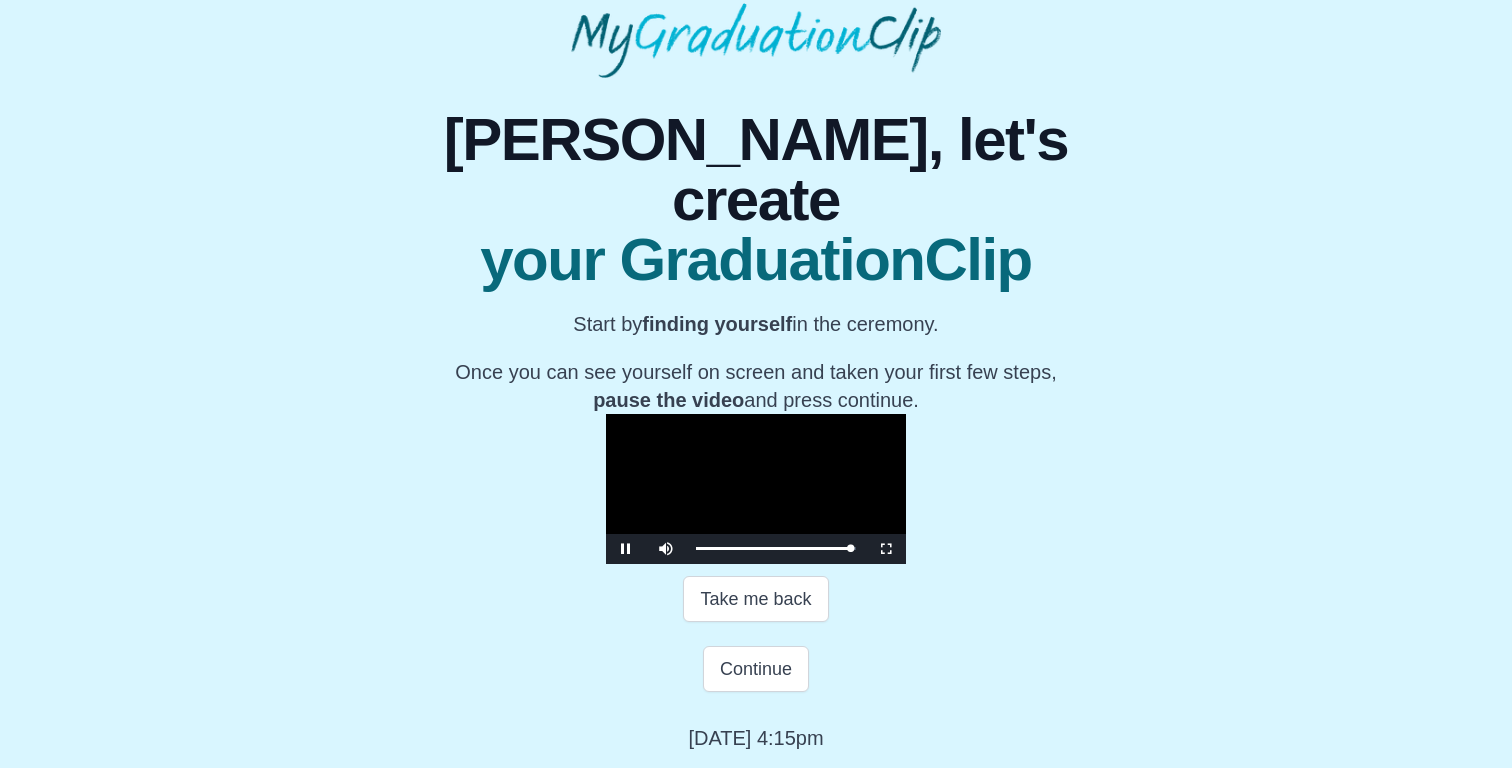 click at bounding box center (756, 489) 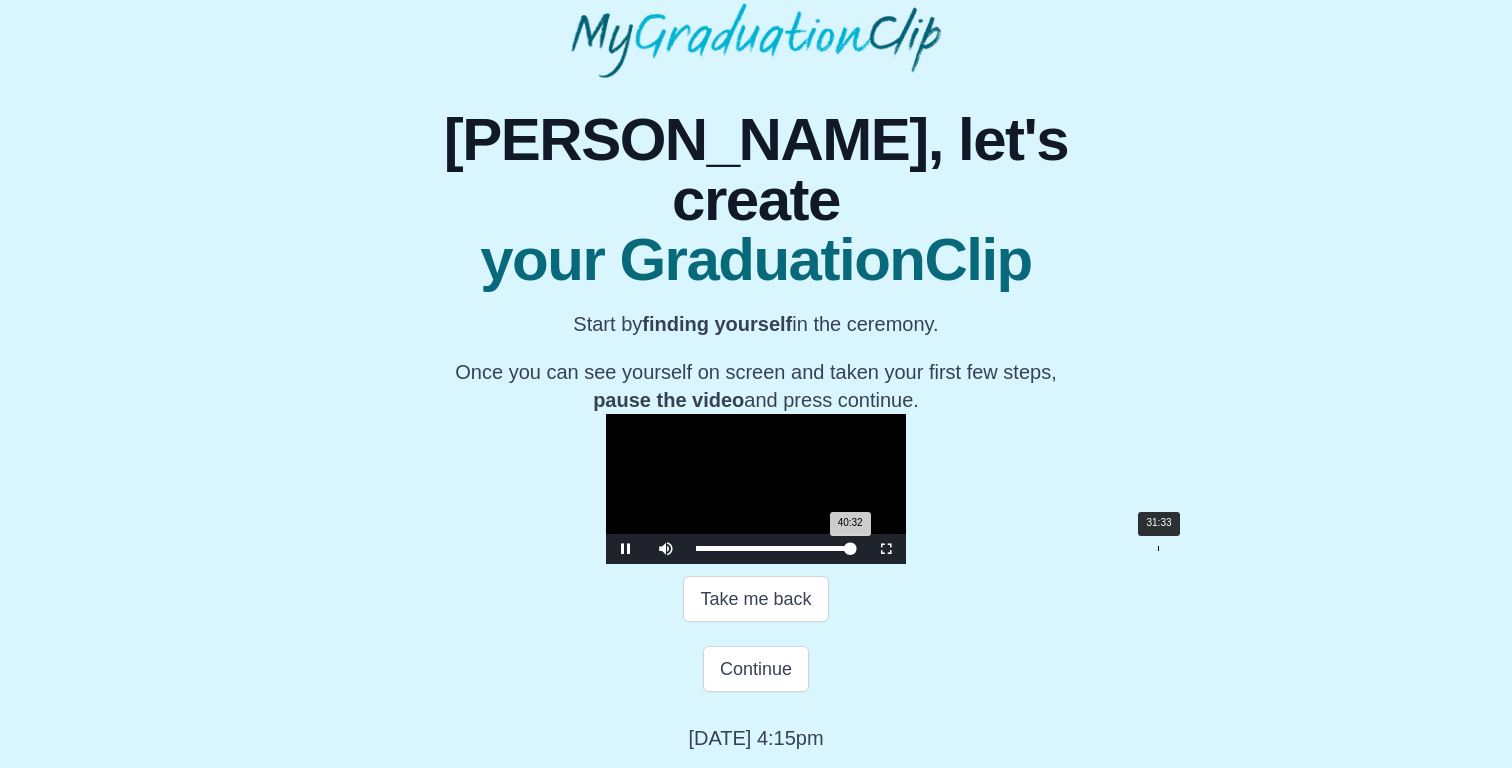 click on "31:33" at bounding box center (1158, 548) 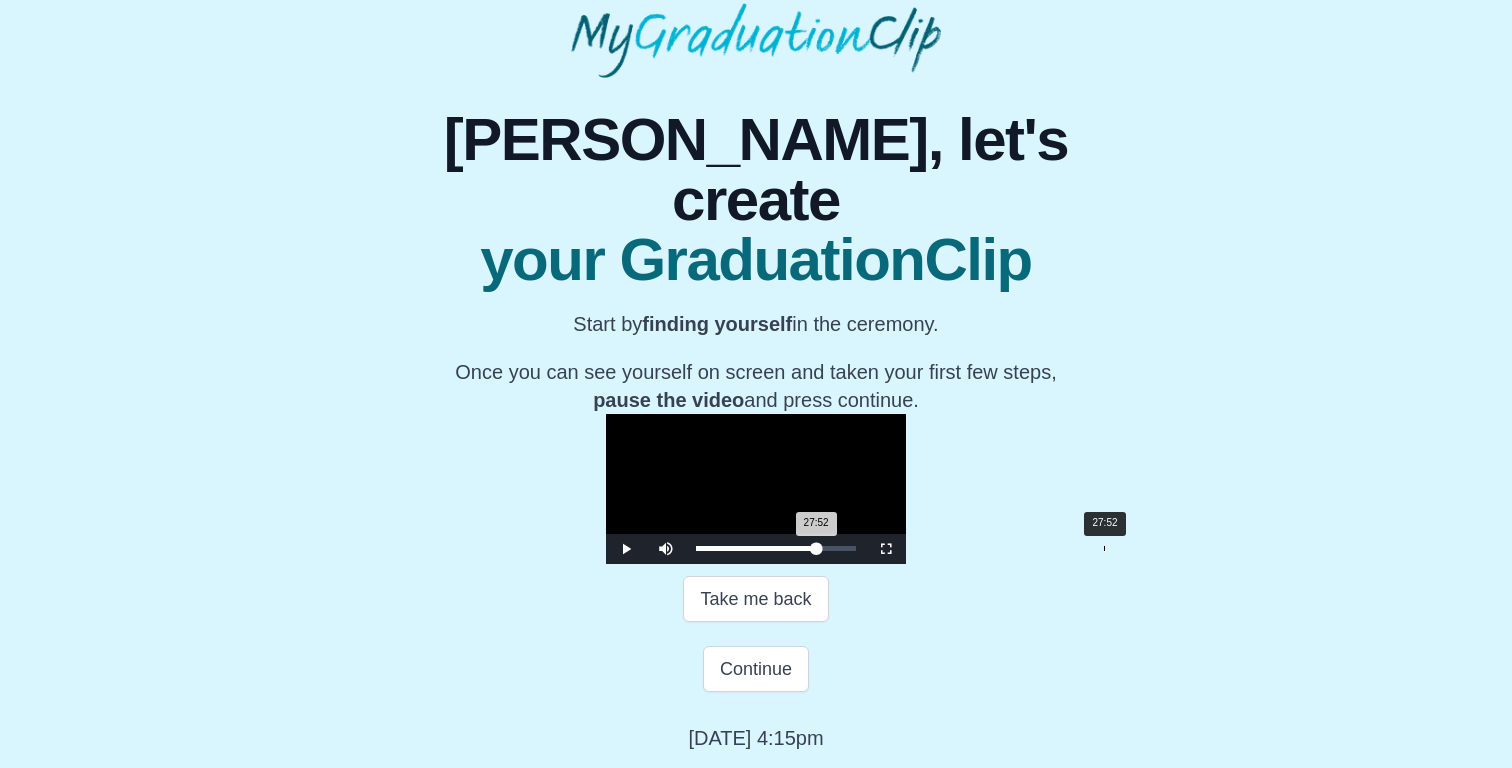 click on "27:52" at bounding box center (1104, 548) 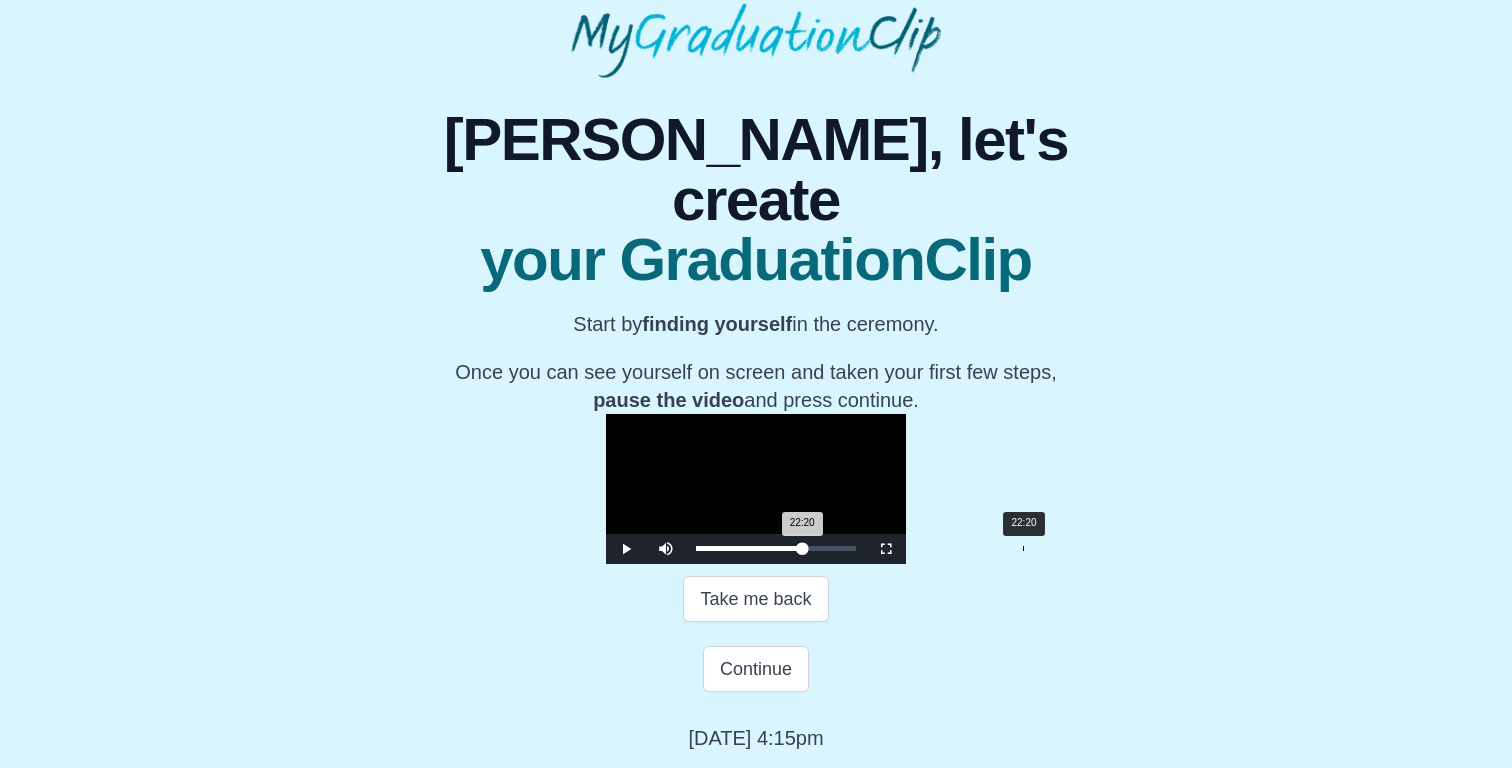 click on "22:20 Progress : 0%" at bounding box center [749, 548] 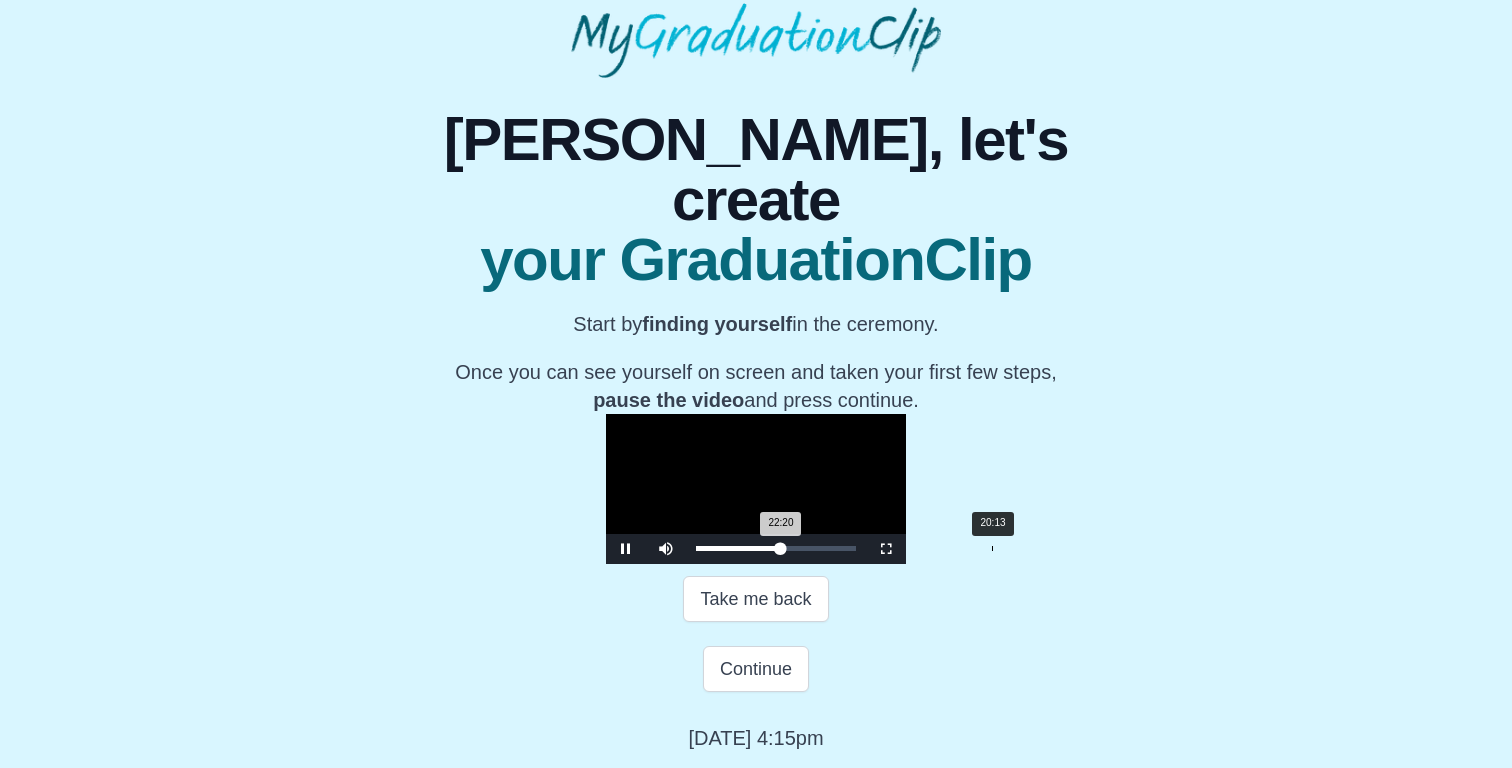 click on "22:20 Progress : 0%" at bounding box center (738, 548) 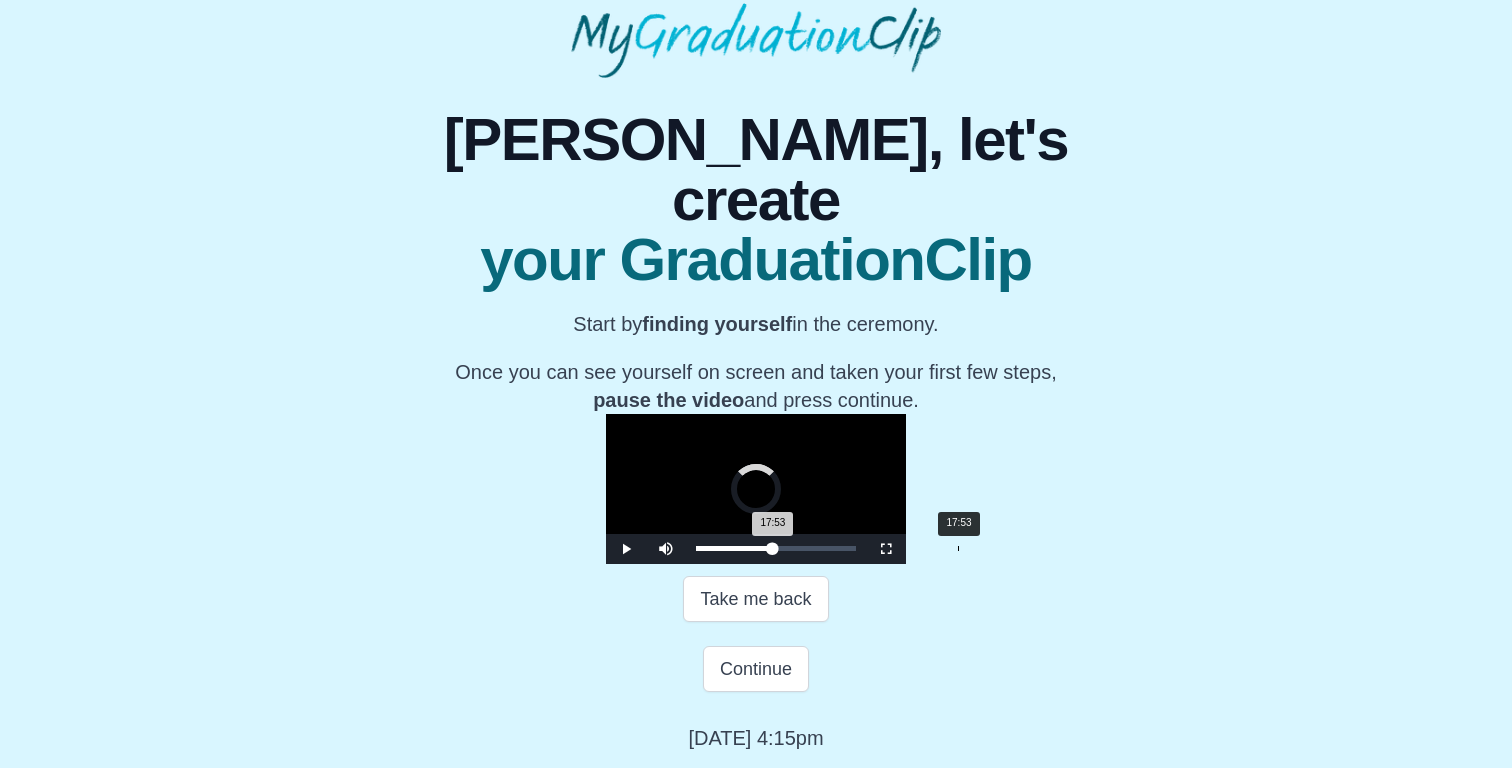 click on "17:53" at bounding box center (958, 548) 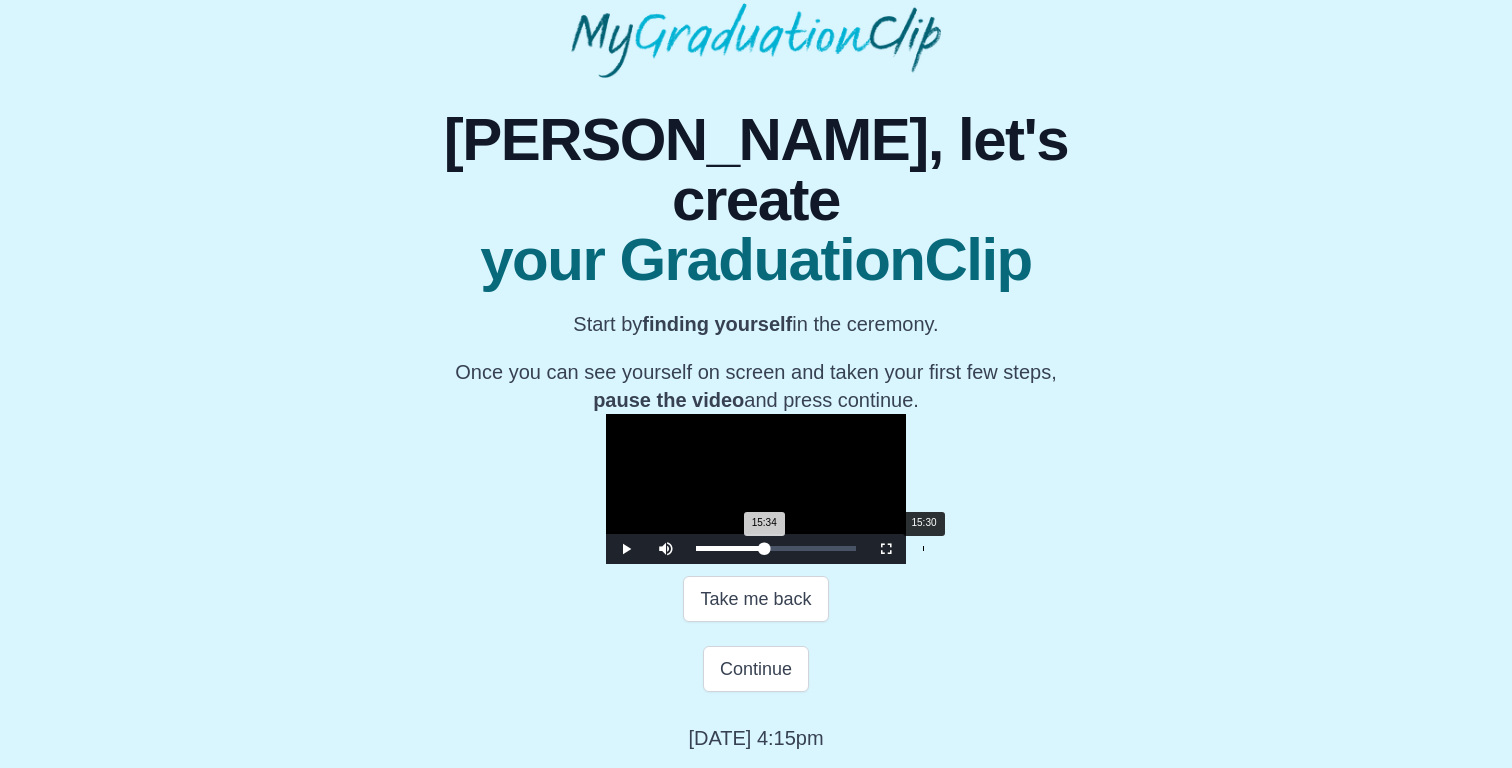 click on "Loaded : 0% 15:30 15:34 Progress : 0%" at bounding box center (776, 549) 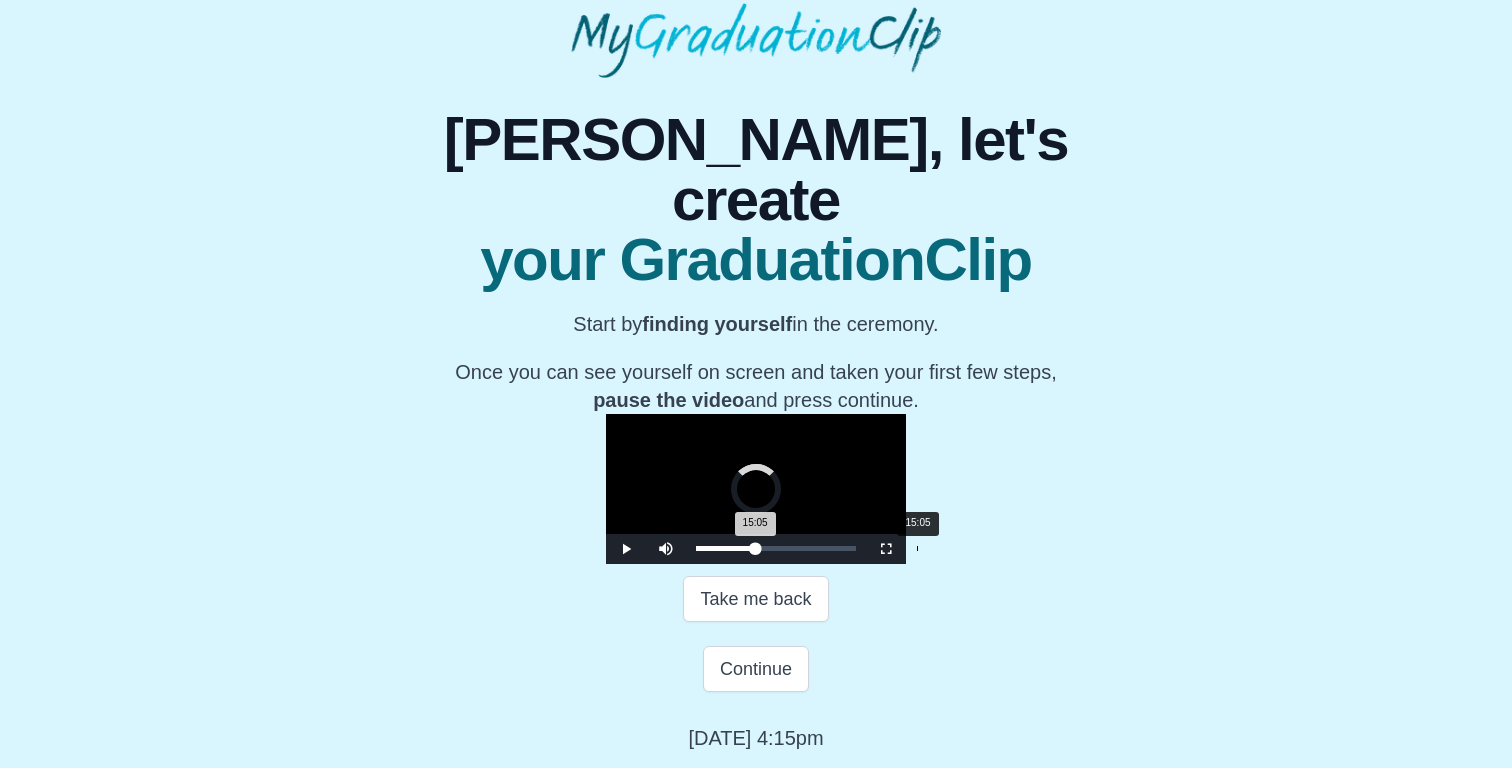 click on "15:05 Progress : 0%" at bounding box center (725, 548) 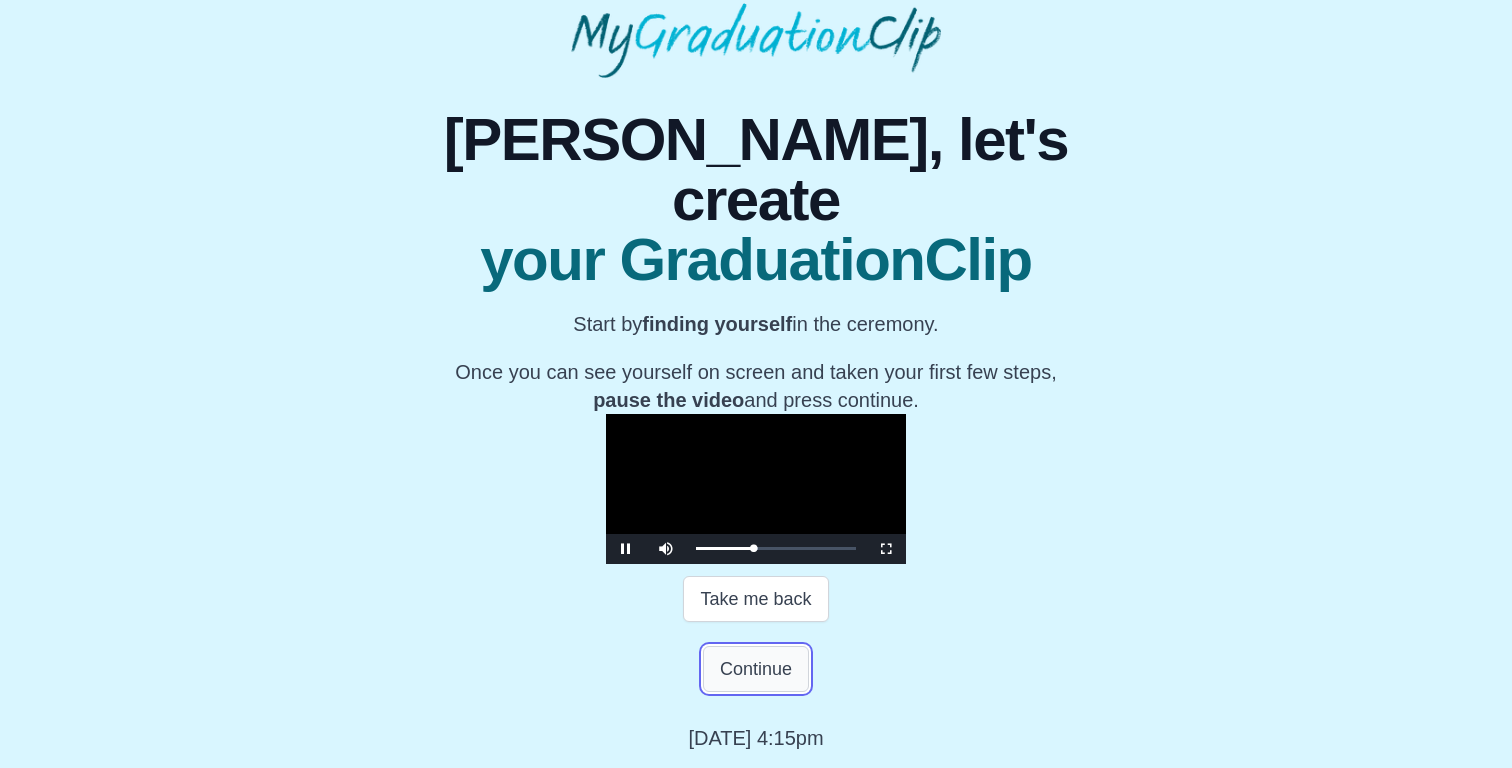 click on "Continue" at bounding box center [756, 669] 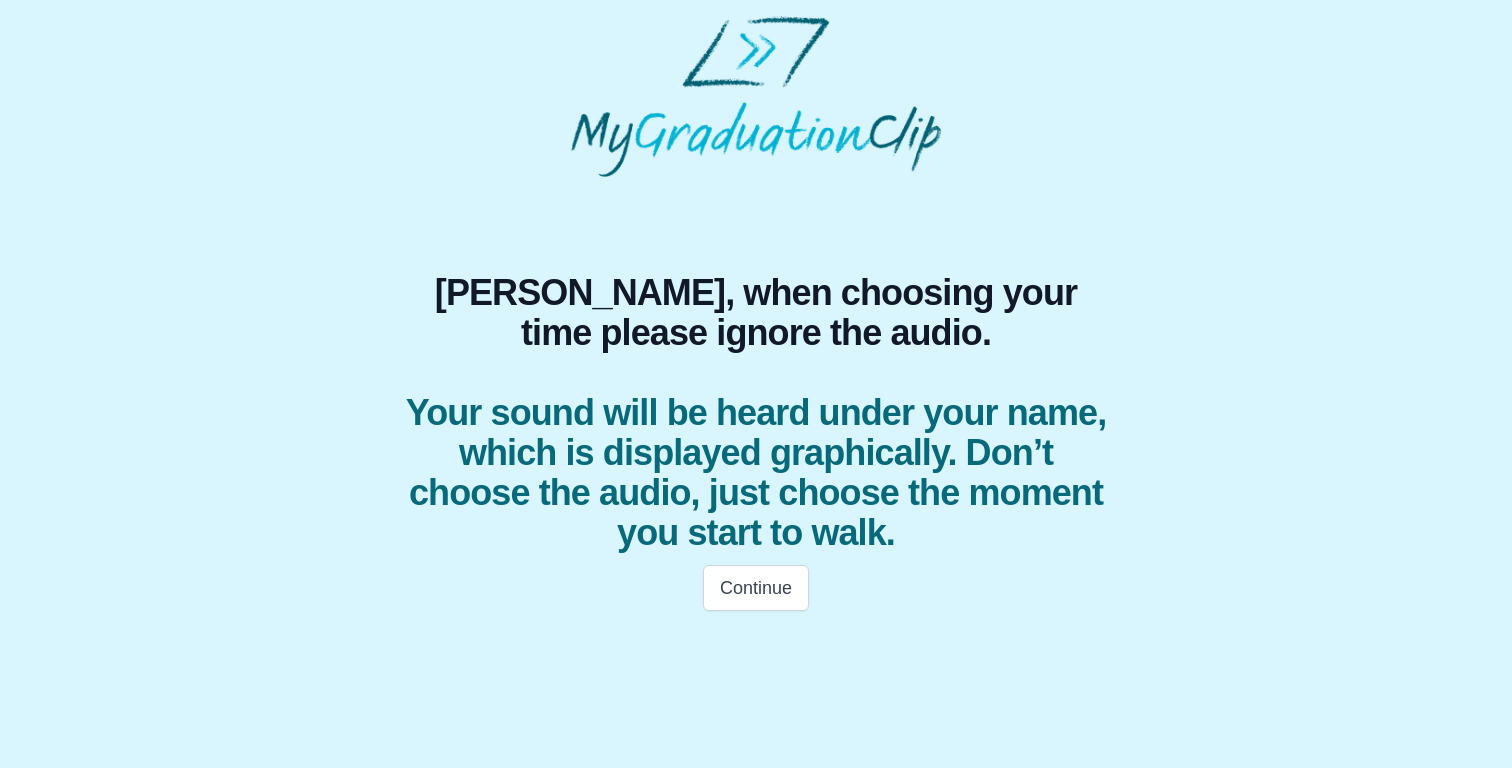 scroll, scrollTop: 0, scrollLeft: 0, axis: both 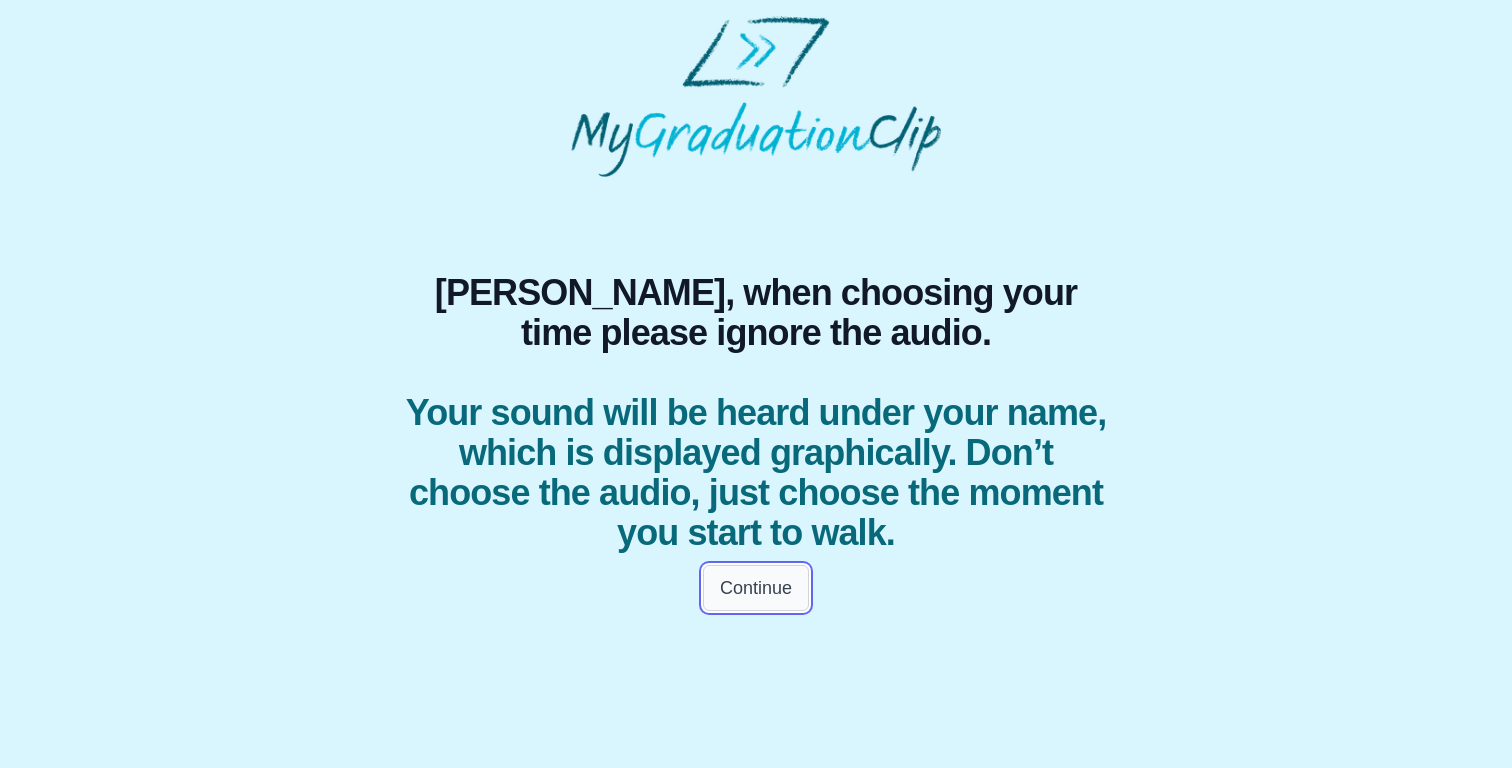 click on "Continue" at bounding box center [756, 588] 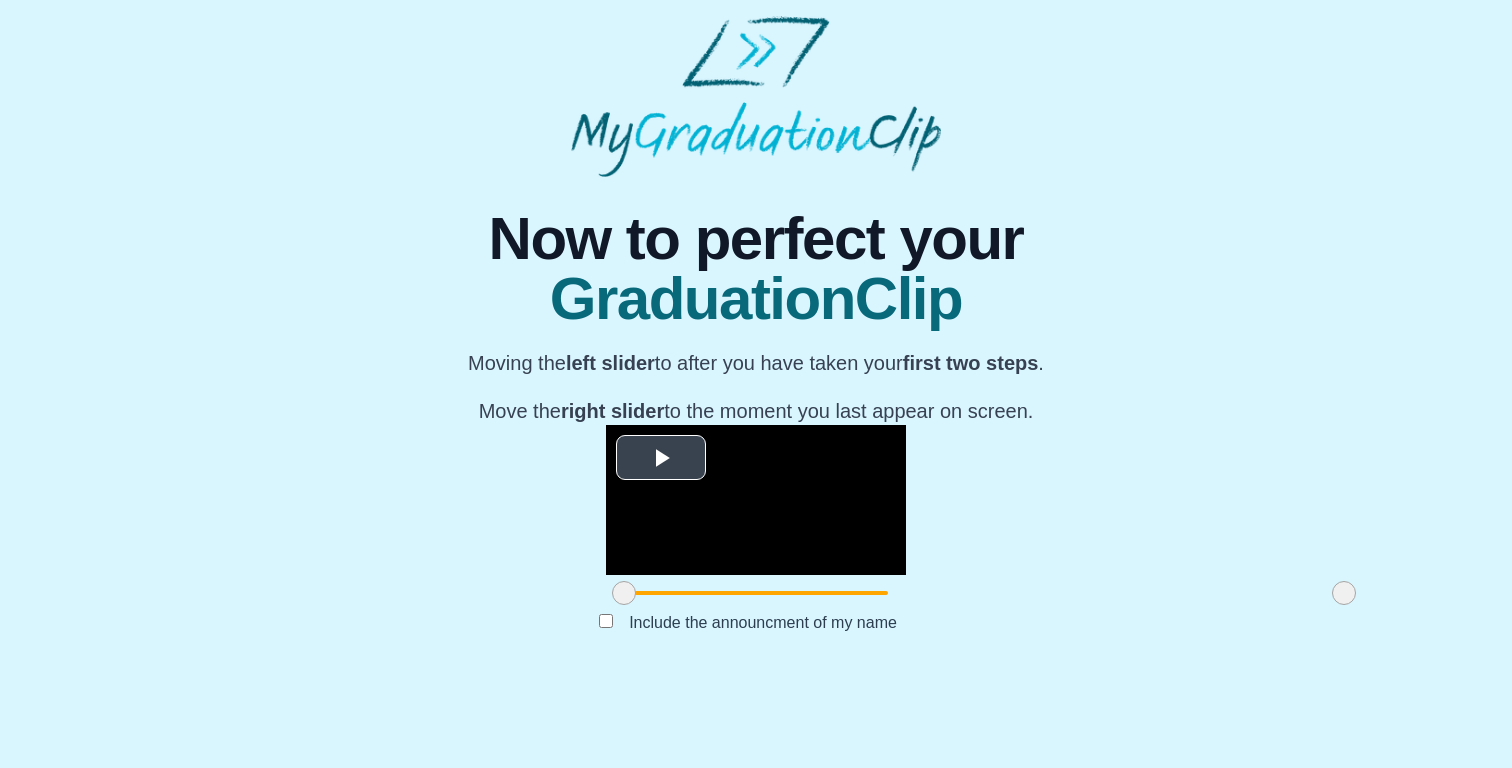 scroll, scrollTop: 197, scrollLeft: 0, axis: vertical 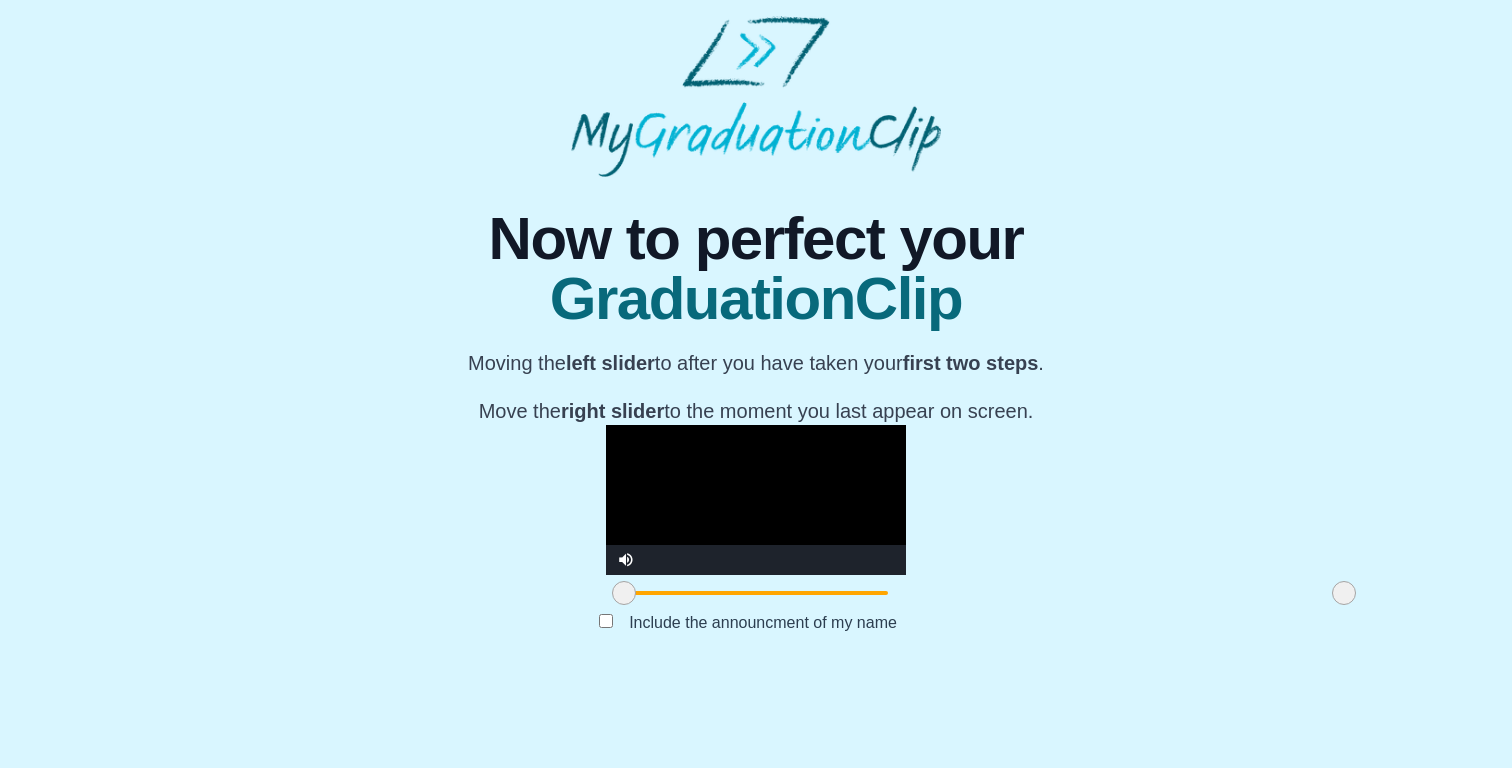 click at bounding box center (756, 500) 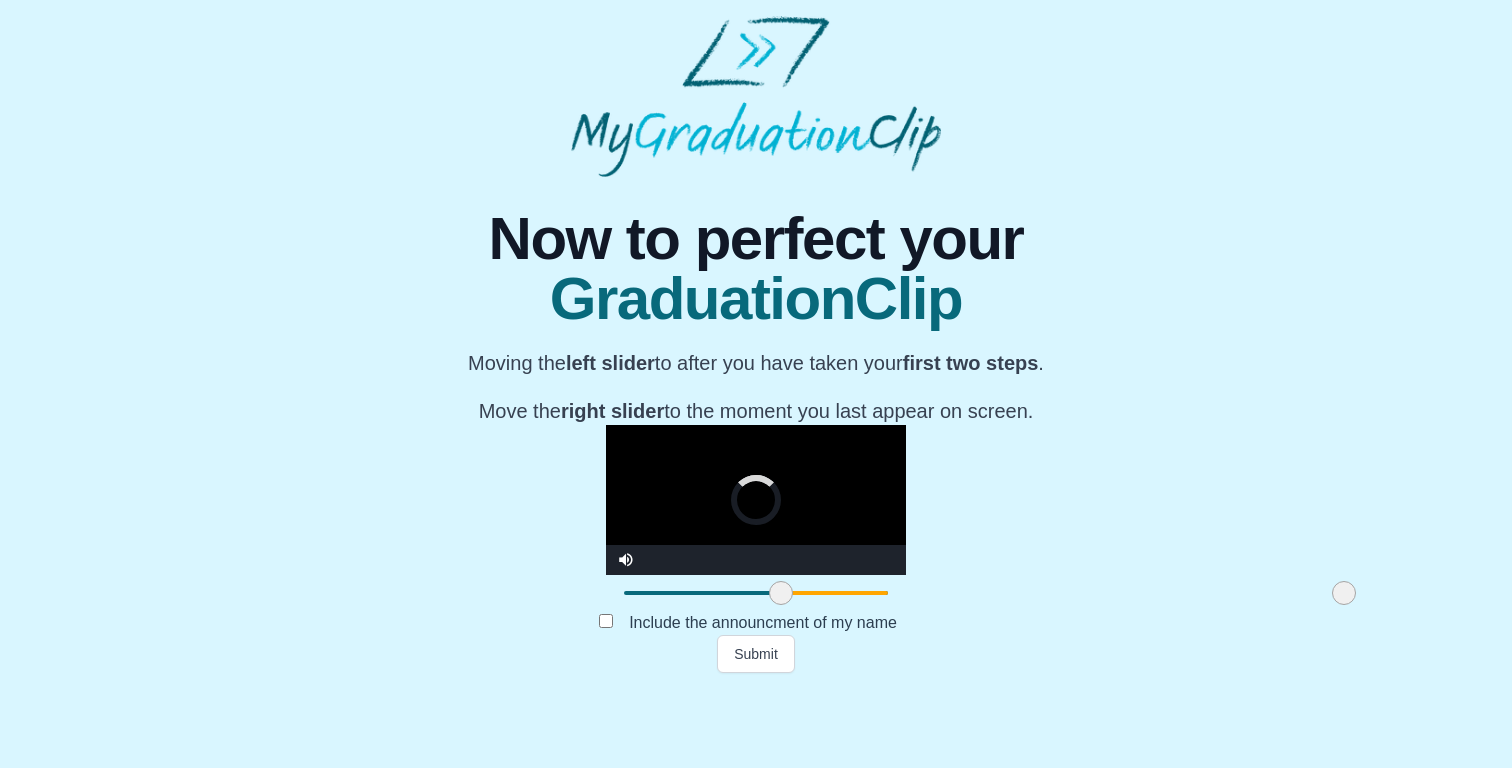 drag, startPoint x: 397, startPoint y: 674, endPoint x: 576, endPoint y: 670, distance: 179.0447 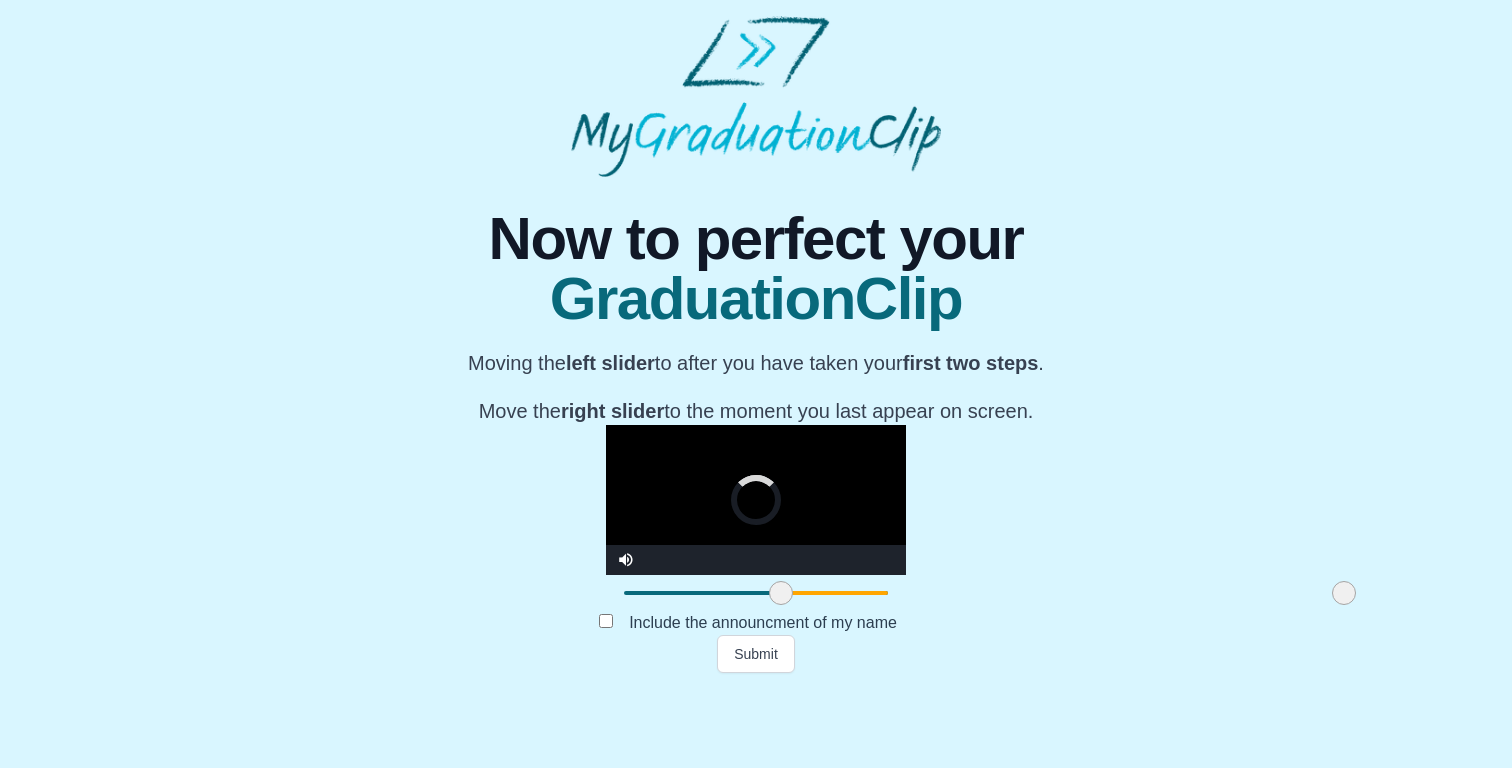 click at bounding box center [781, 593] 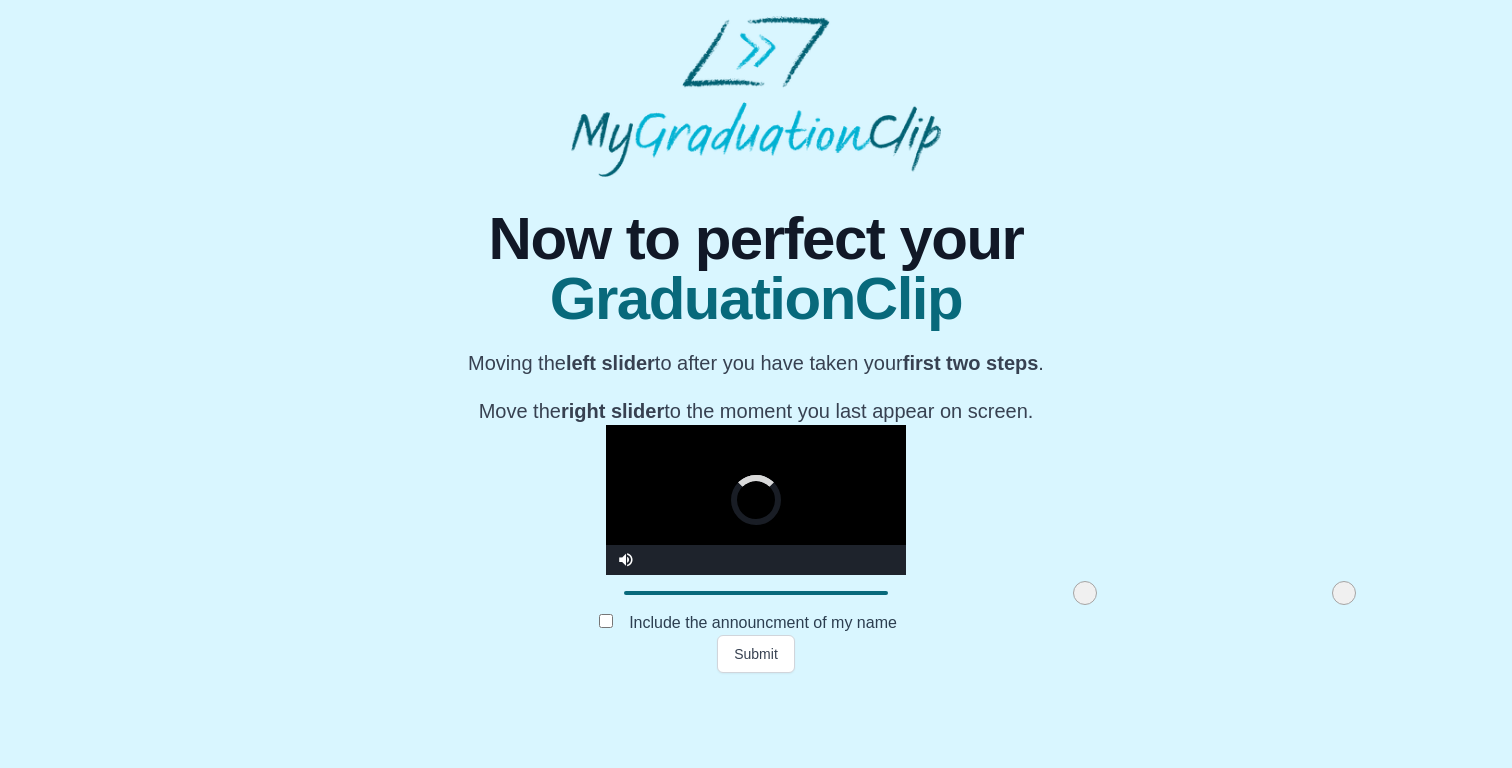 drag, startPoint x: 576, startPoint y: 670, endPoint x: 866, endPoint y: 664, distance: 290.06207 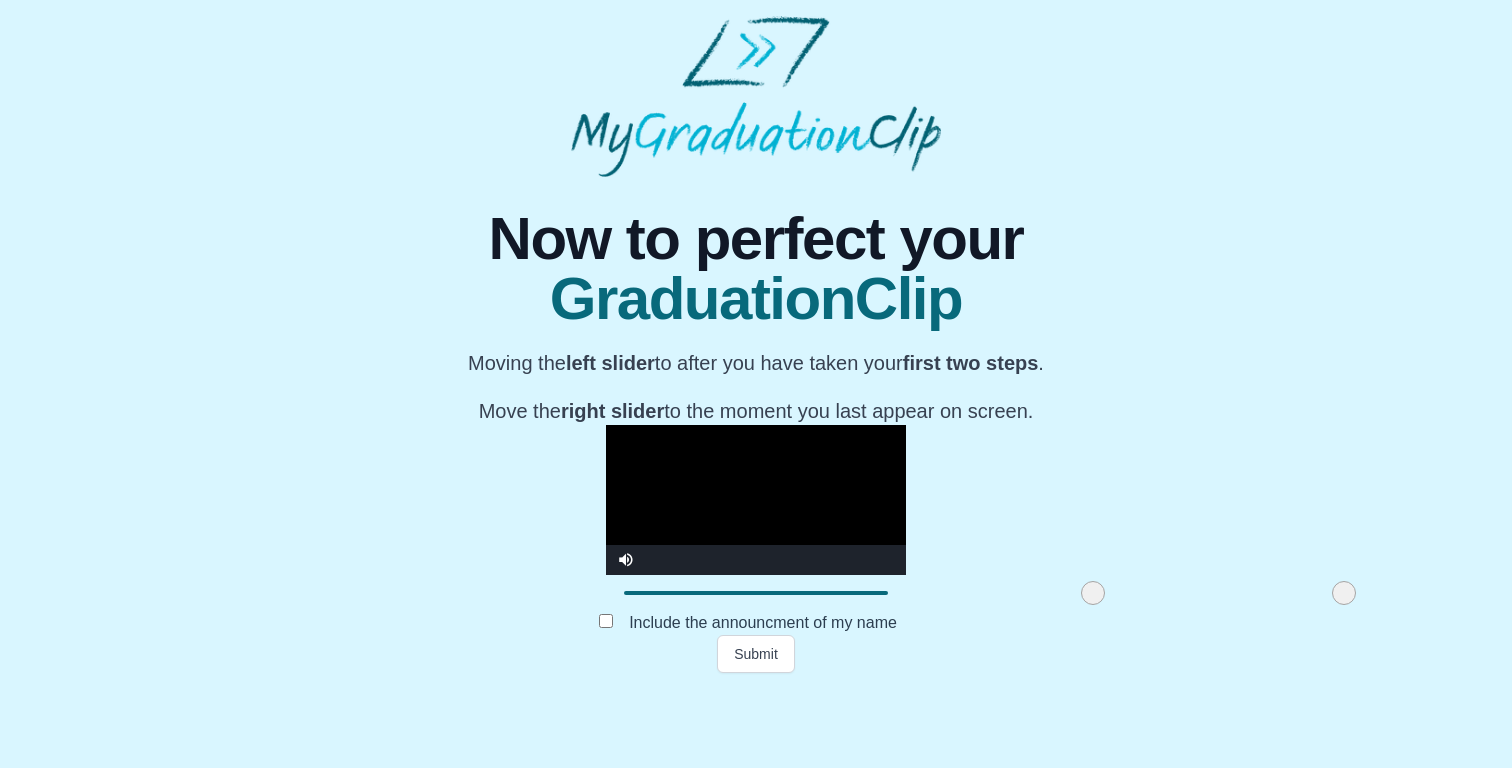 click at bounding box center (756, 500) 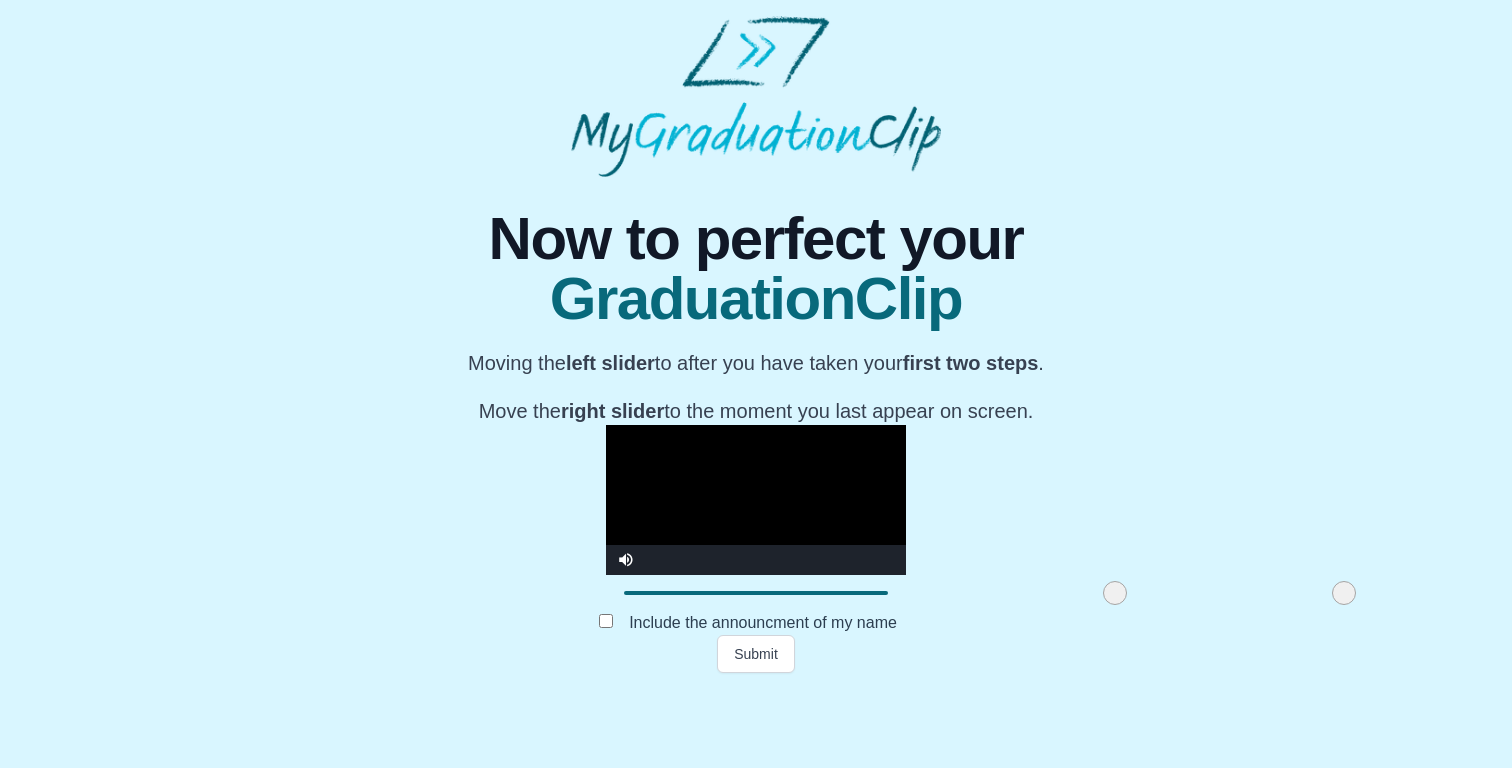 drag, startPoint x: 865, startPoint y: 674, endPoint x: 887, endPoint y: 674, distance: 22 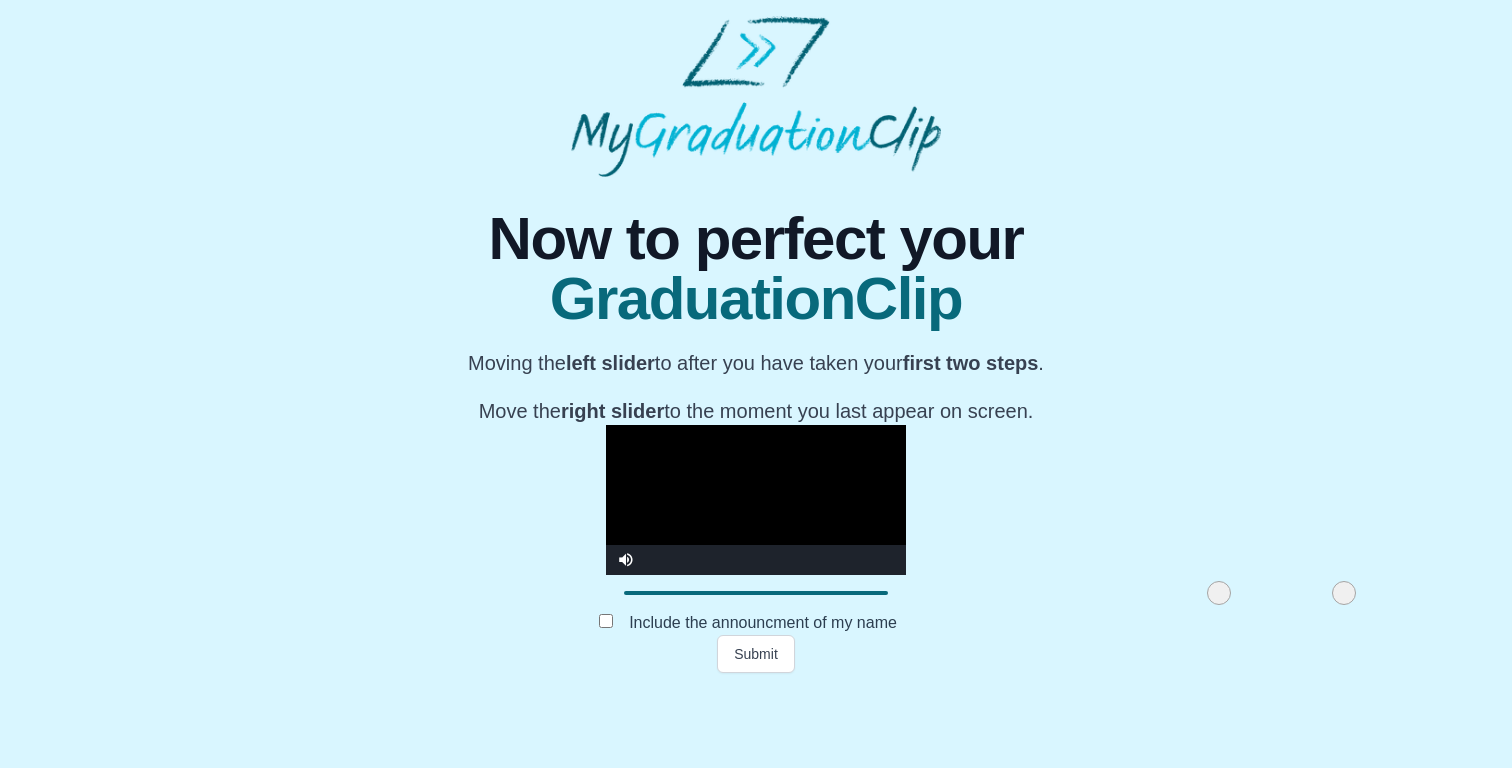 drag, startPoint x: 891, startPoint y: 677, endPoint x: 994, endPoint y: 674, distance: 103.04368 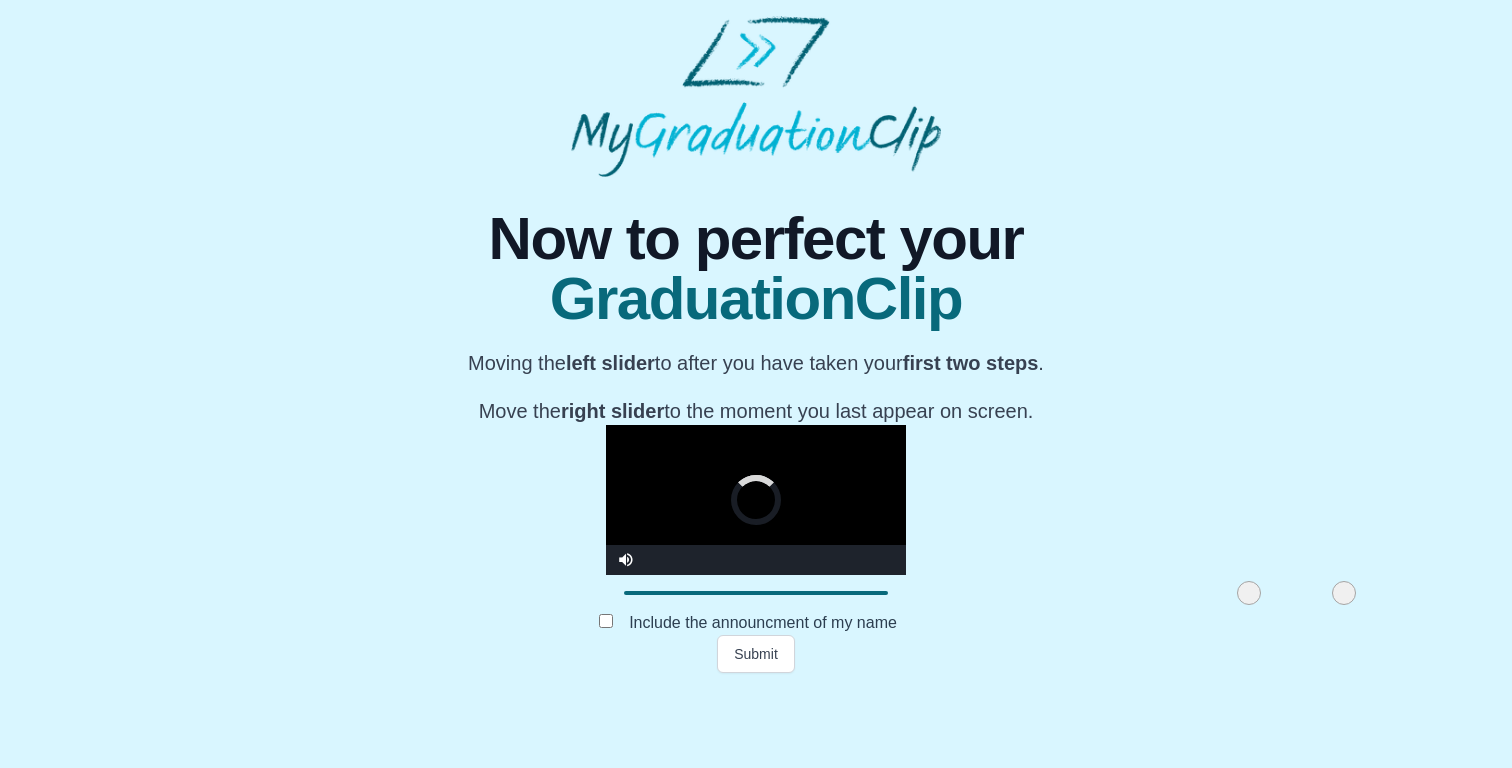 drag, startPoint x: 991, startPoint y: 671, endPoint x: 1022, endPoint y: 671, distance: 31 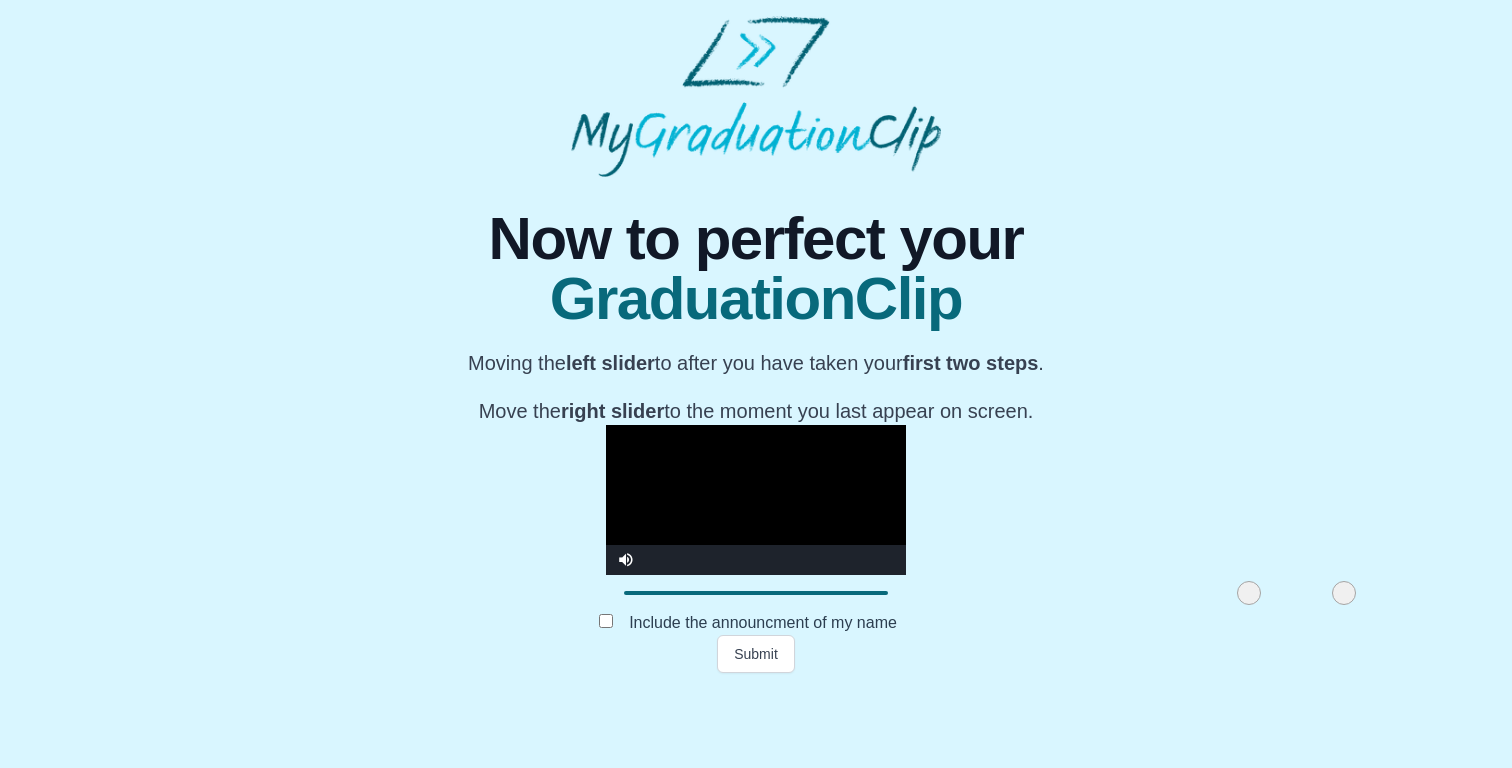 click at bounding box center [756, 500] 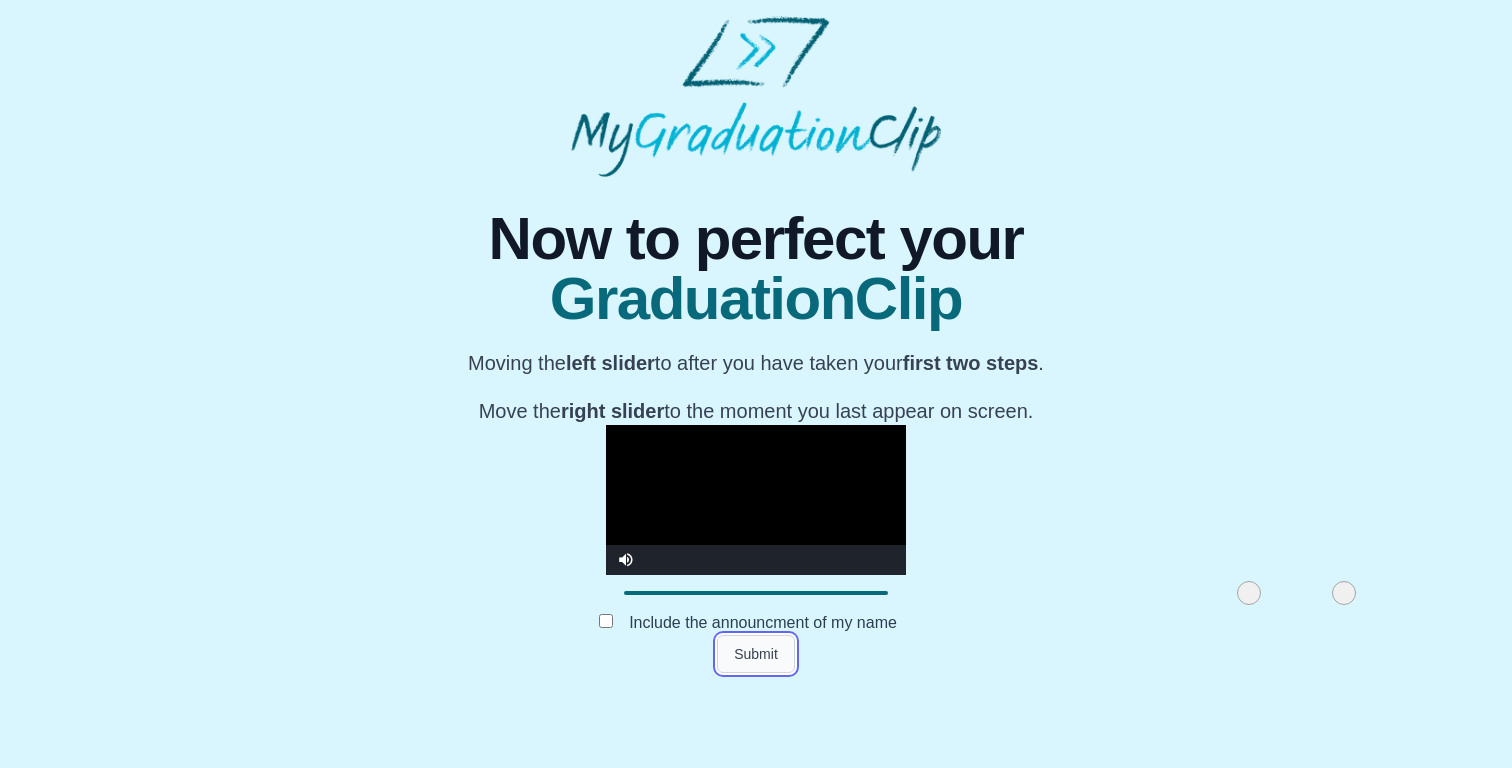click on "Submit" at bounding box center (756, 654) 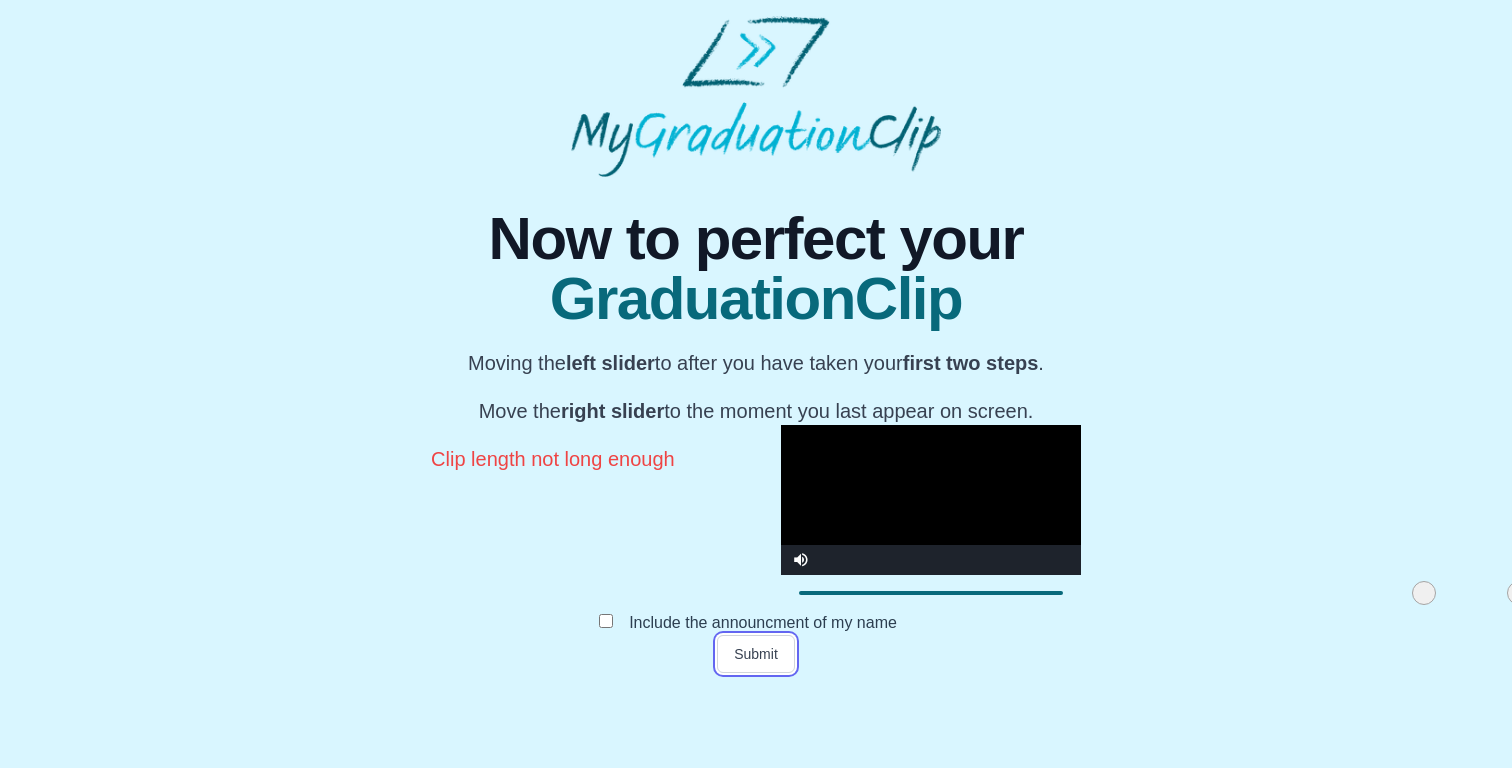scroll, scrollTop: 245, scrollLeft: 0, axis: vertical 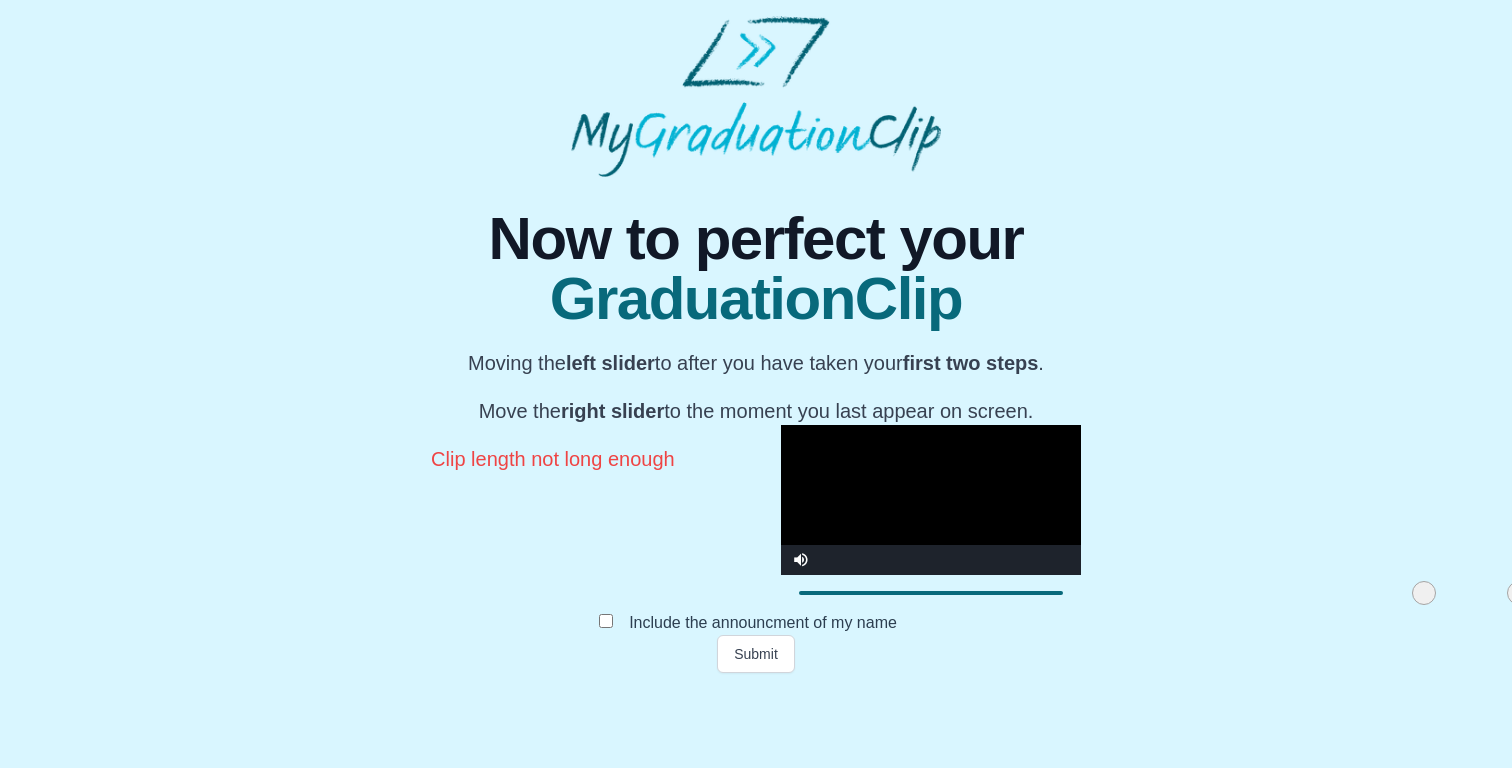 click on "Submit" at bounding box center (756, 654) 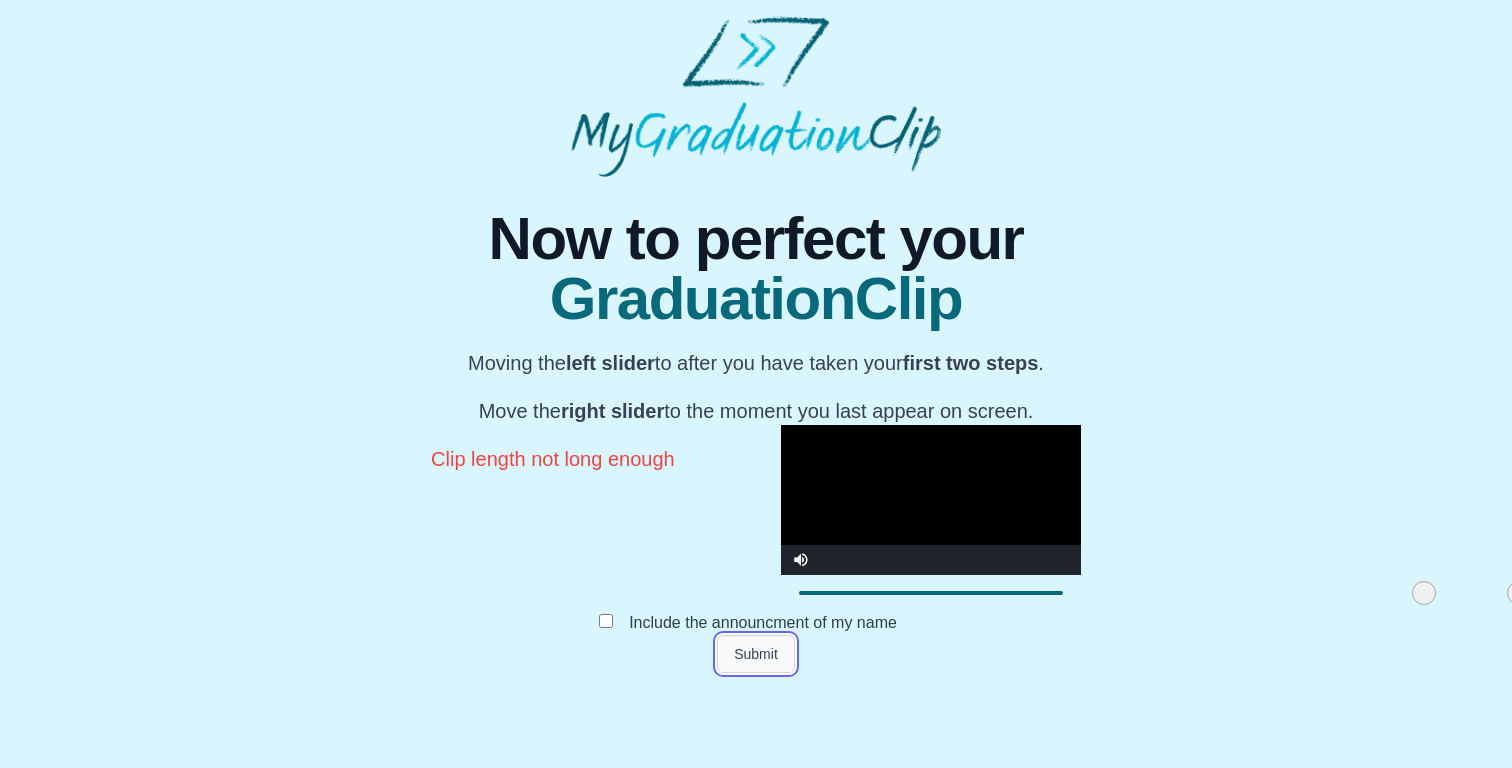 click on "Submit" at bounding box center (756, 654) 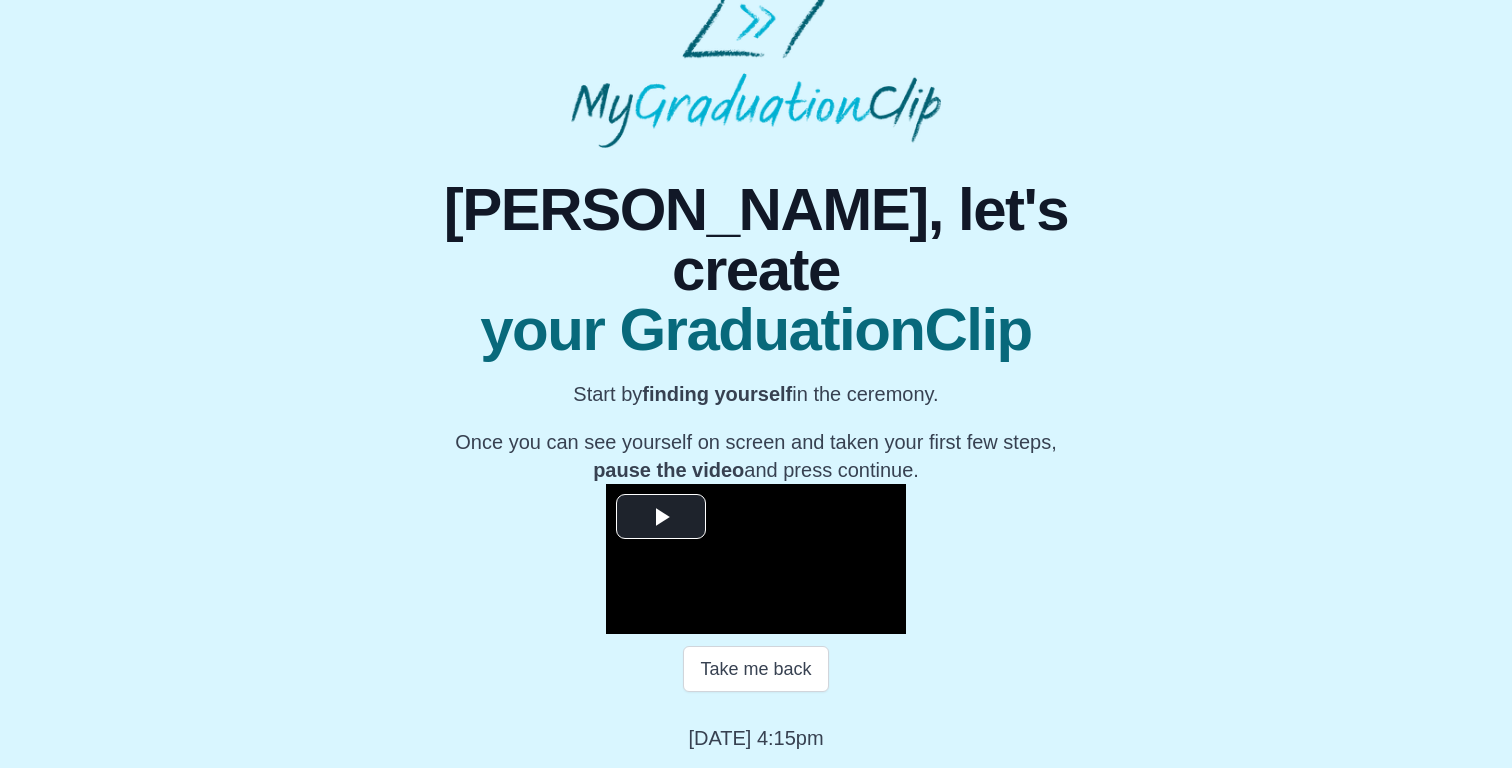 scroll, scrollTop: 245, scrollLeft: 0, axis: vertical 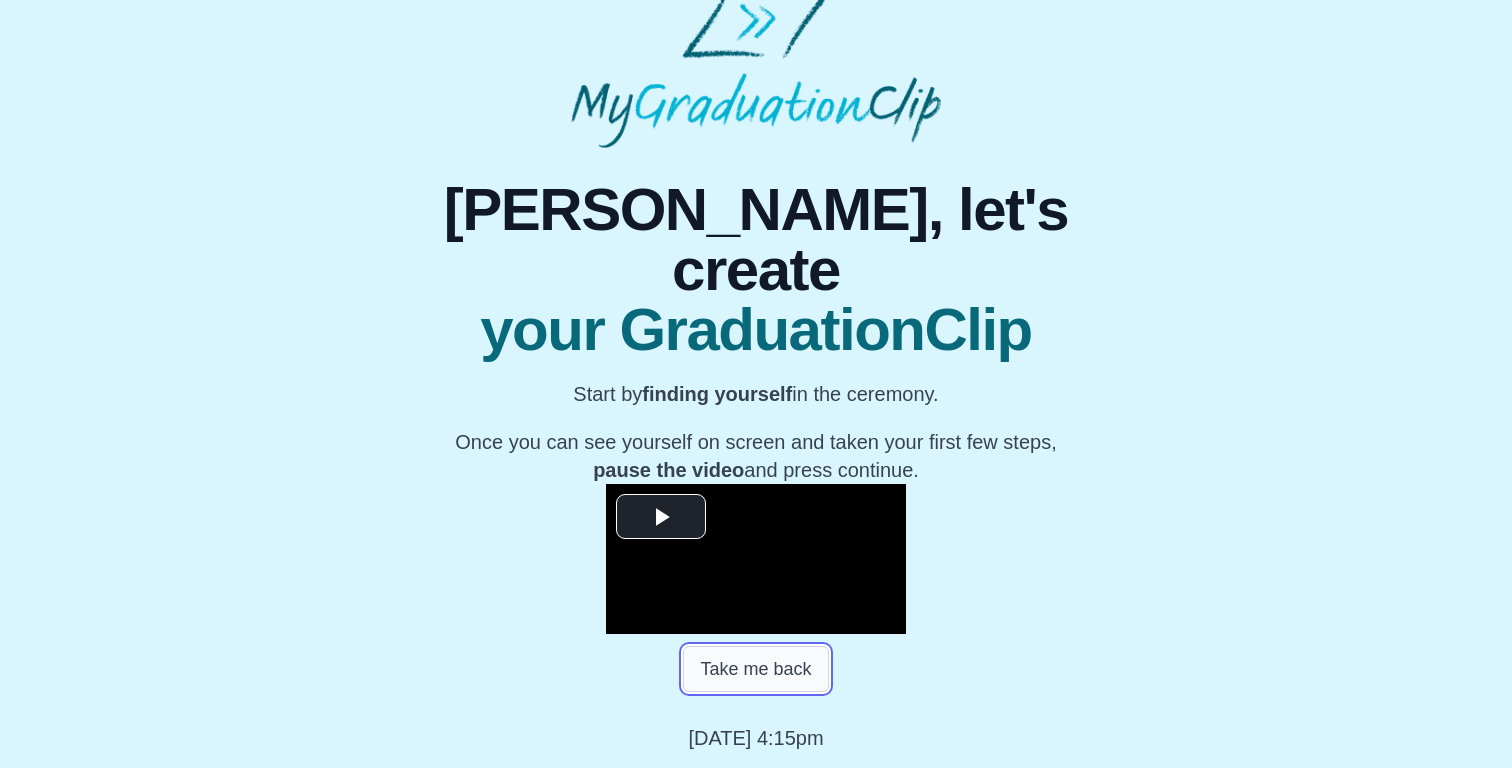 click on "Take me back" at bounding box center (755, 669) 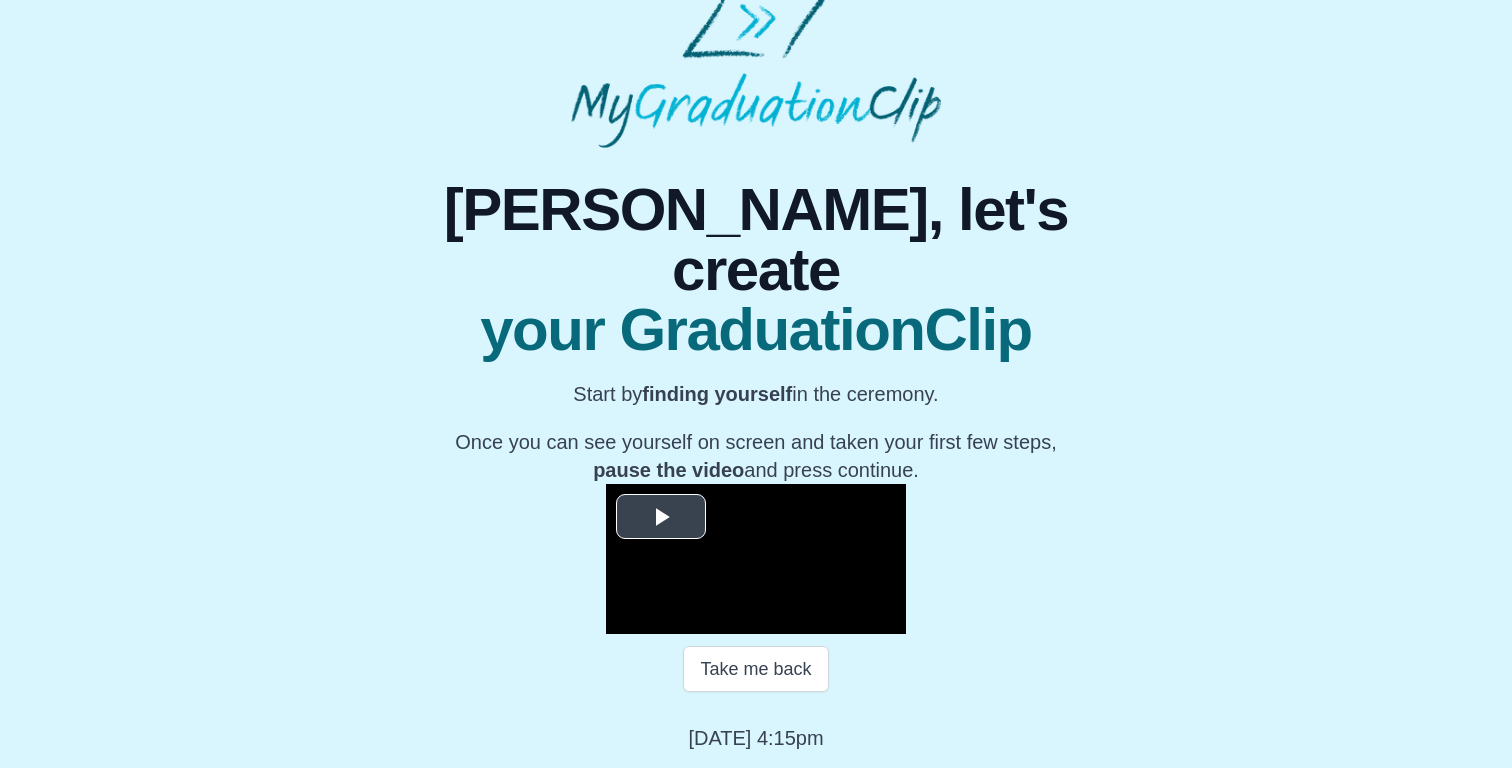 click at bounding box center (756, 559) 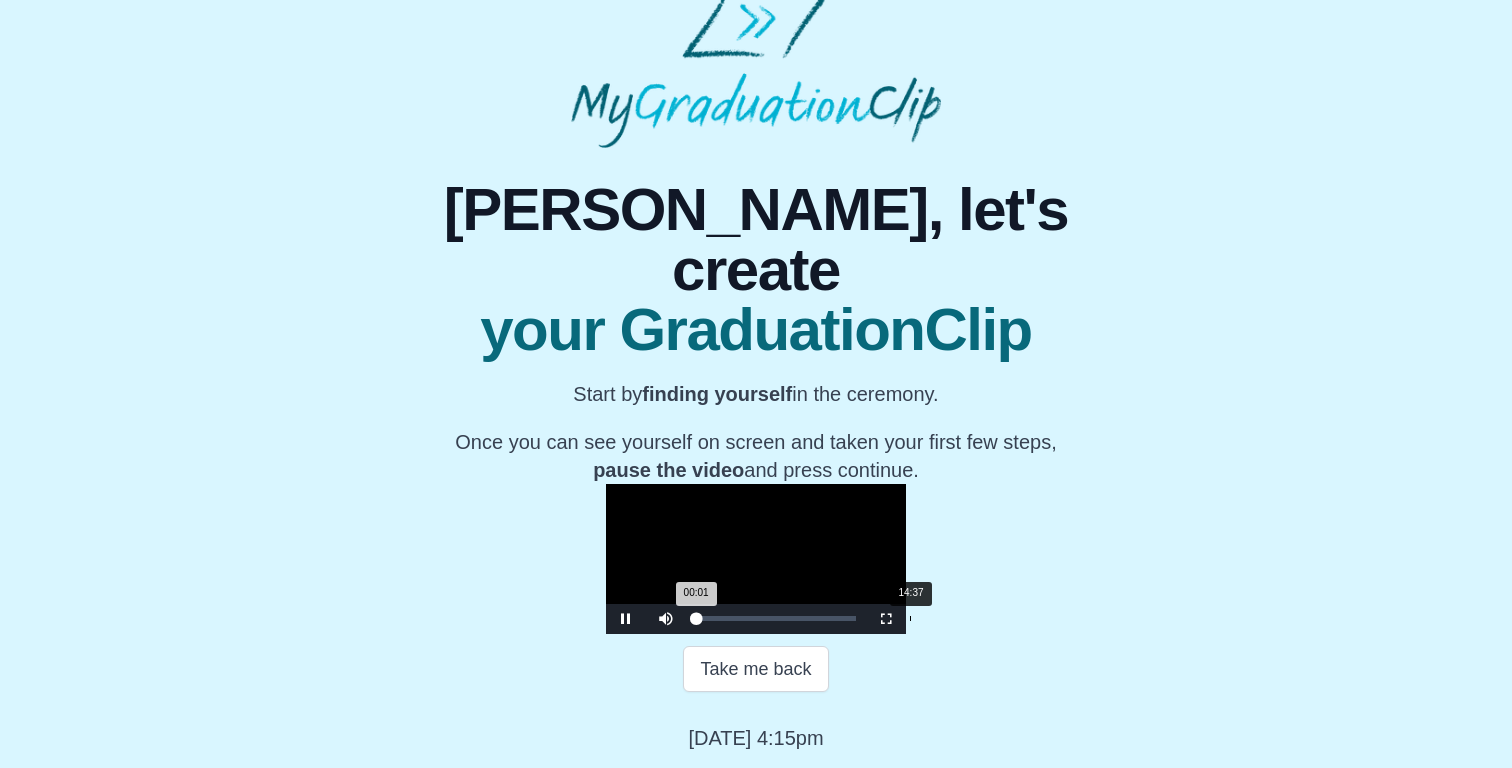 click on "Loaded : 0% 14:37 00:01 Progress : 0%" at bounding box center (776, 619) 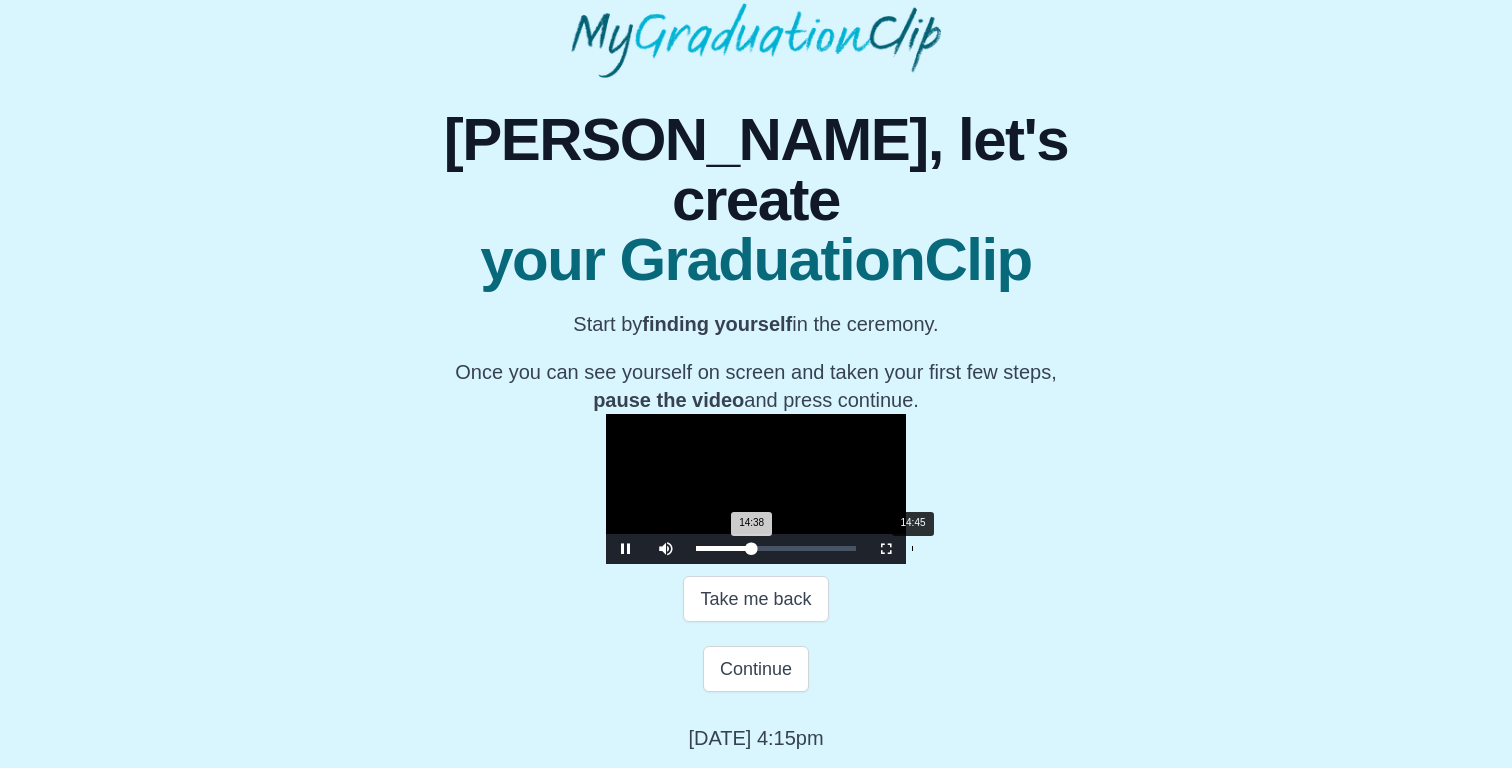 click on "14:38 Progress : 0%" at bounding box center (724, 548) 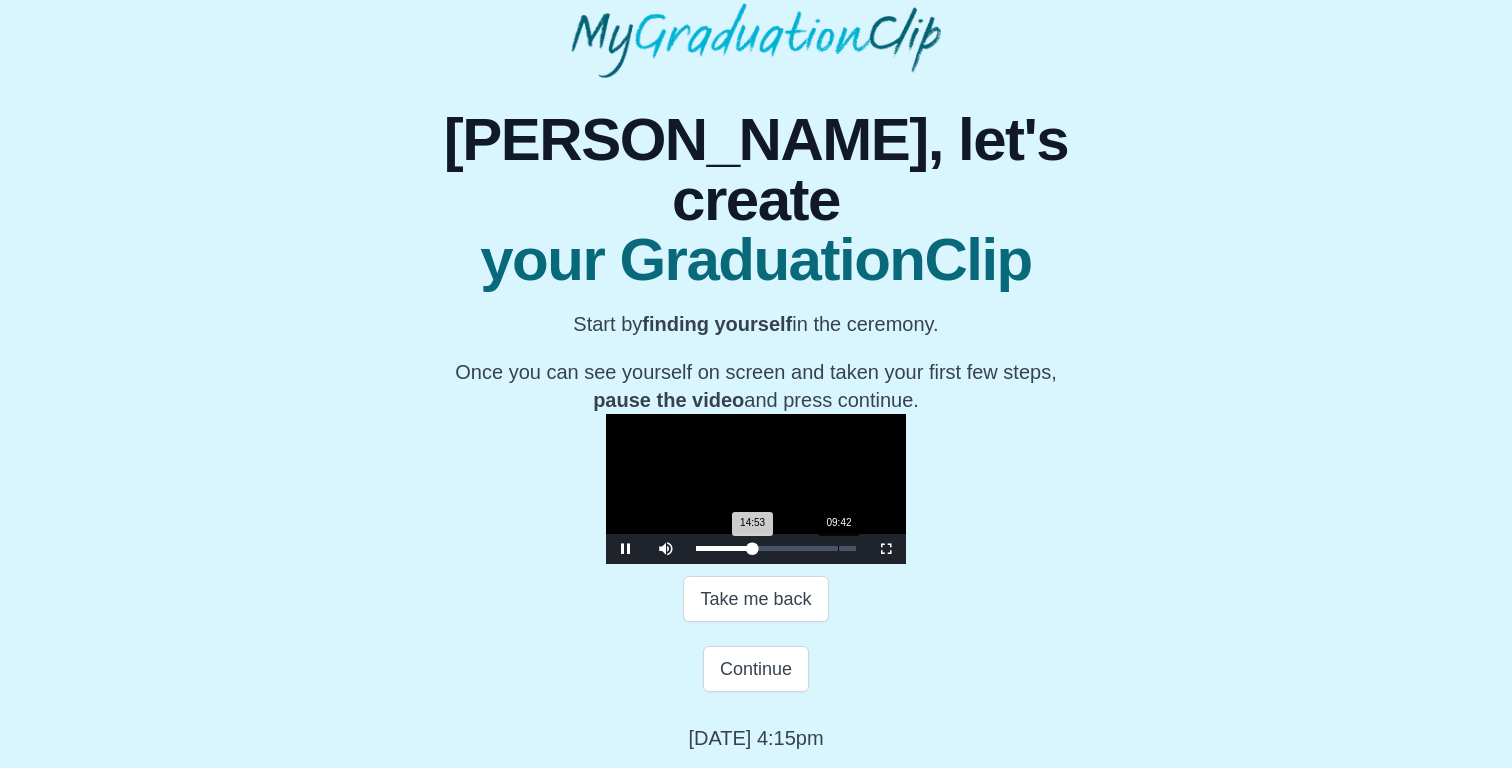 click on "Loaded : 0% 09:42 14:53 Progress : 0%" at bounding box center [776, 549] 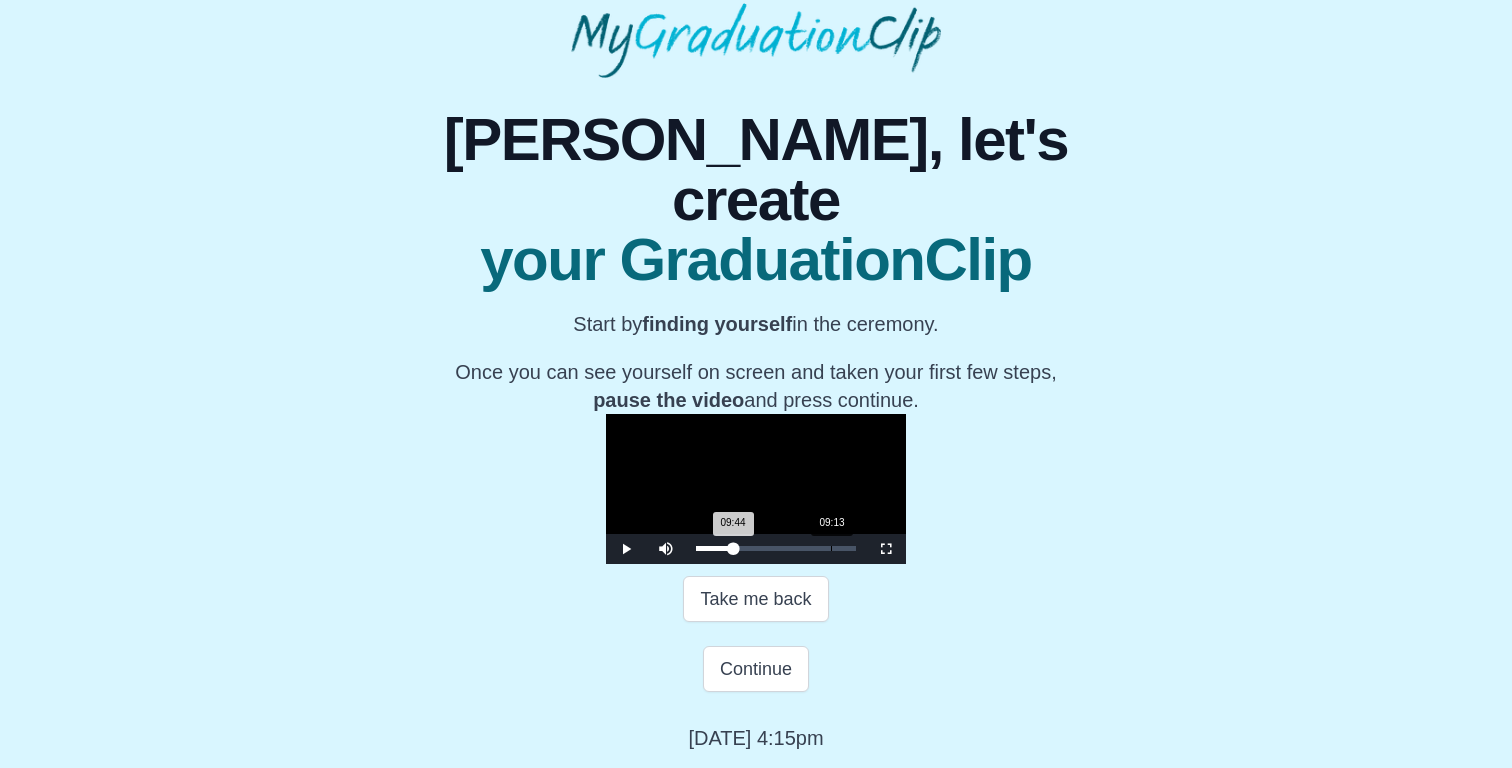 click on "Loaded : 0% 09:13 09:44 Progress : 0%" at bounding box center [776, 549] 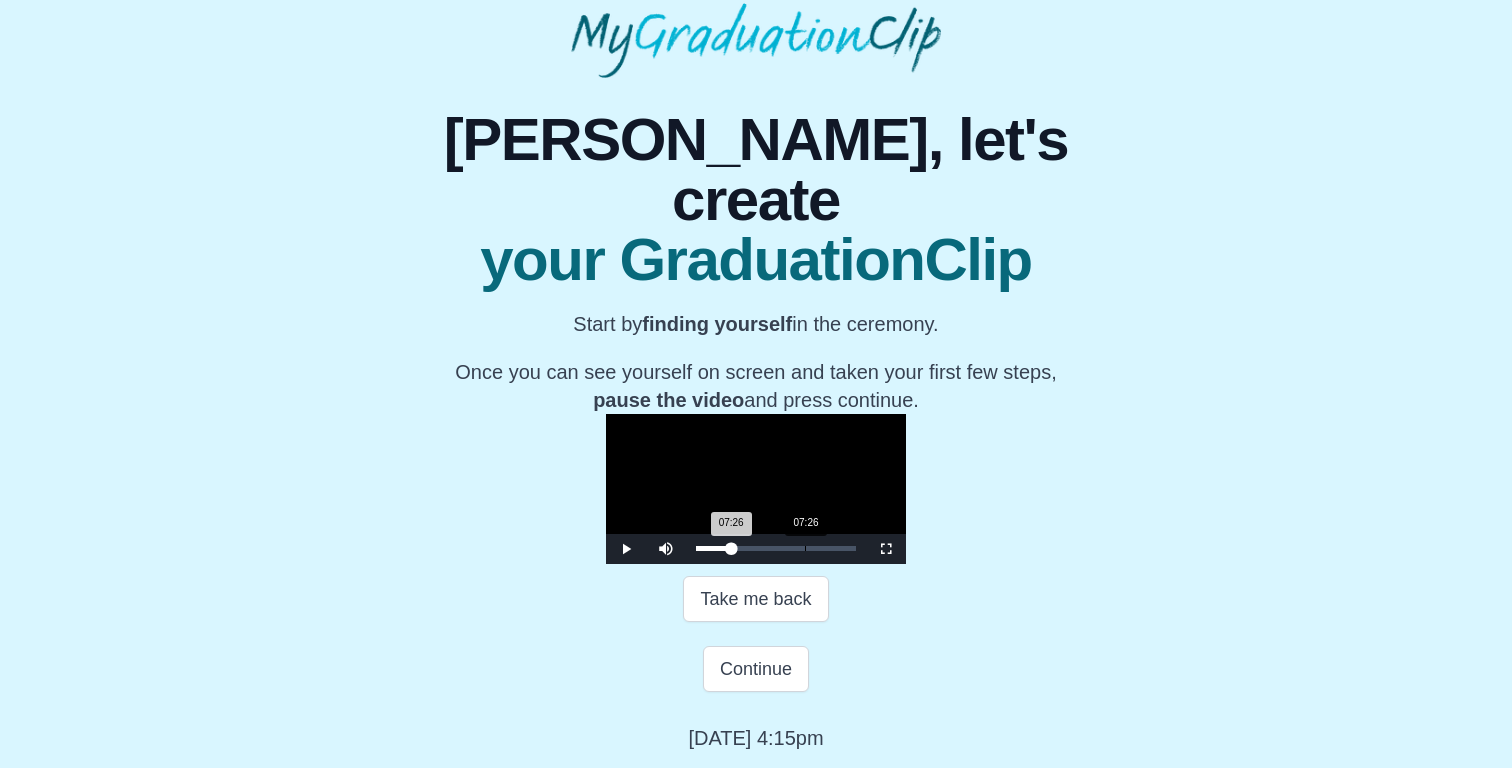 click on "Loaded : 0% 07:26 07:26 Progress : 0%" at bounding box center (776, 549) 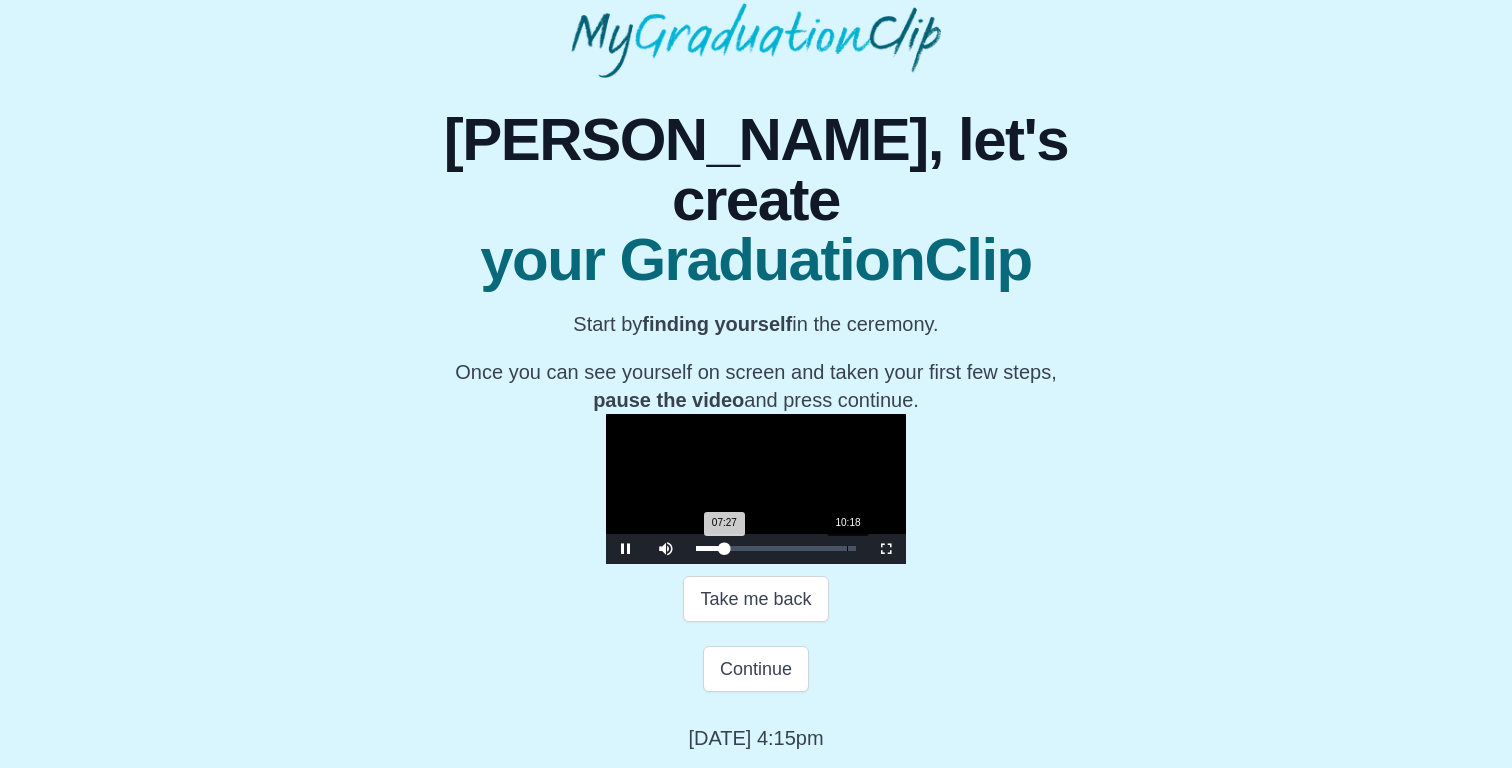 click on "Loaded : 0% 10:18 07:27 Progress : 0%" at bounding box center (776, 549) 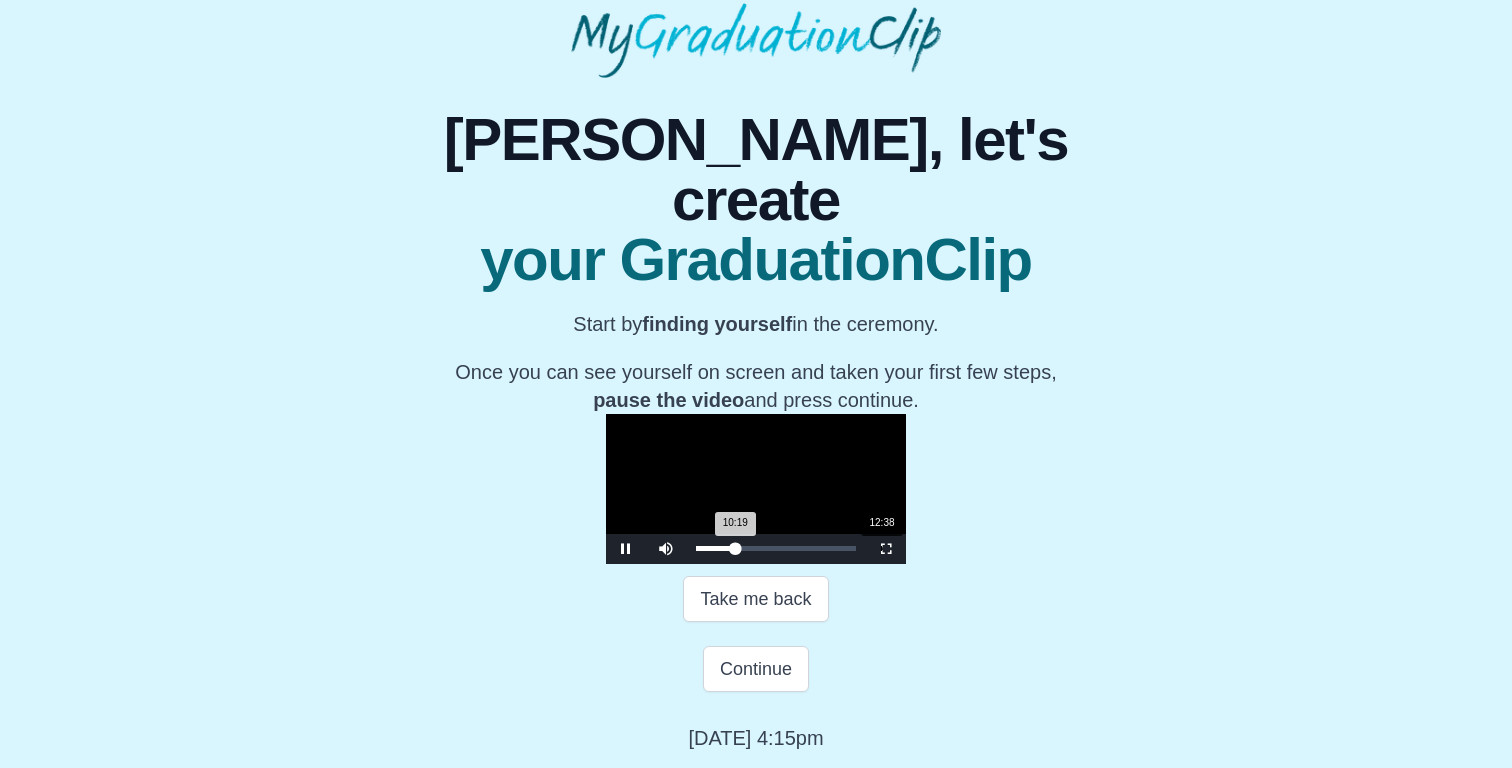 click on "Loaded : 0% 12:38 10:19 Progress : 0%" at bounding box center (776, 549) 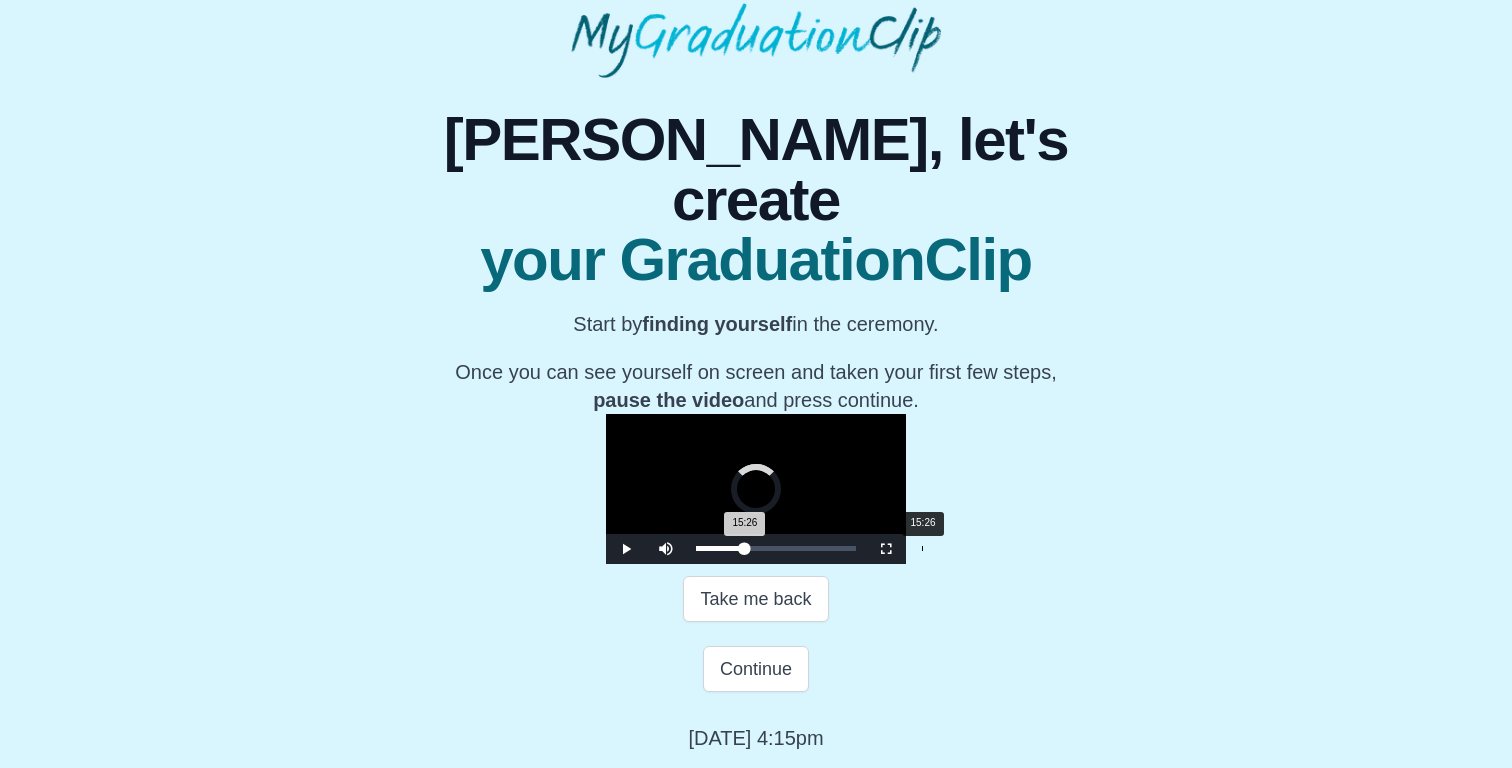 click on "Loaded : 0% 15:26 15:26 Progress : 0%" at bounding box center (776, 549) 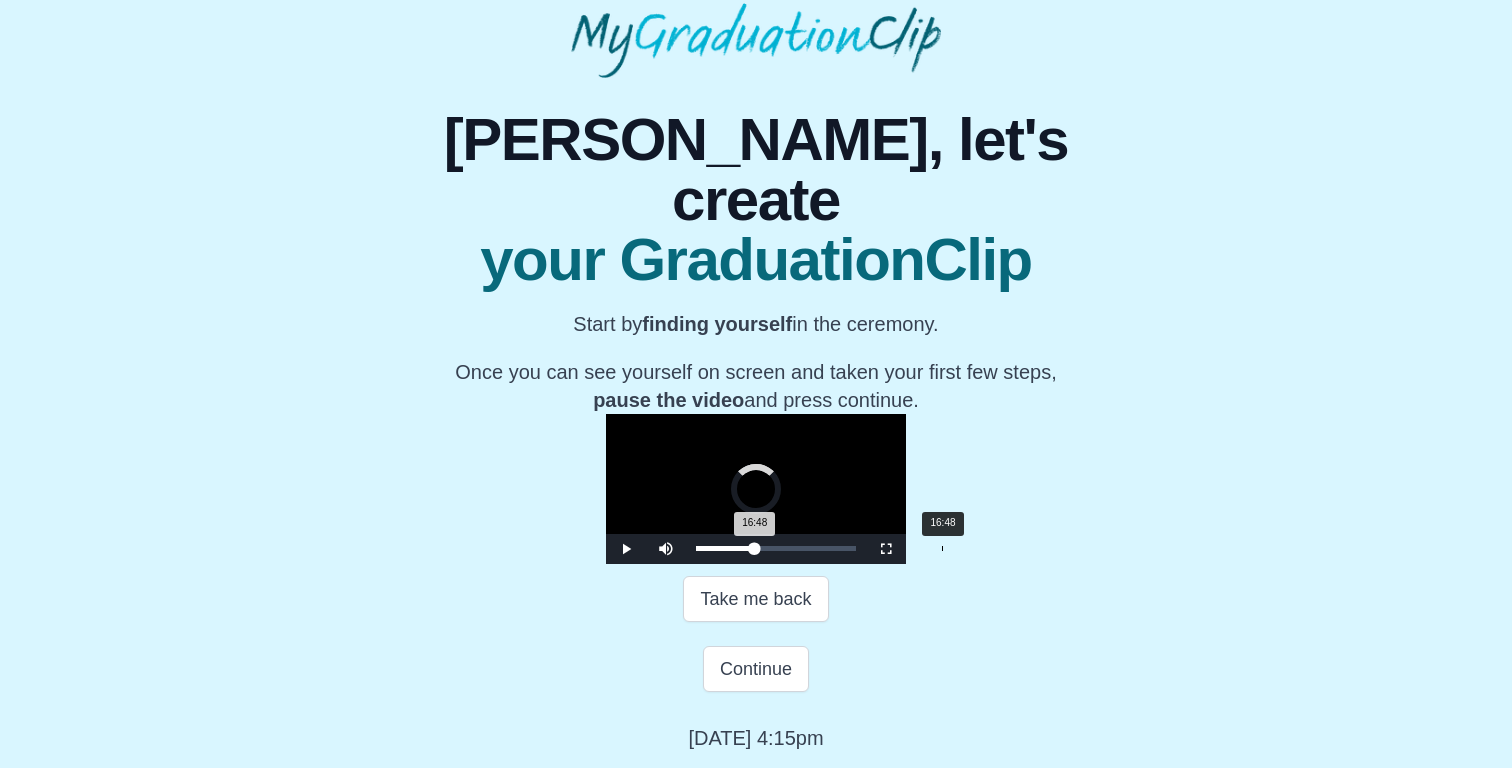 click on "Loaded : 0% 16:48 16:48 Progress : 0%" at bounding box center (776, 549) 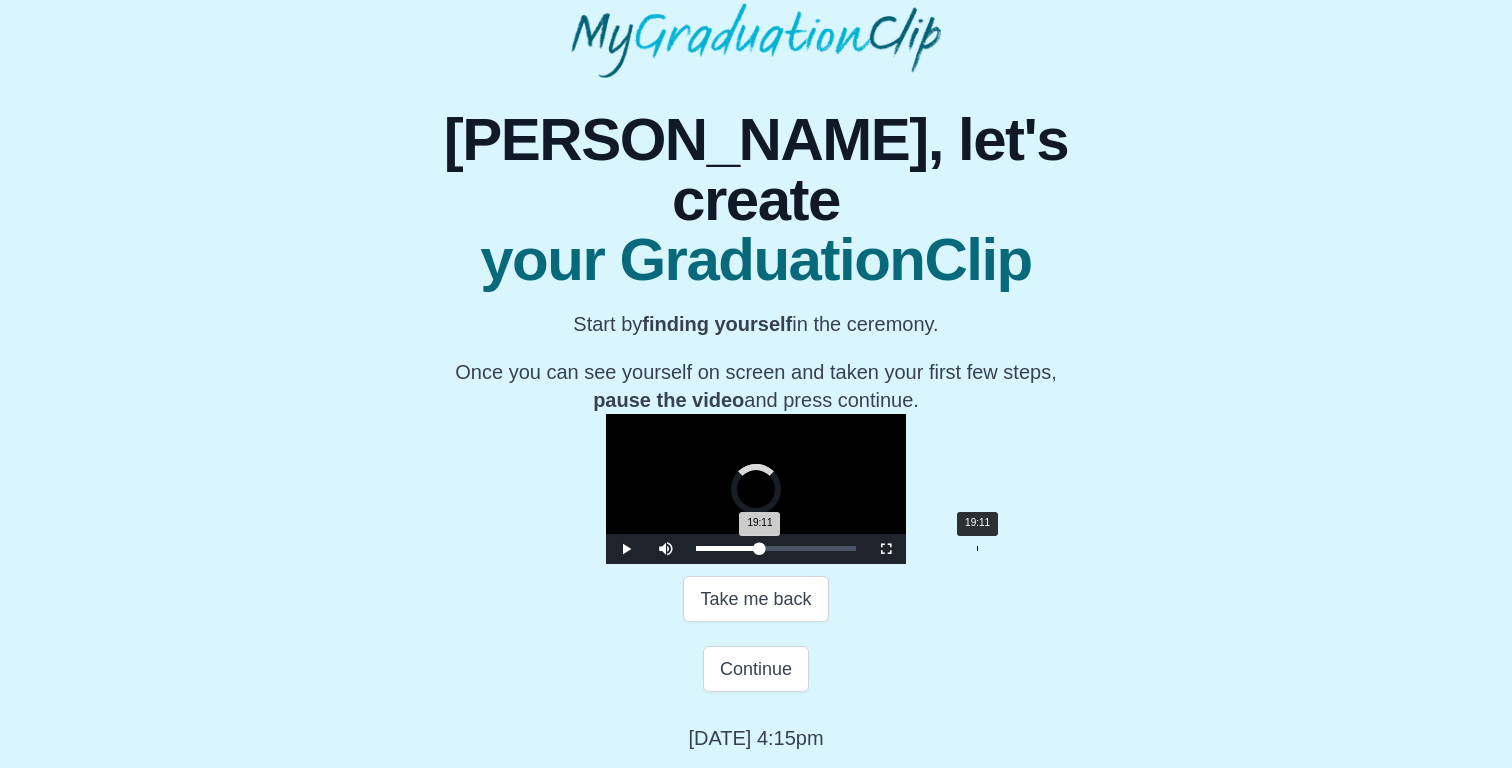 click on "Loaded : 0% 19:11 19:11 Progress : 0%" at bounding box center (776, 549) 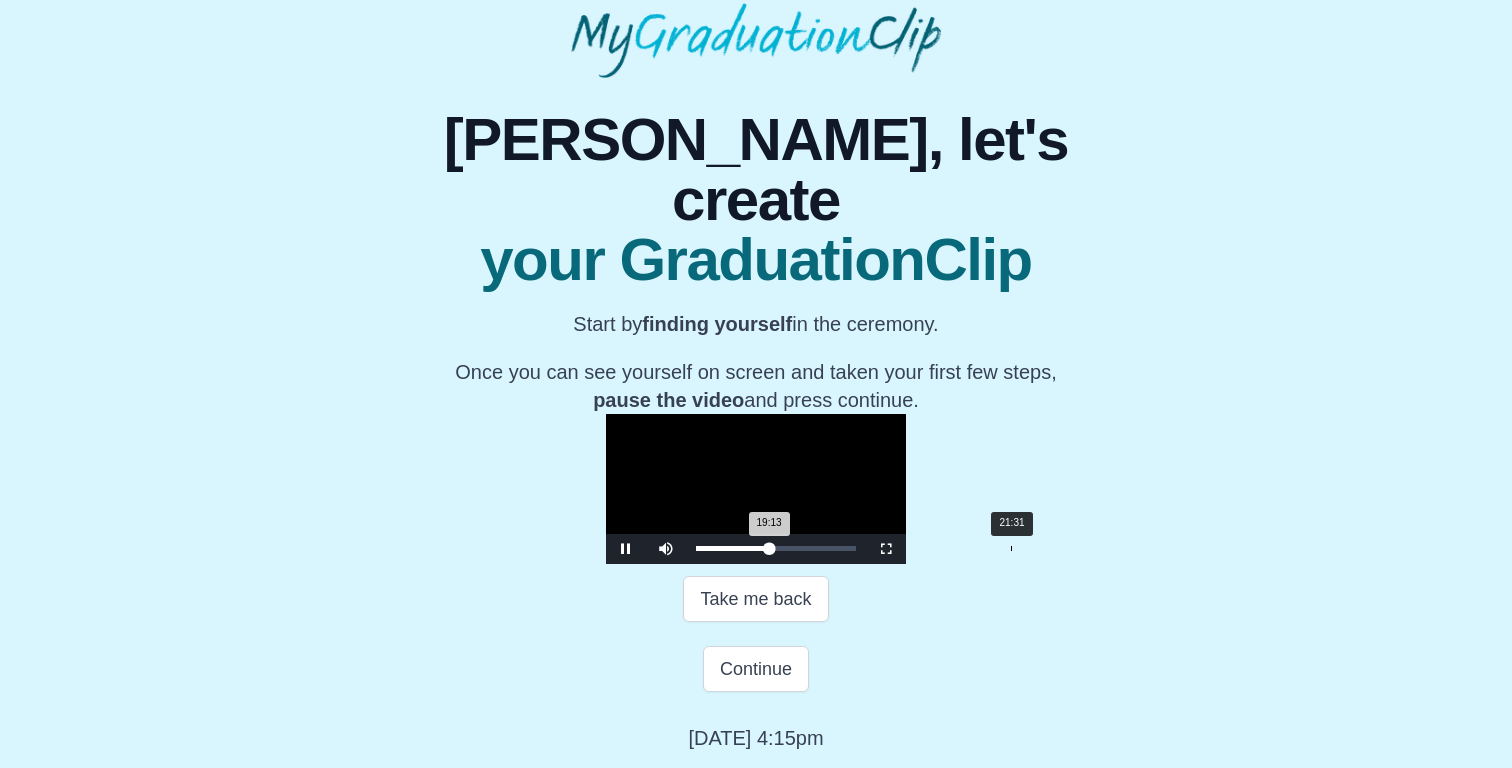click on "Loaded : 0% 21:31 19:13 Progress : 0%" at bounding box center [776, 549] 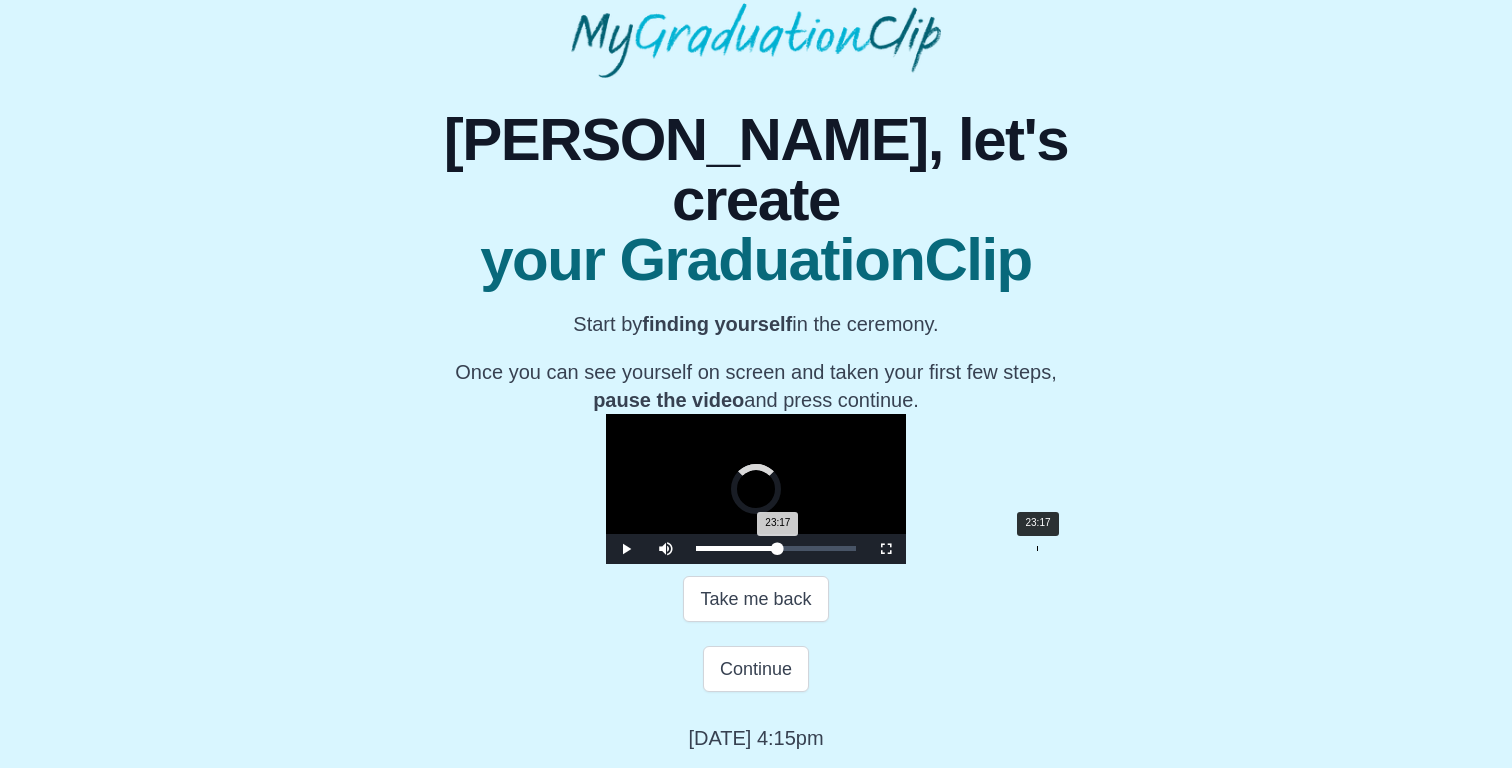 click on "Loaded : 0% 23:17 23:17 Progress : 0%" at bounding box center [776, 549] 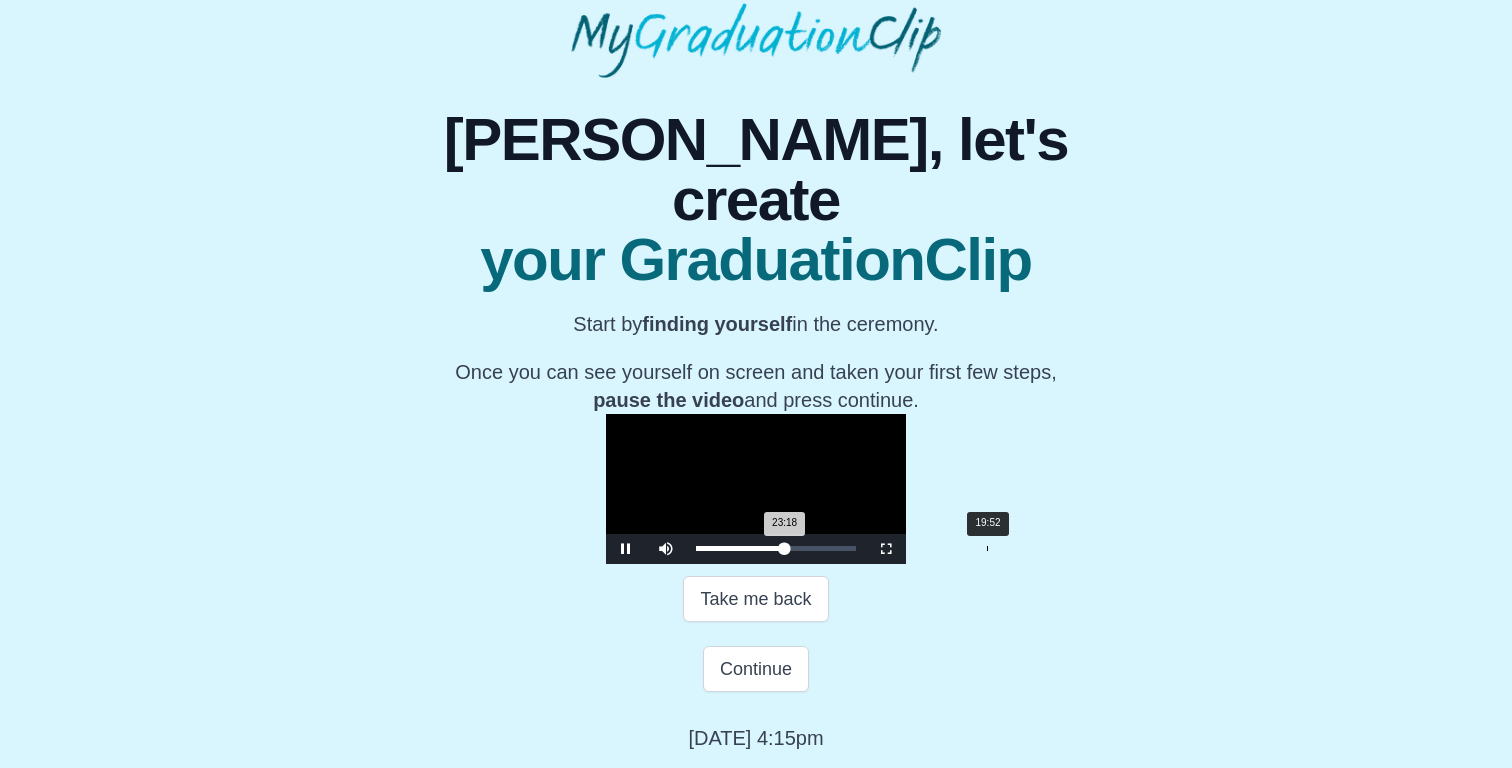 click on "Loaded : 0% 19:52 23:18 Progress : 0%" at bounding box center (776, 548) 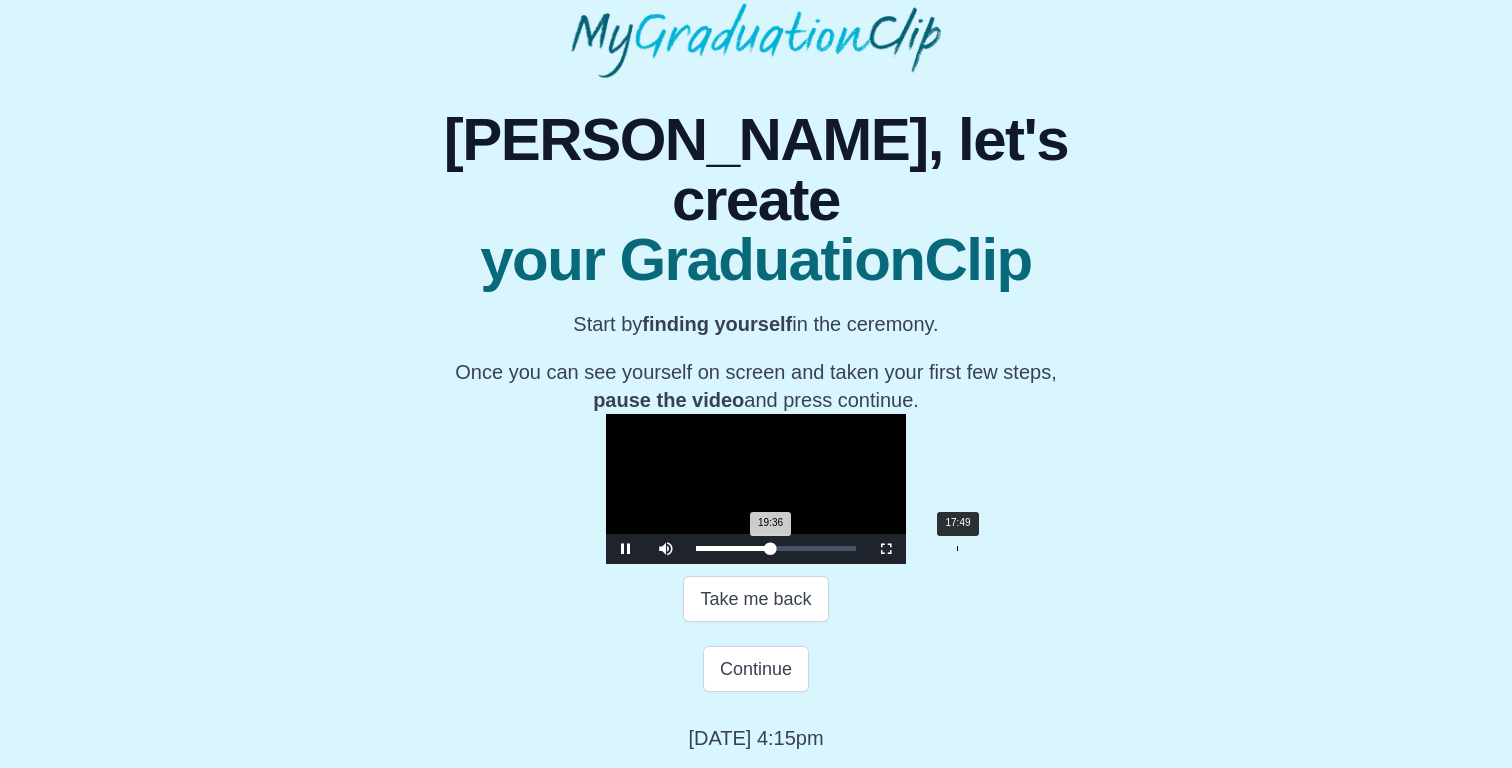 click on "19:36 Progress : 0%" at bounding box center (733, 548) 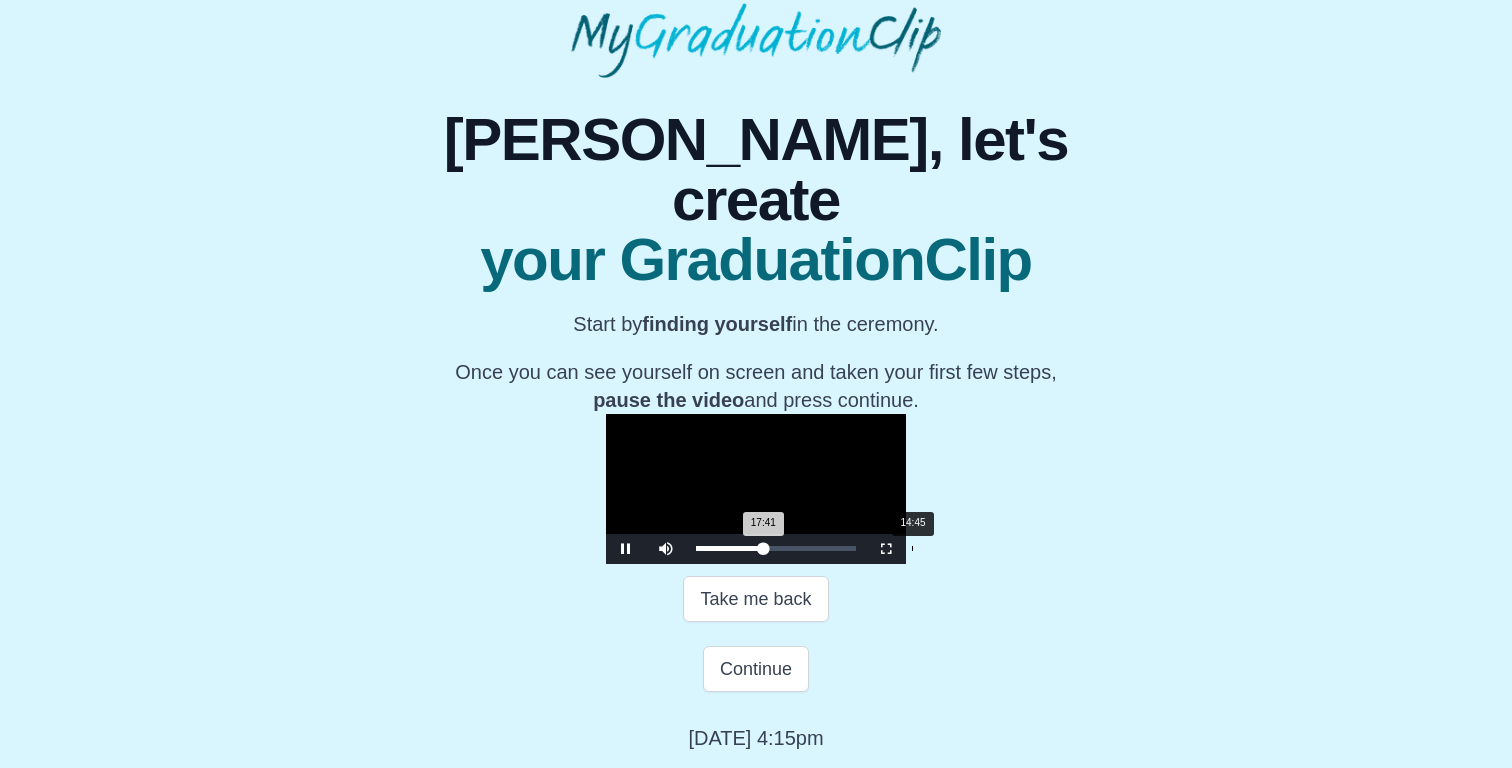 click on "14:45" at bounding box center [912, 548] 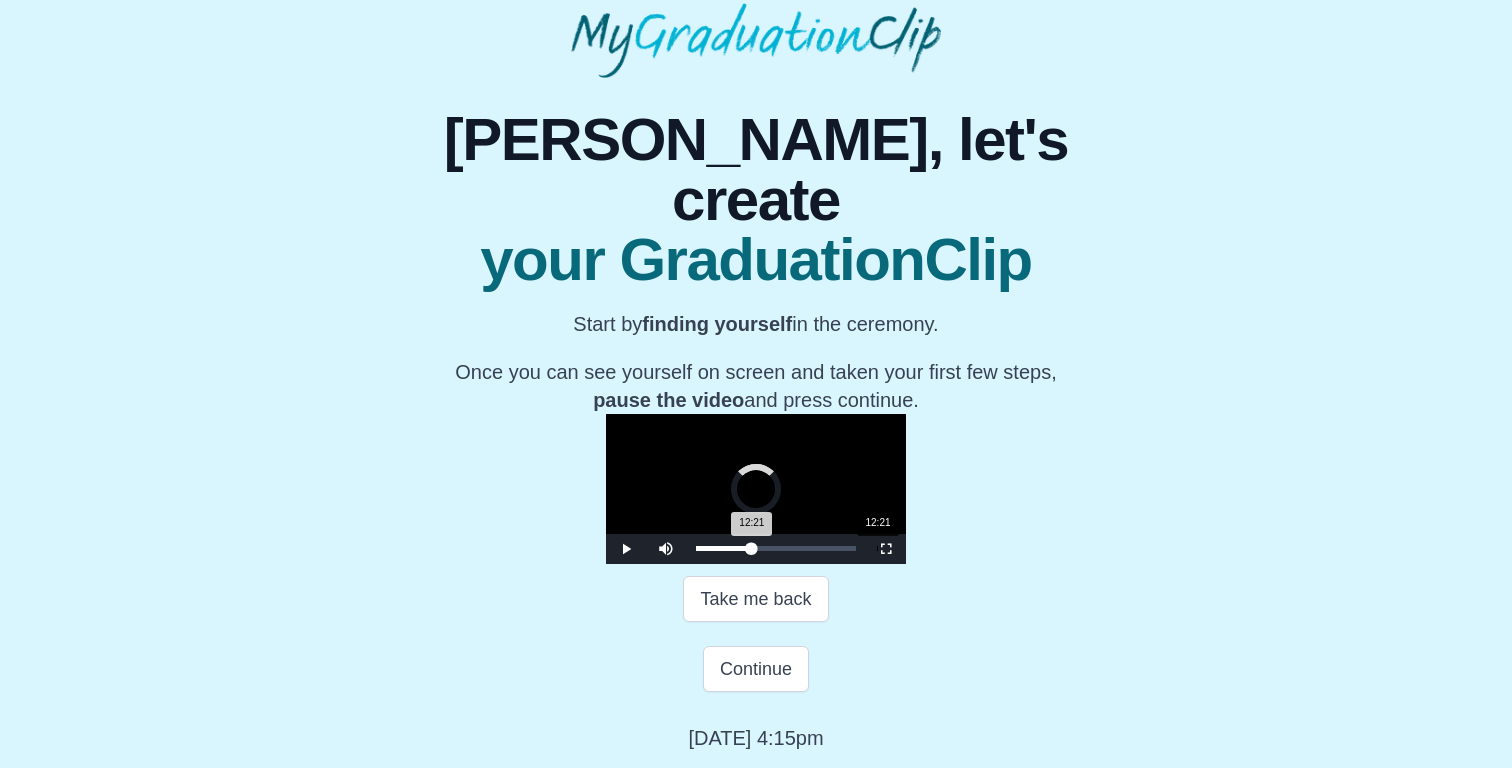click on "12:21 Progress : 0%" at bounding box center [724, 548] 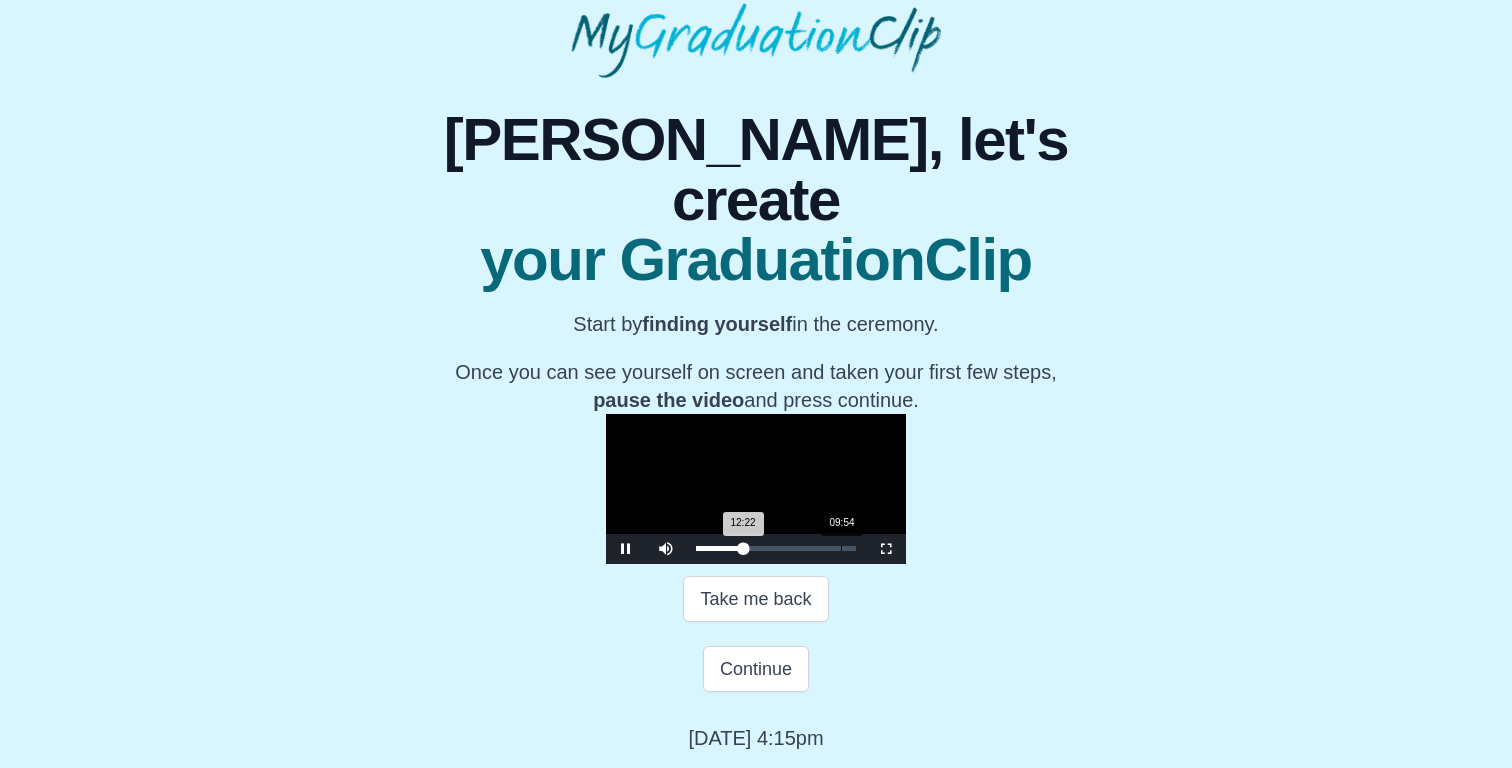 click on "Loaded : 0% 09:54 12:22 Progress : 0%" at bounding box center [776, 549] 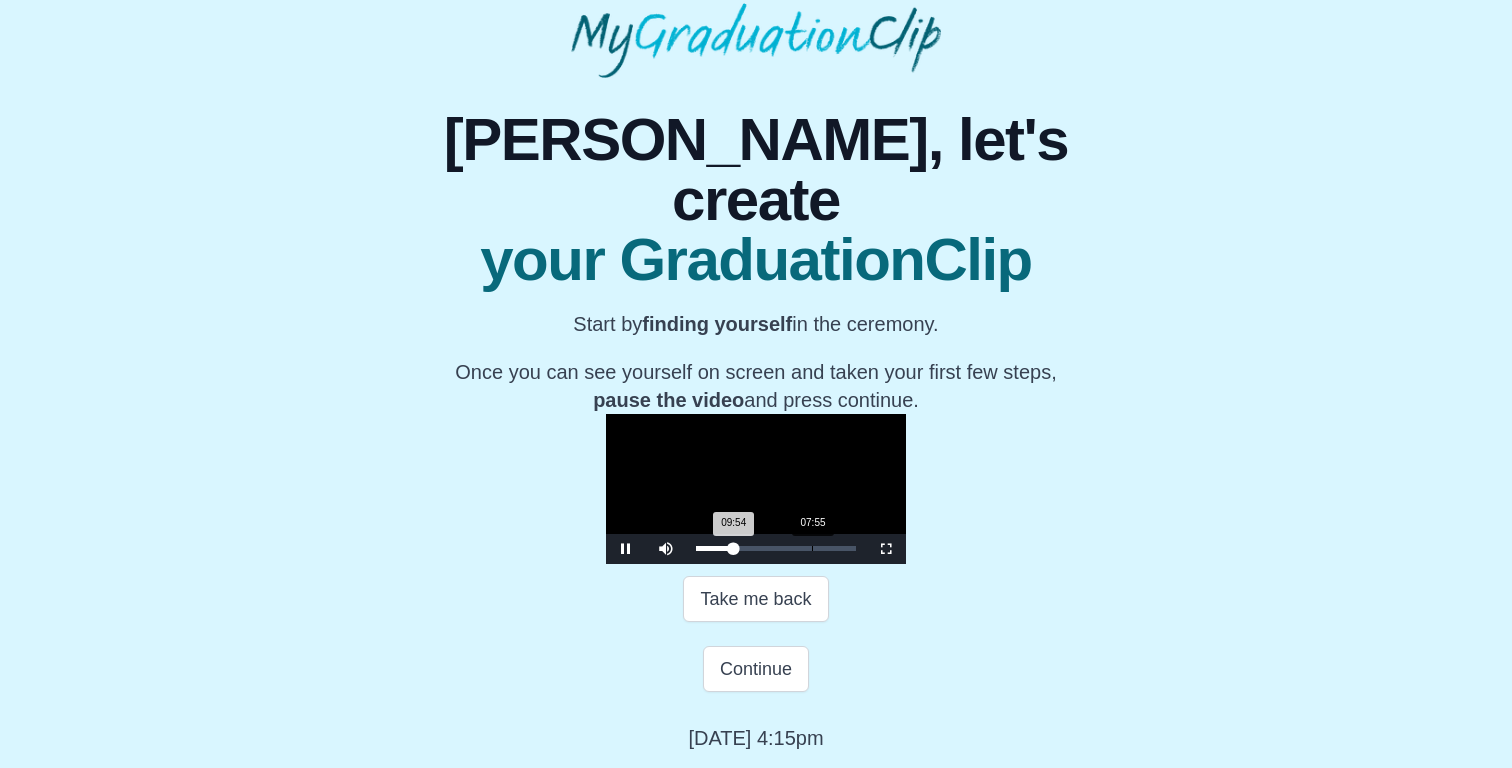 click on "Loaded : 0% 07:55 09:54 Progress : 0%" at bounding box center [776, 549] 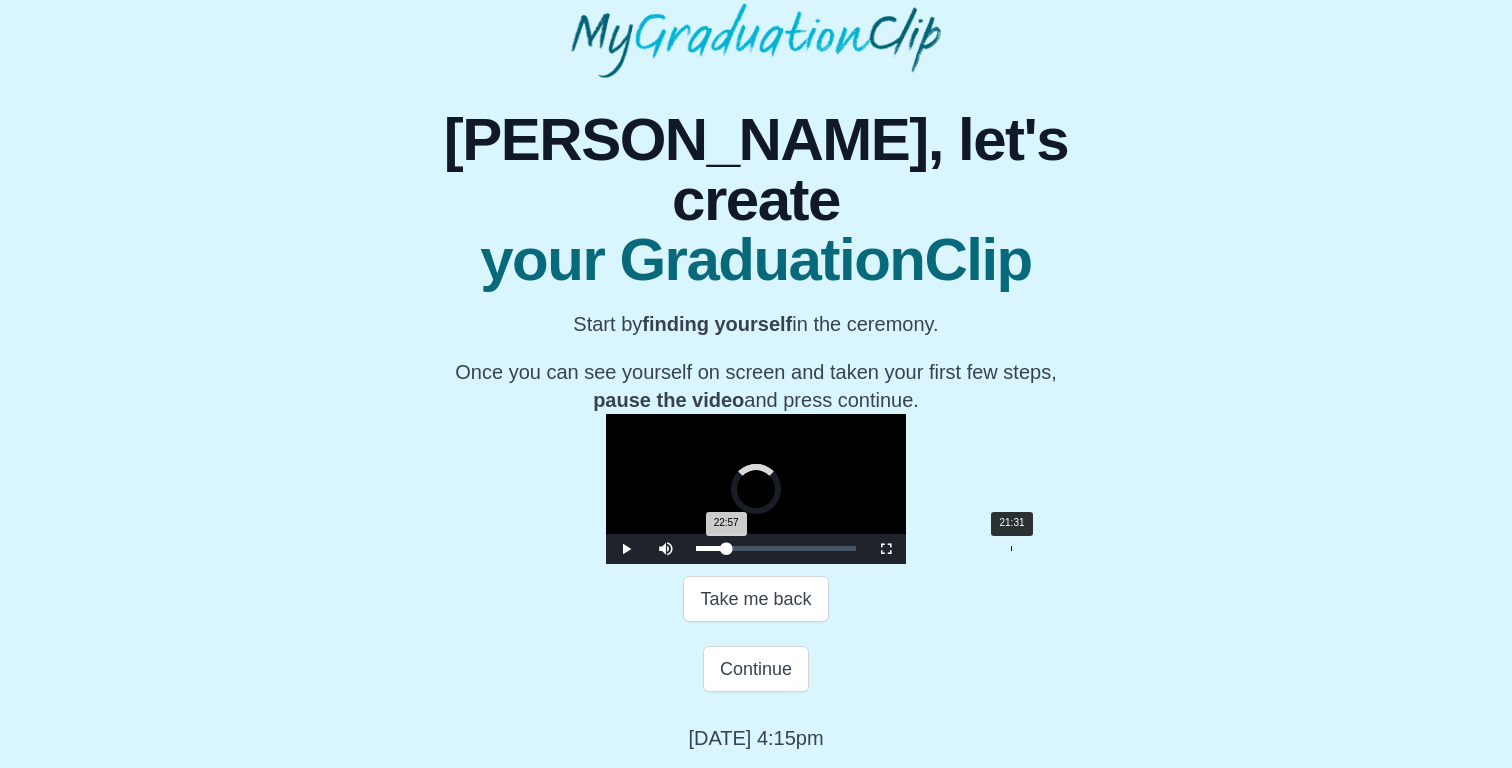 click on "Loaded : 0% 21:31 22:57 Progress : 0%" at bounding box center (776, 549) 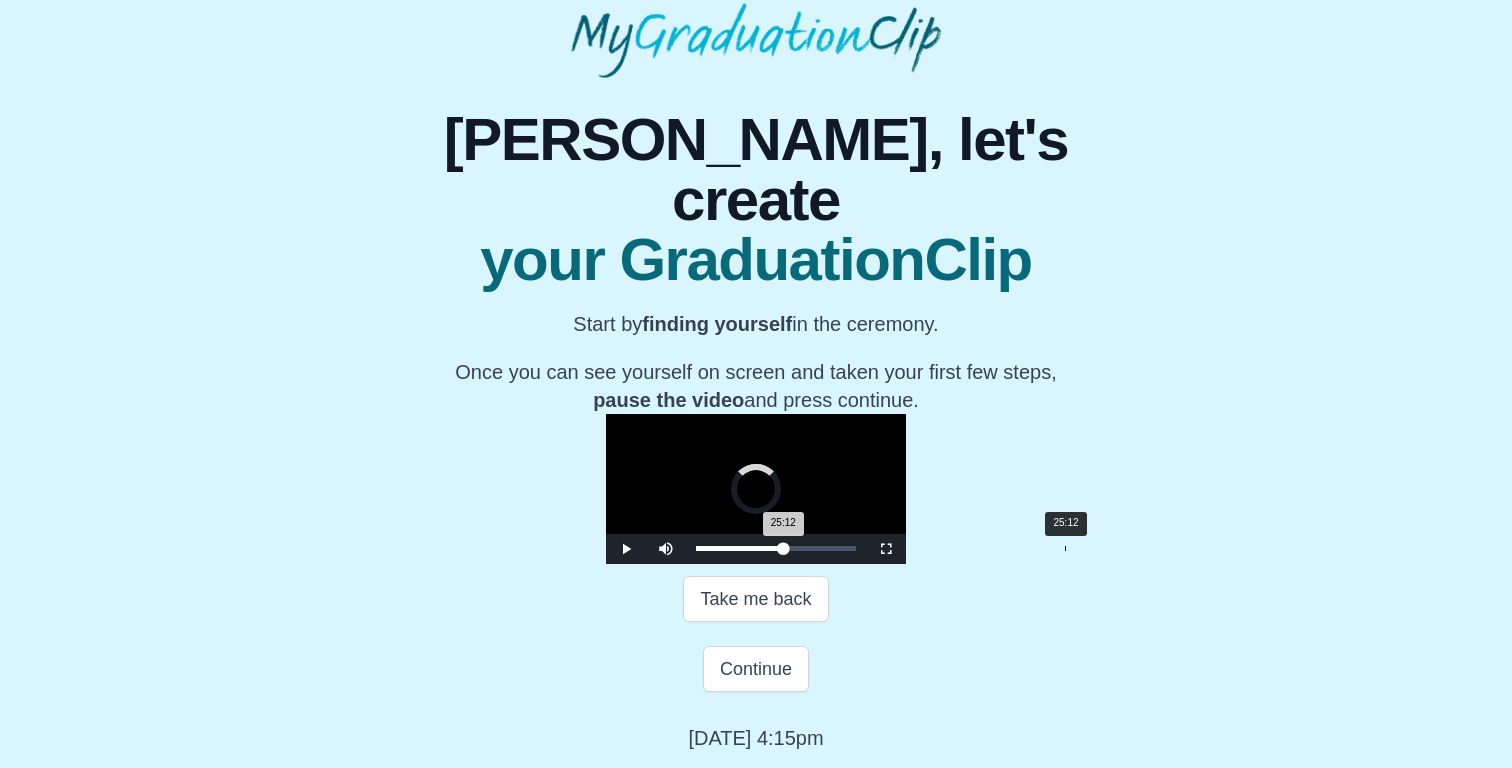 click on "Loaded : 0% 25:12 25:12 Progress : 0%" at bounding box center (776, 549) 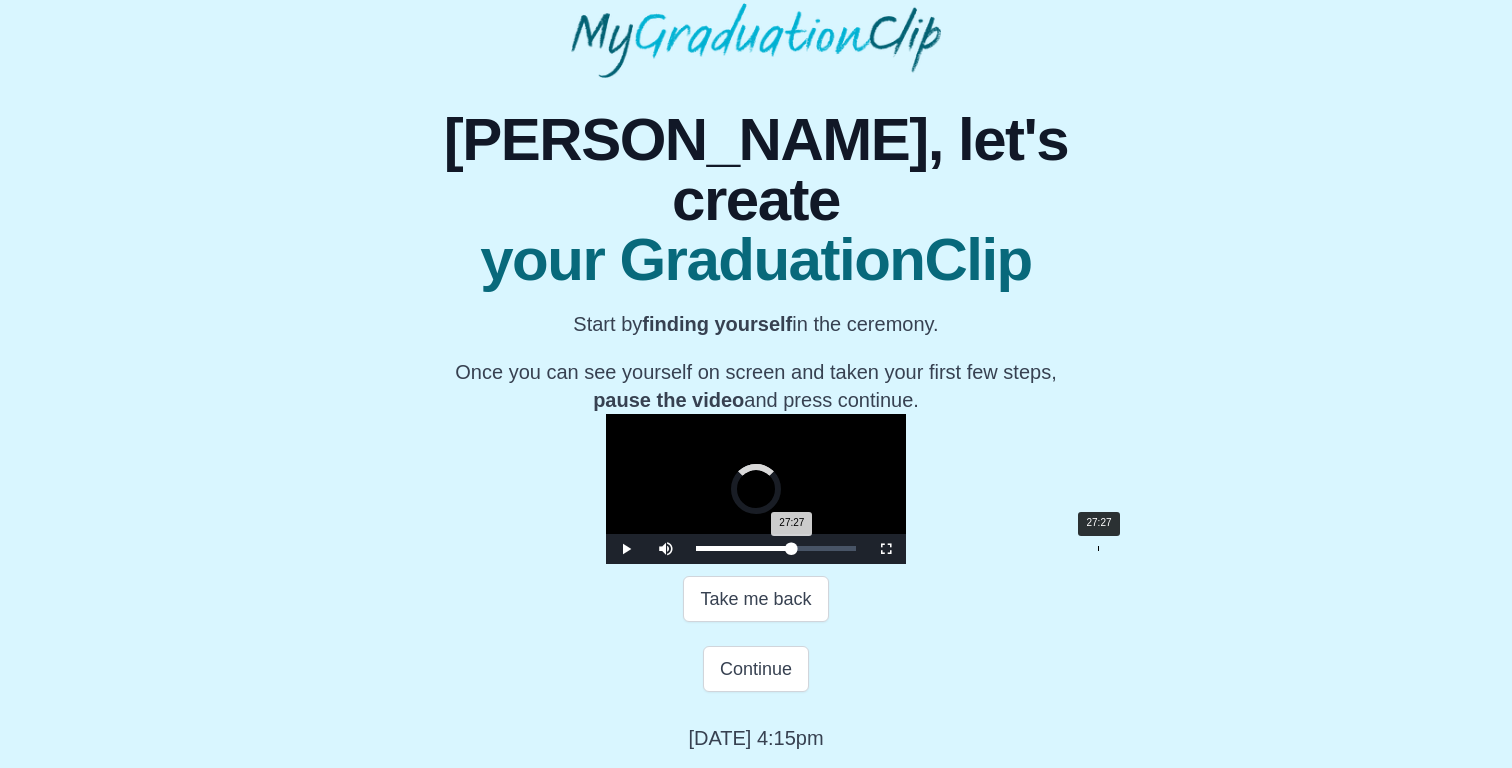 click on "Loaded : 0% 27:27 27:27 Progress : 0%" at bounding box center [776, 549] 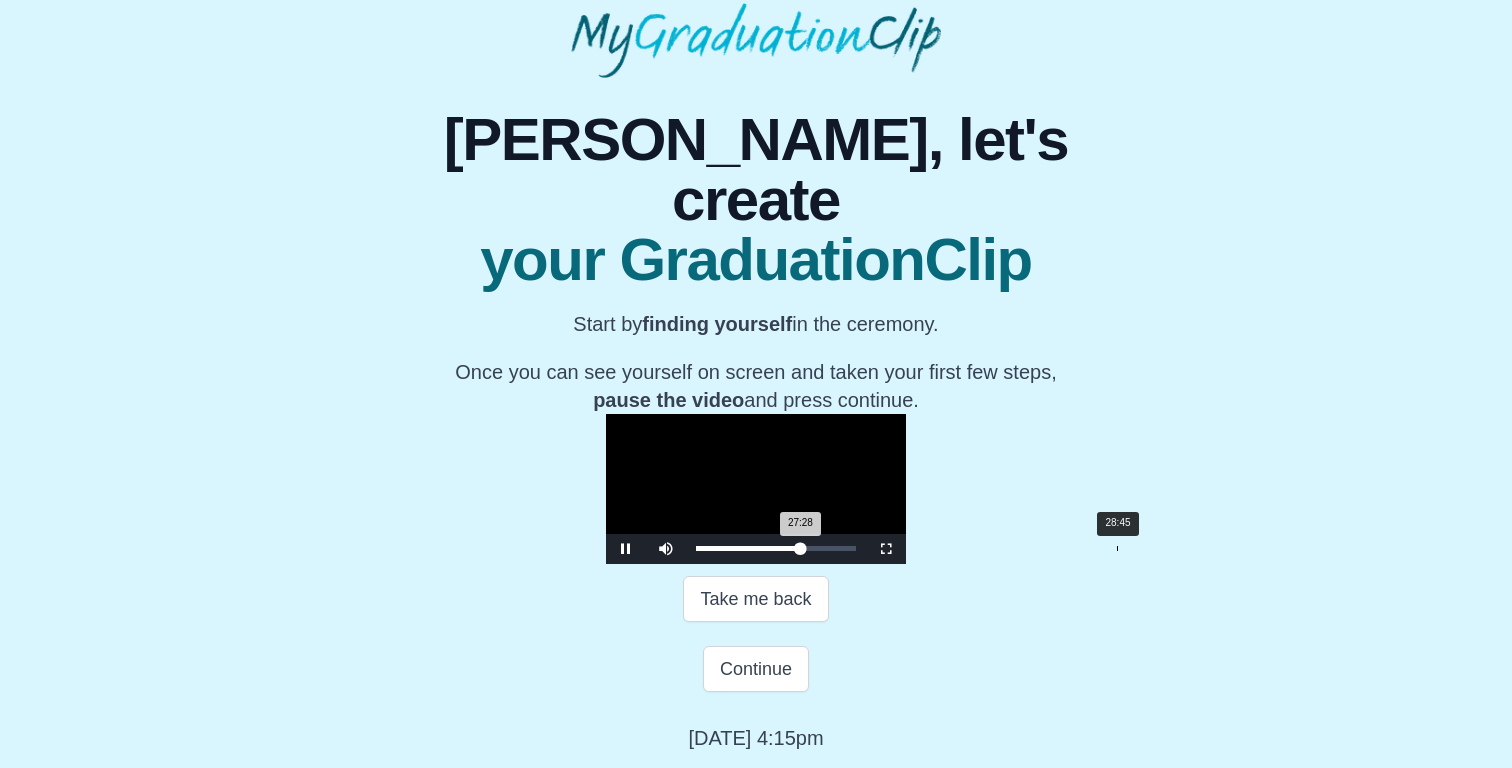 click on "Loaded : 0% 28:45 27:28 Progress : 0%" at bounding box center (776, 549) 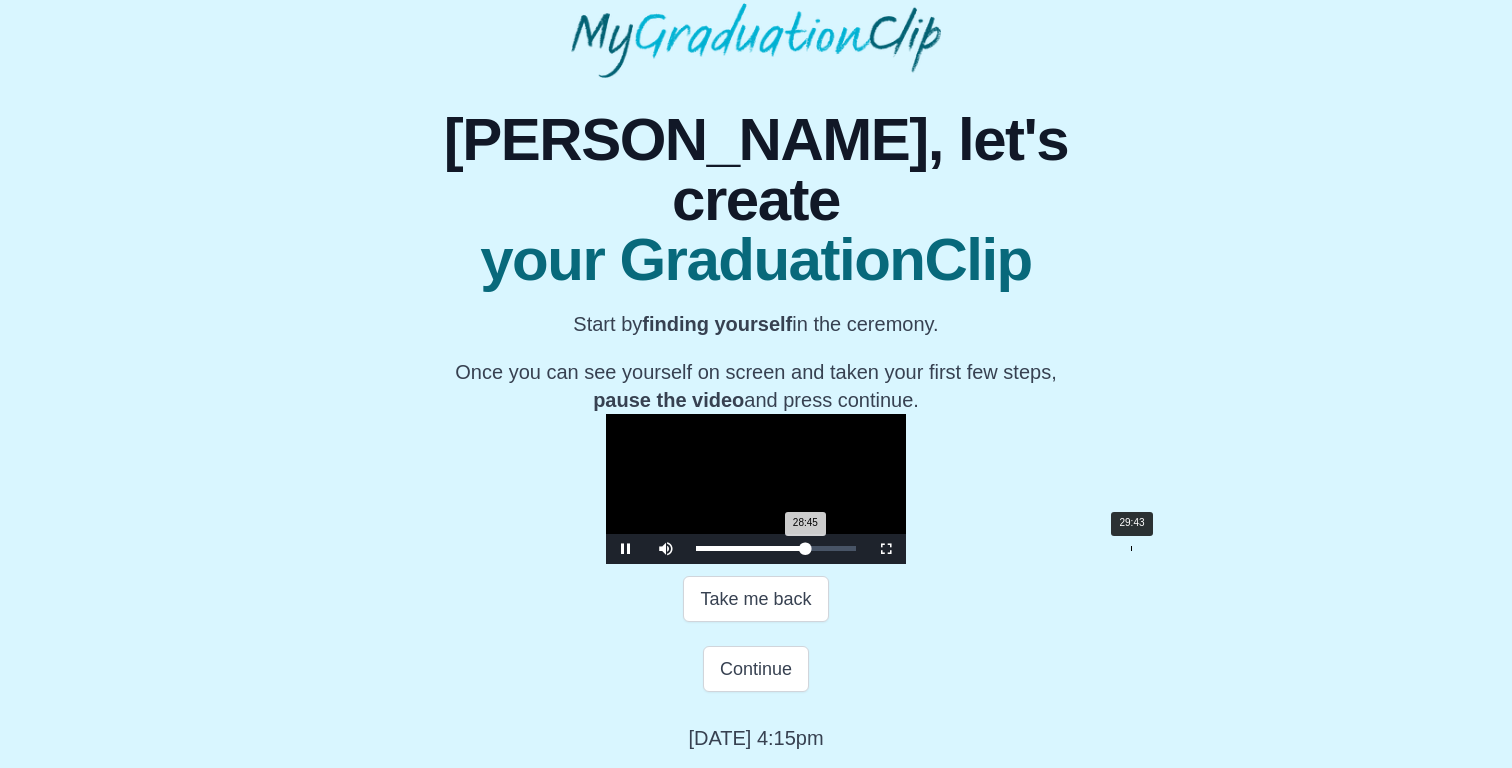 click on "Loaded : 0% 29:43 28:45 Progress : 0%" at bounding box center (776, 549) 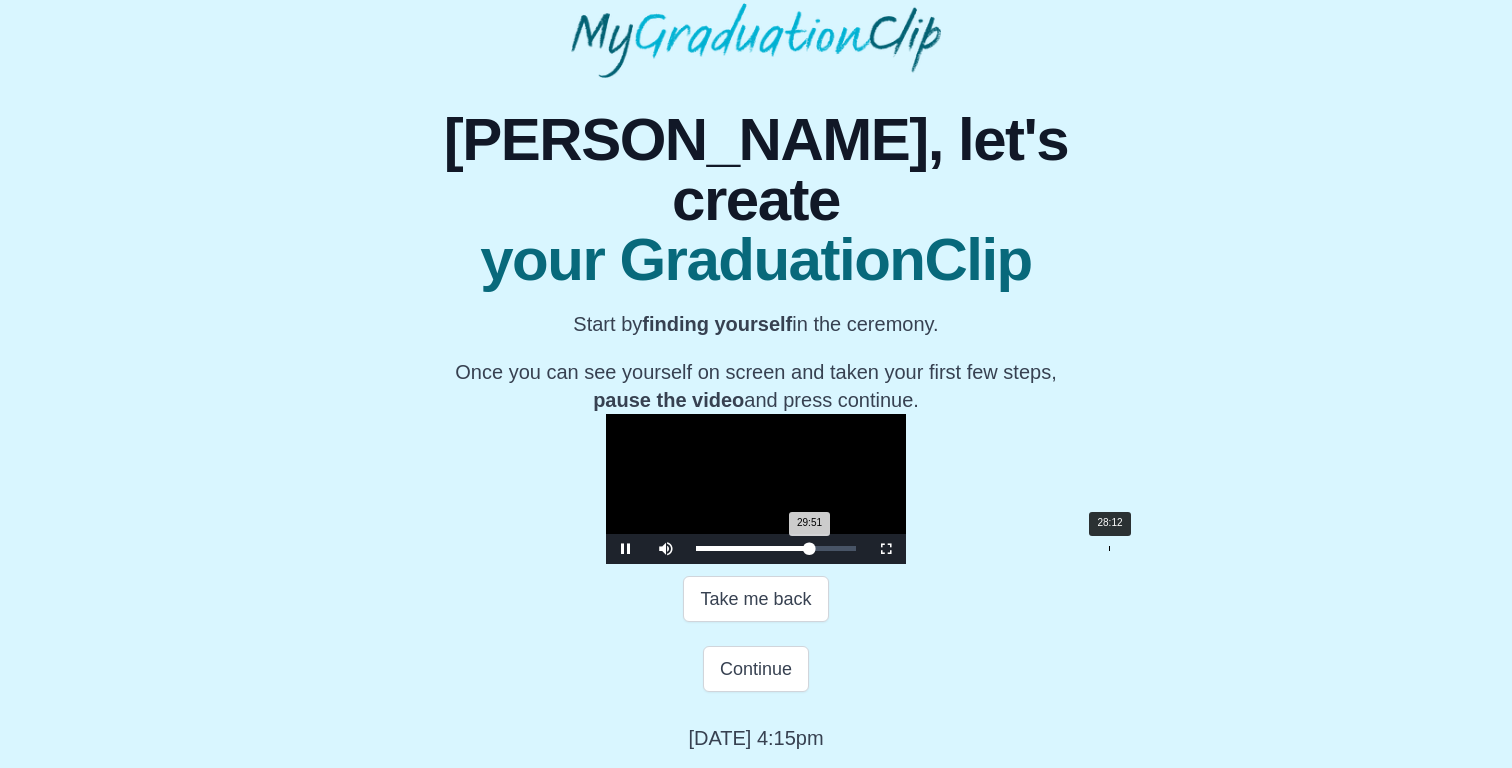 click on "28:12" at bounding box center (1109, 548) 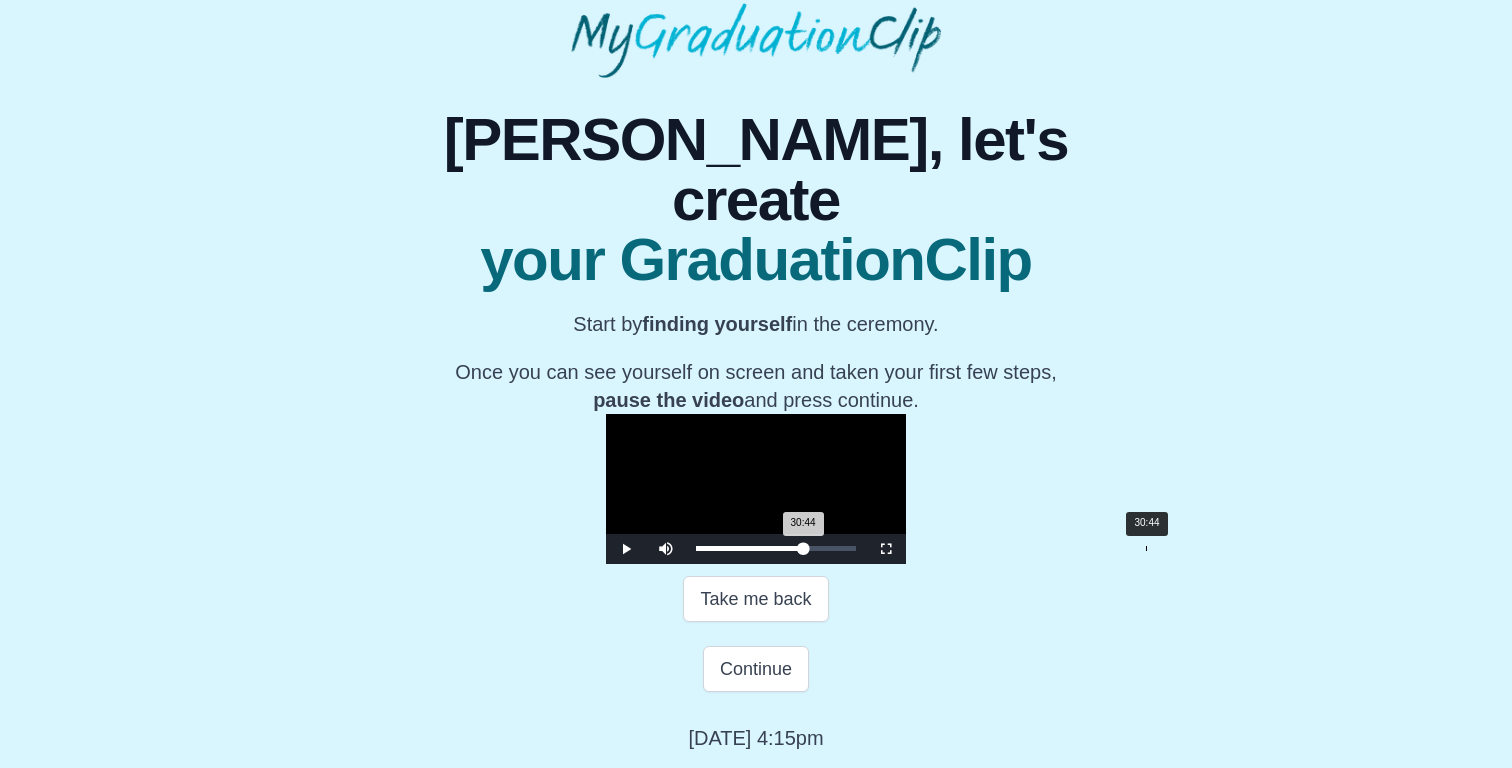 click on "Loaded : 0% 30:44 30:44 Progress : 0%" at bounding box center [776, 549] 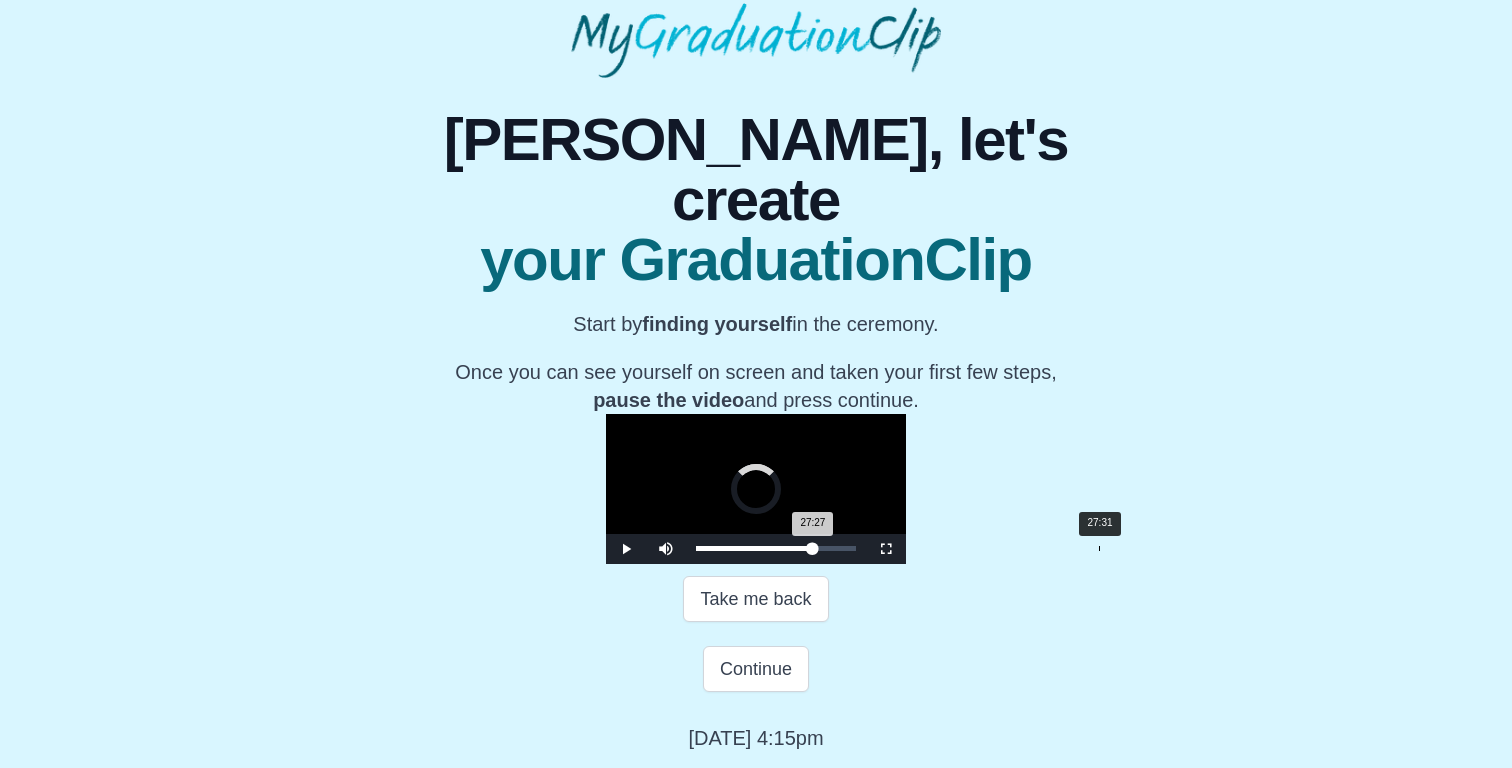 click on "27:27 Progress : 0%" at bounding box center (754, 548) 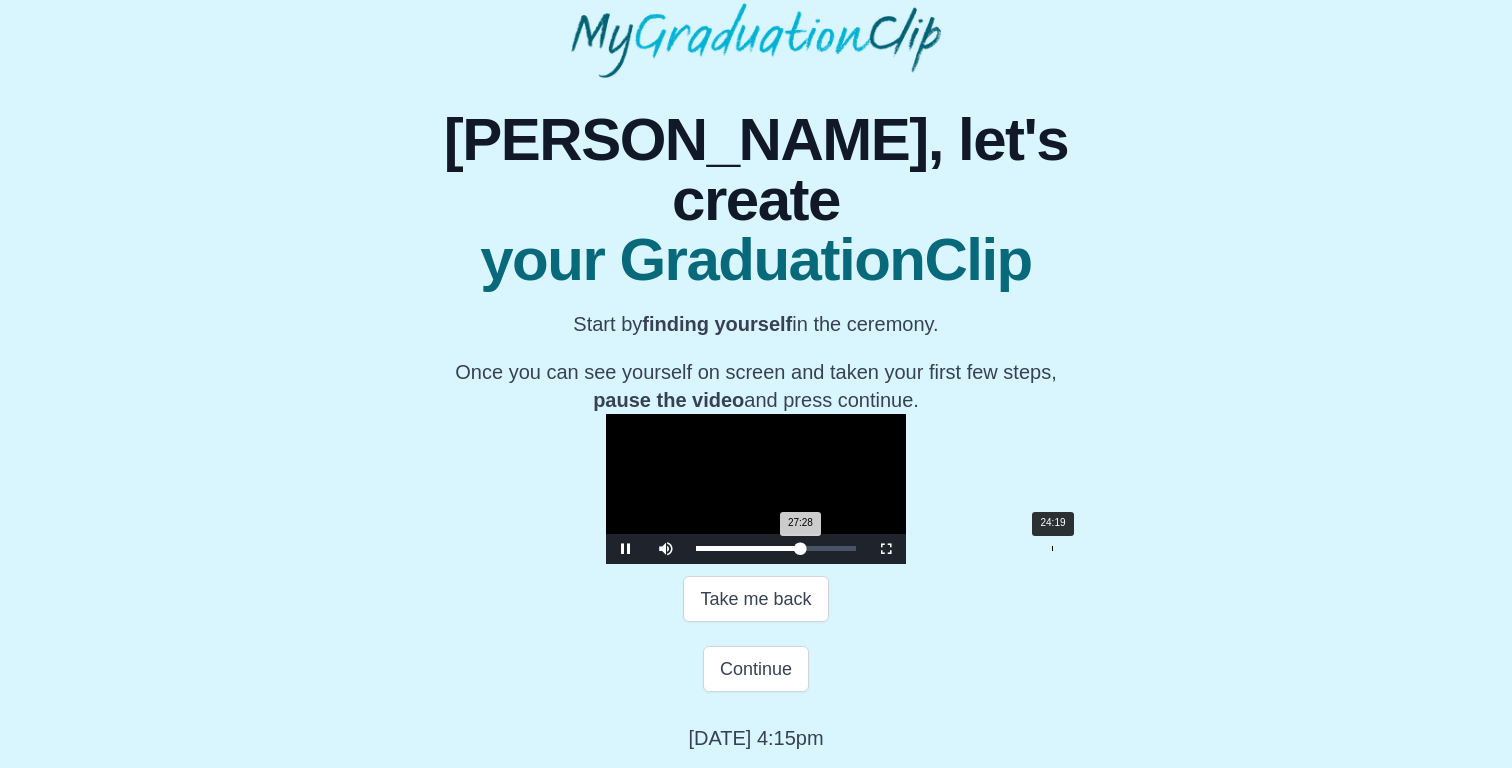 click on "27:28 Progress : 0%" at bounding box center [748, 548] 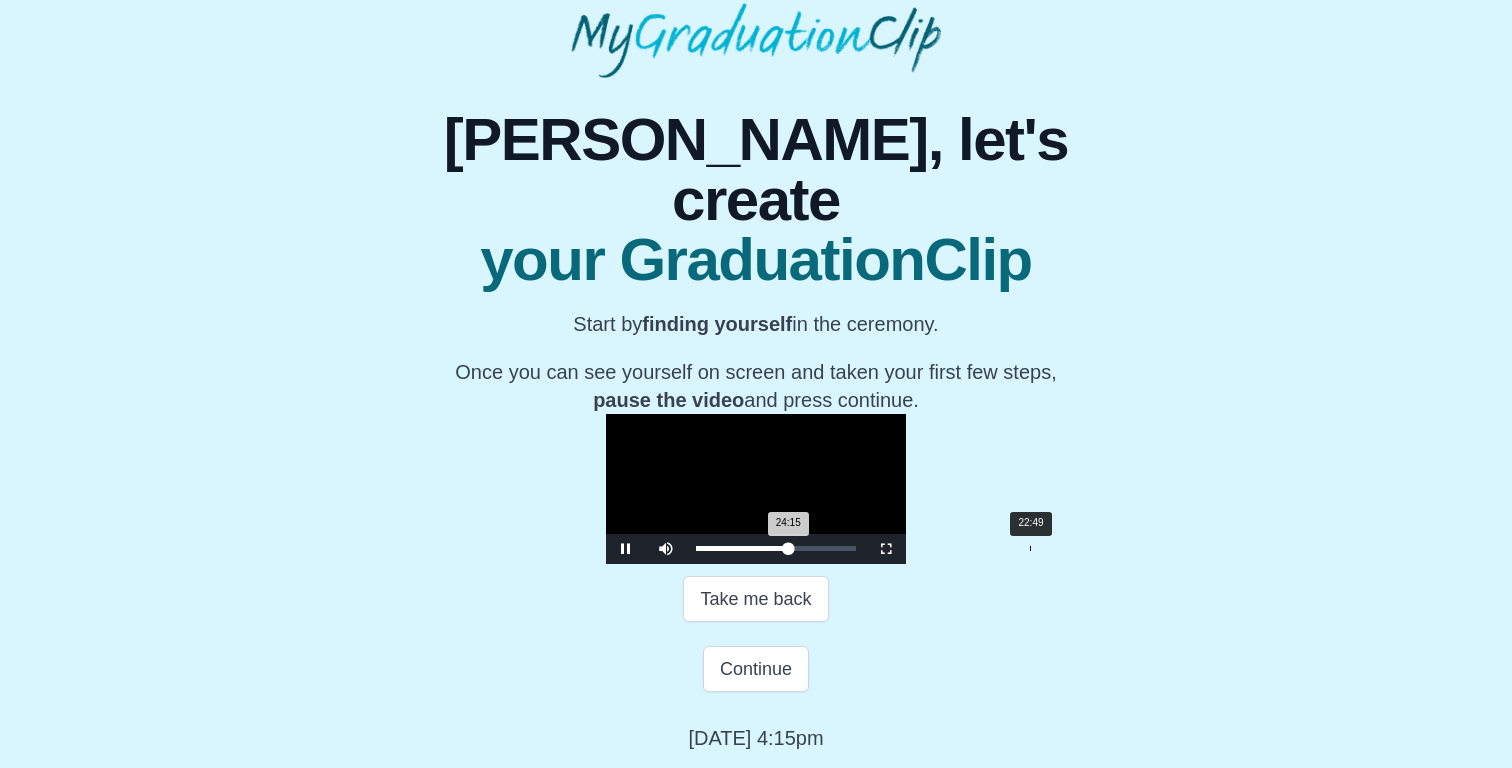 click on "22:49" at bounding box center (1030, 548) 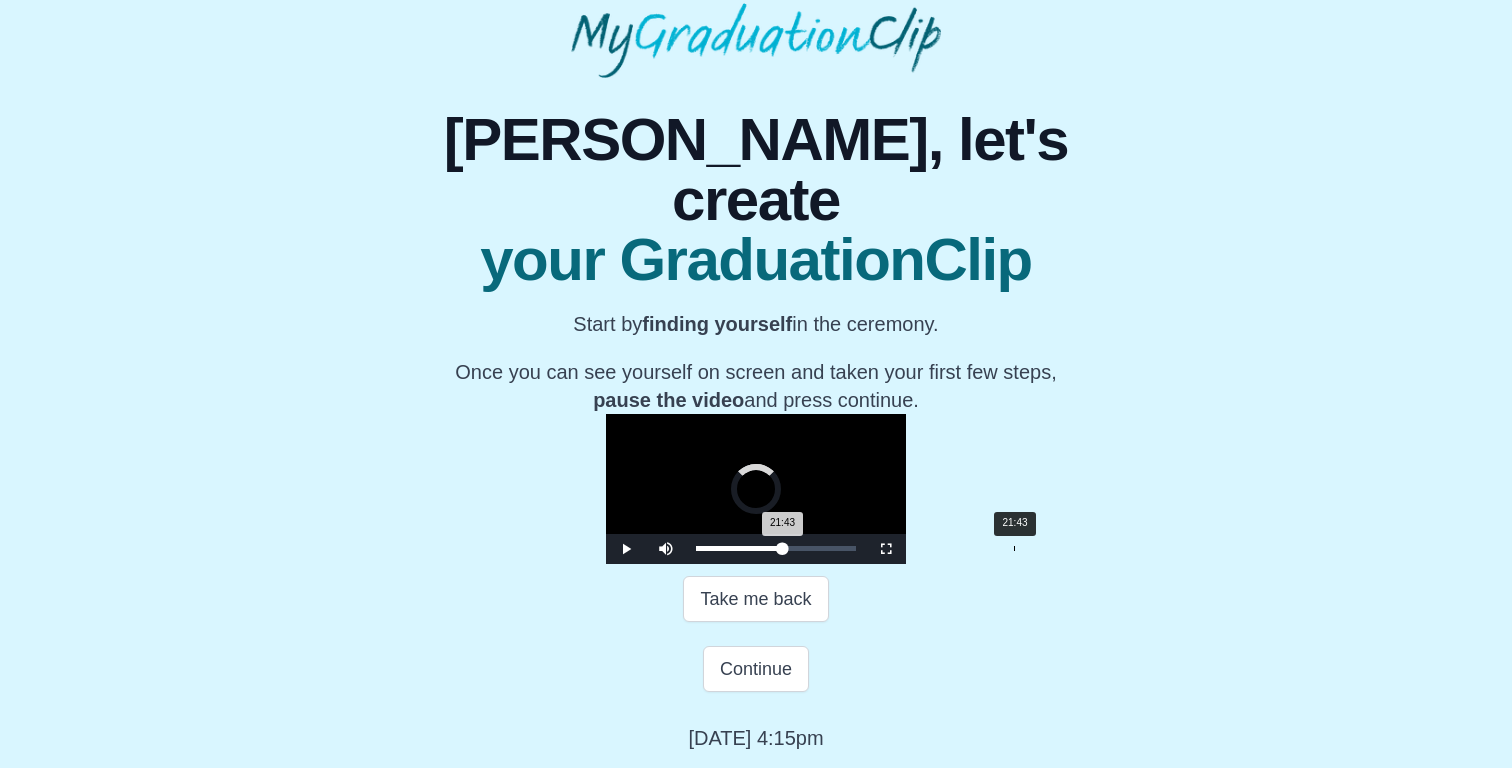 click on "Loaded : 0% 21:43 21:43 Progress : 0%" at bounding box center [776, 549] 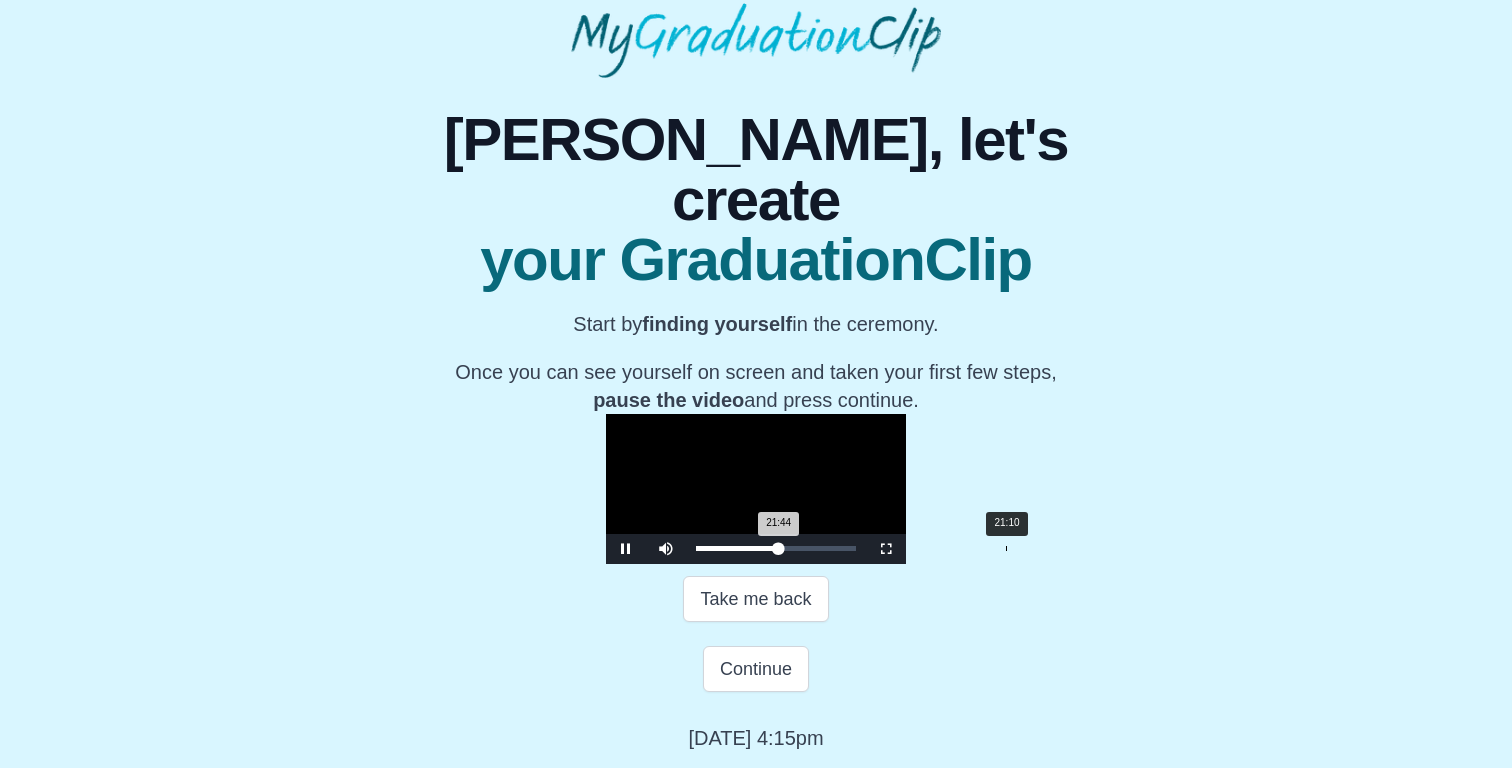 click on "Loaded : 0% 21:10 21:44 Progress : 0%" at bounding box center [776, 549] 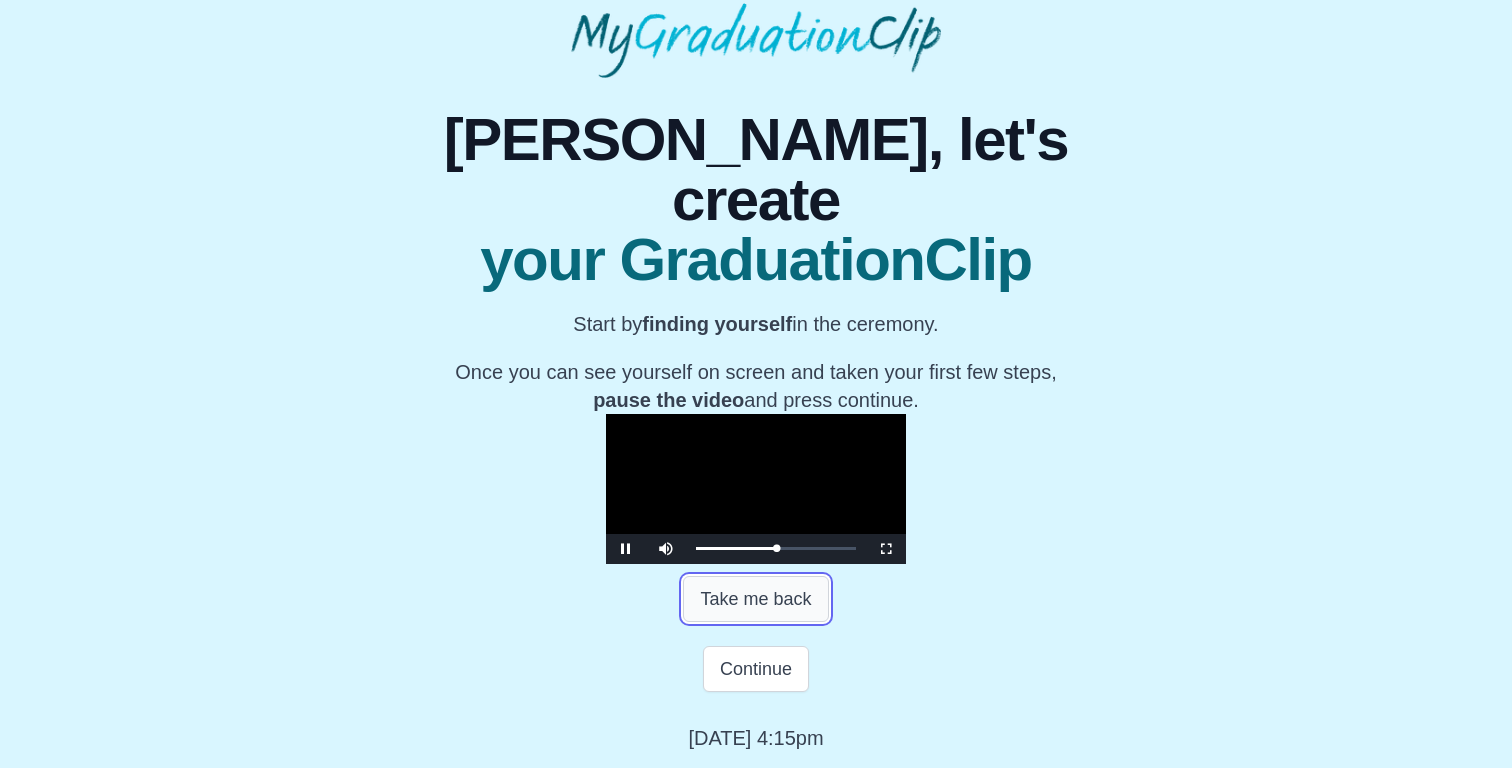click on "Take me back" at bounding box center (755, 599) 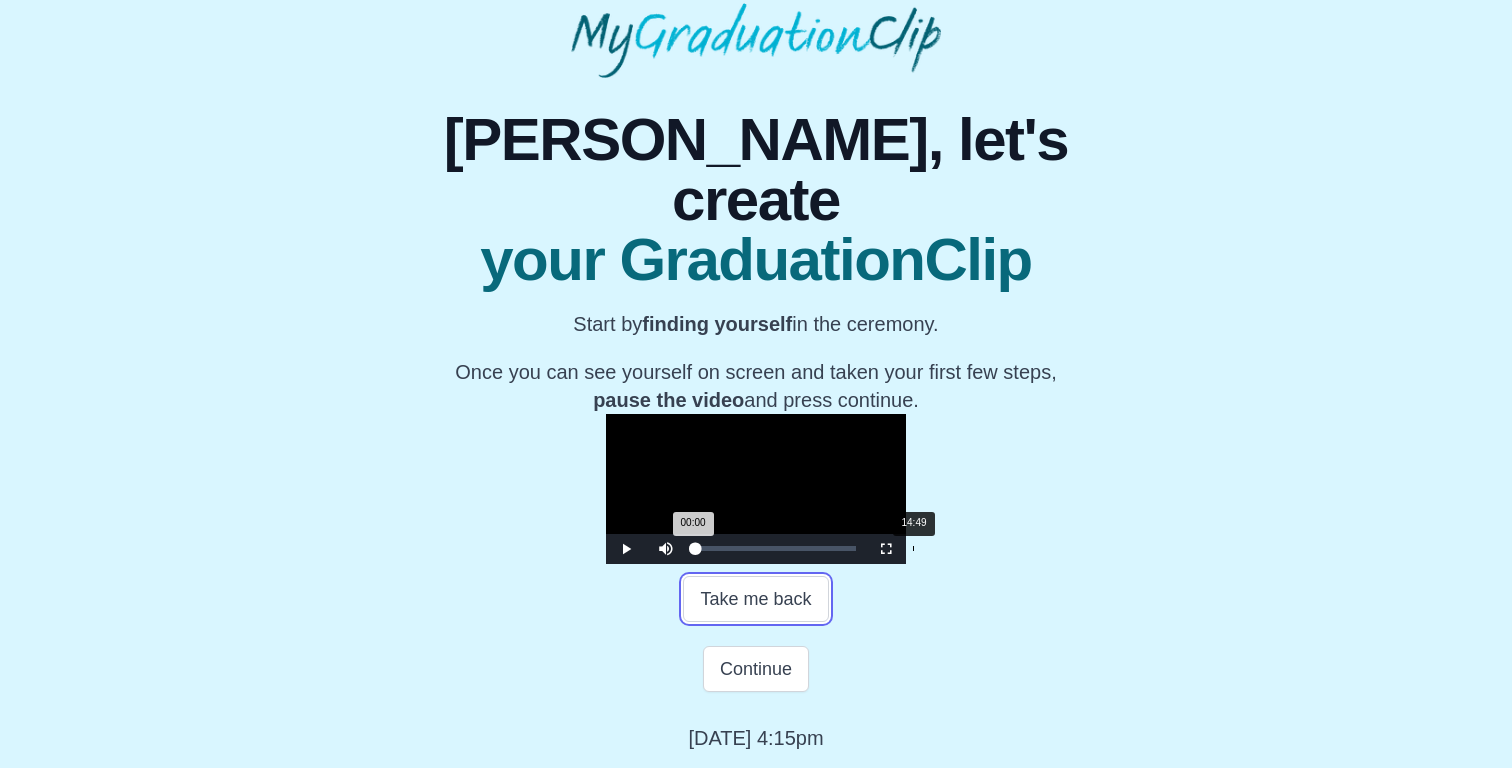 click on "Loaded : 0% 14:49 00:00 Progress : 0%" at bounding box center (776, 548) 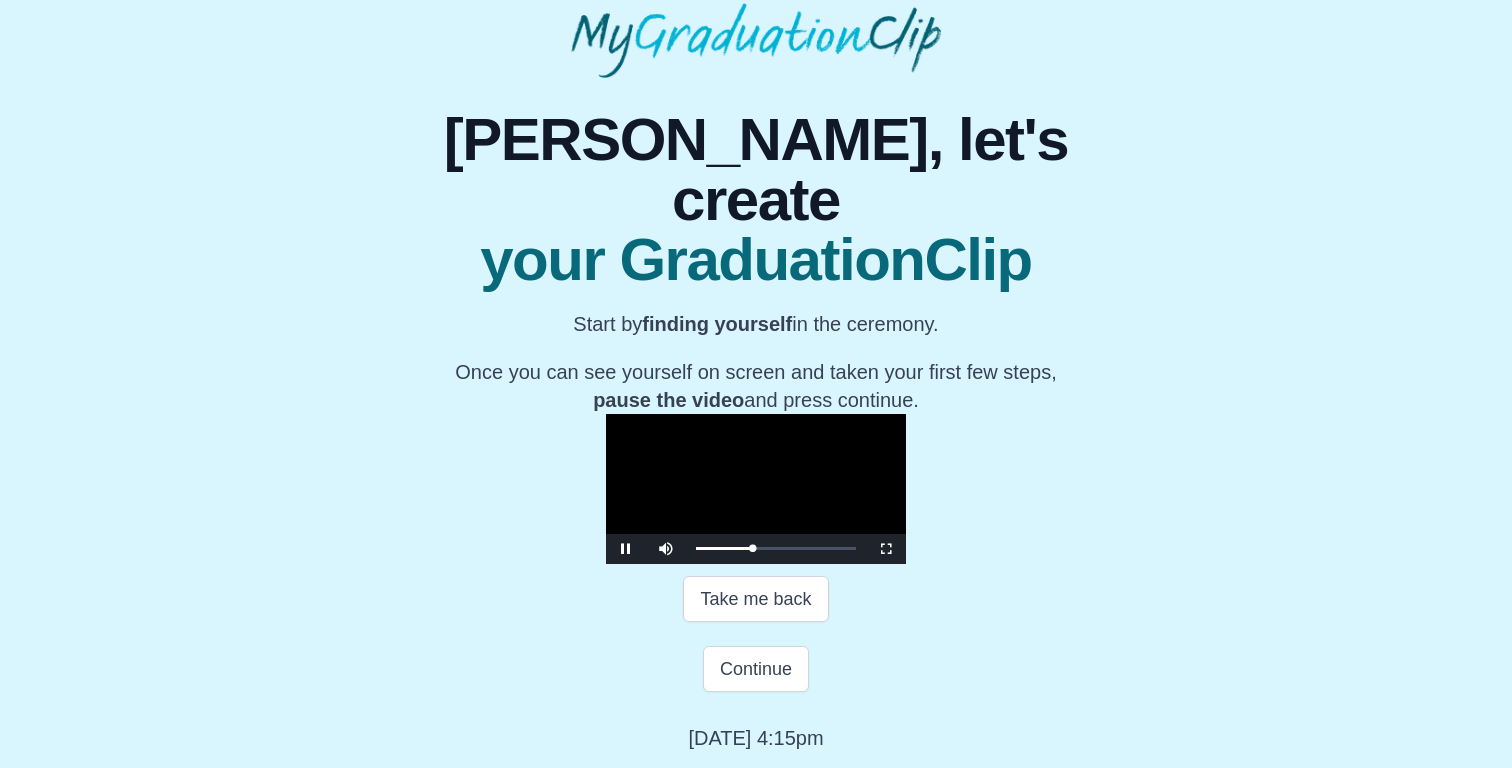 click at bounding box center (756, 489) 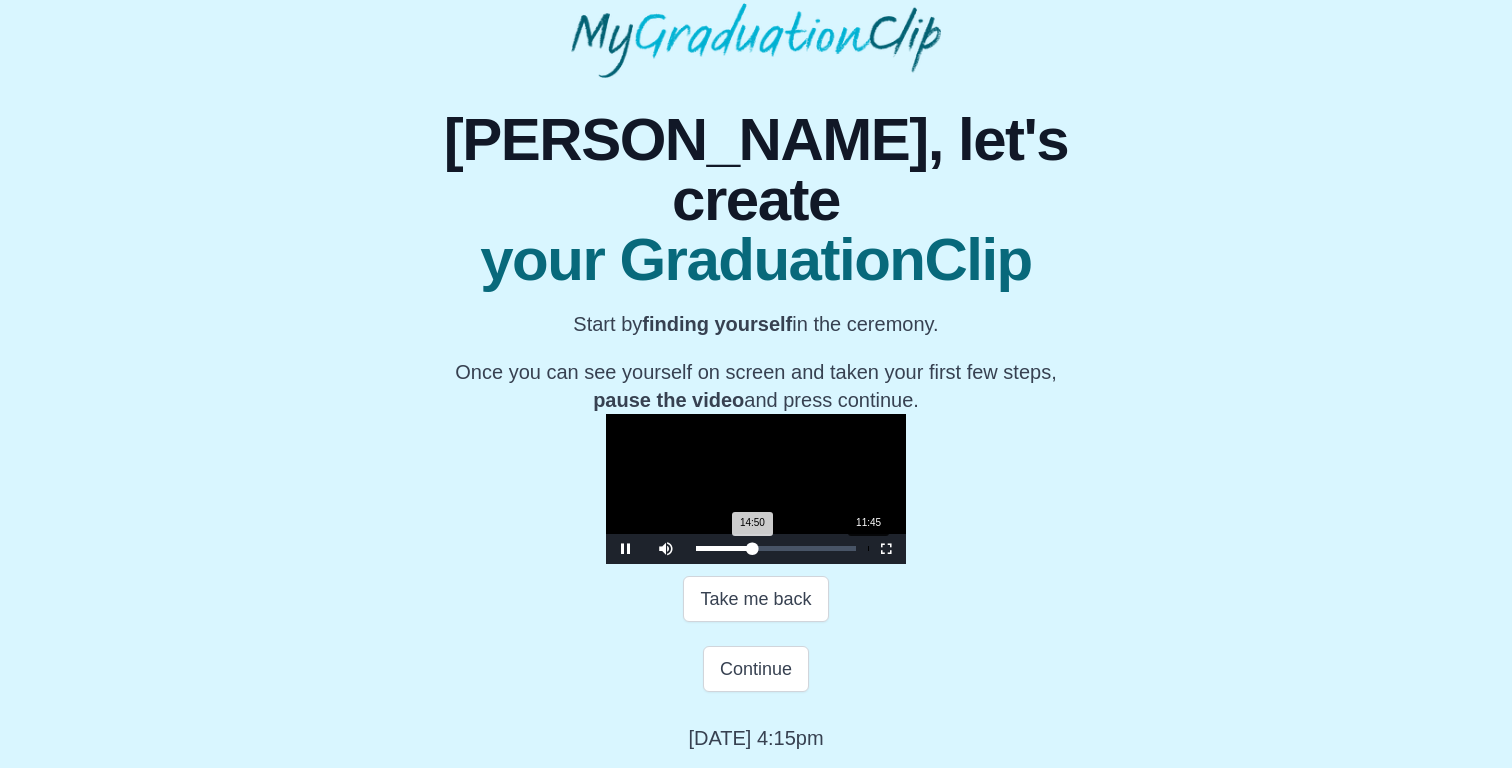 click on "Loaded : 0% 11:45 14:50 Progress : 0%" at bounding box center [776, 549] 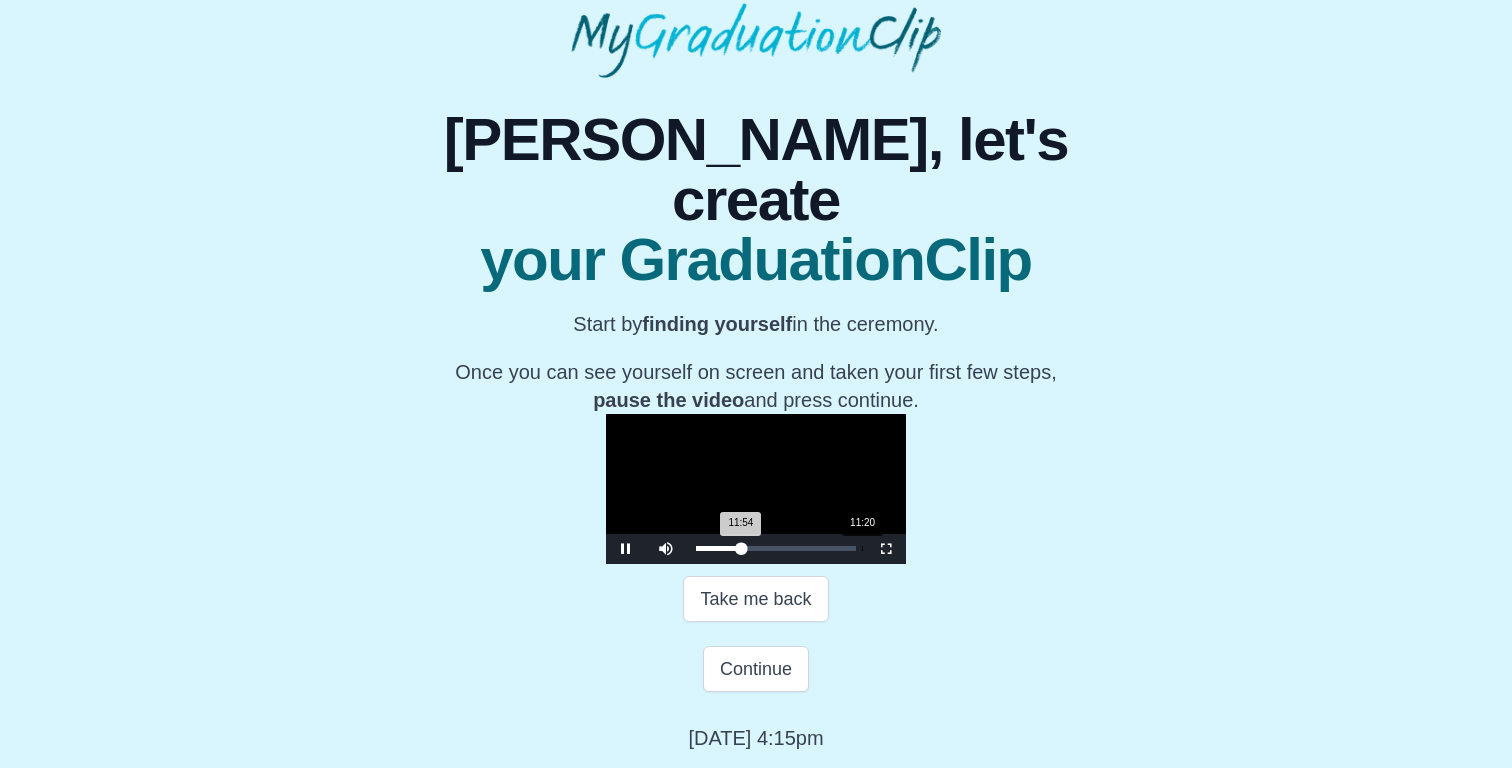click on "11:20" at bounding box center [862, 548] 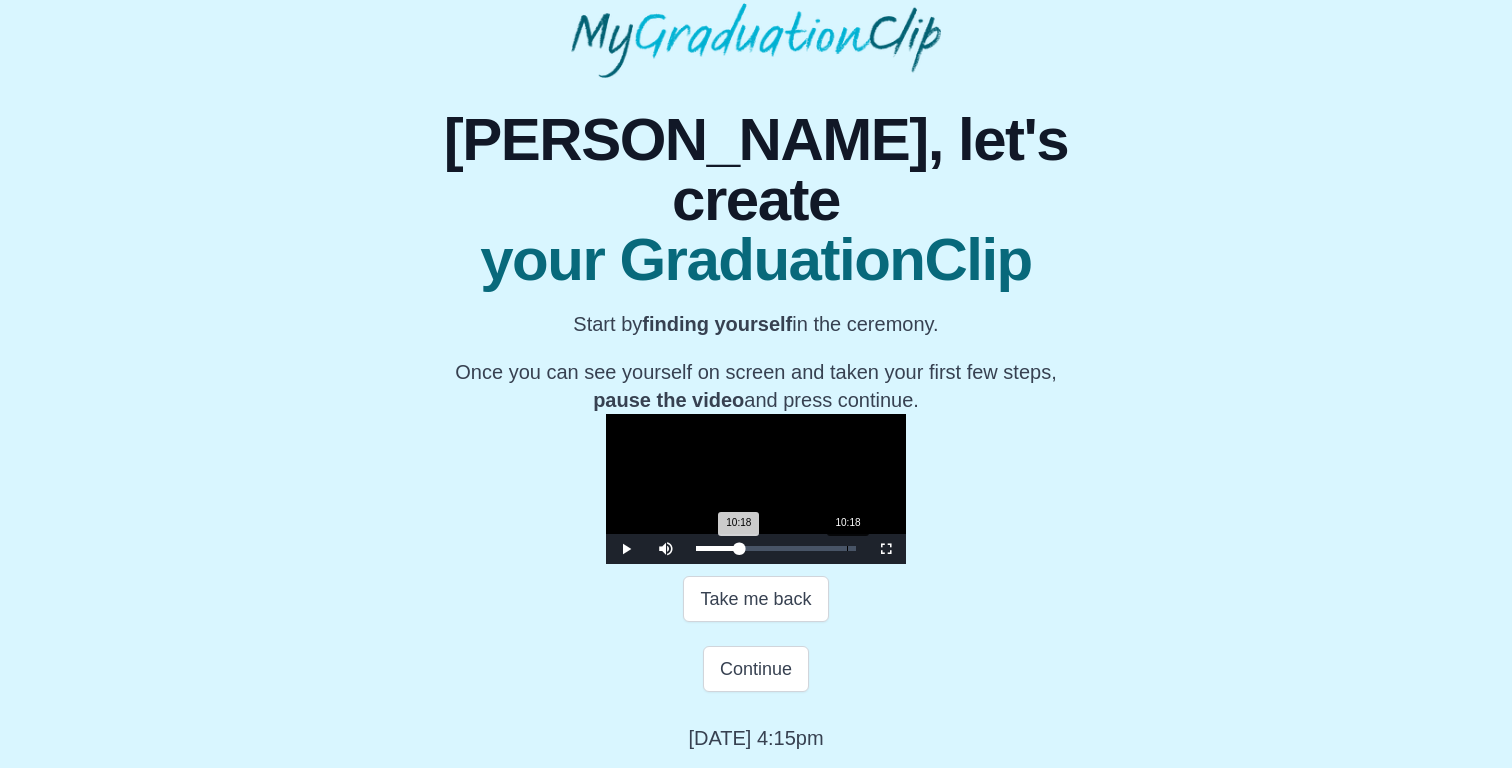 click on "10:18 Progress : 0%" at bounding box center [717, 548] 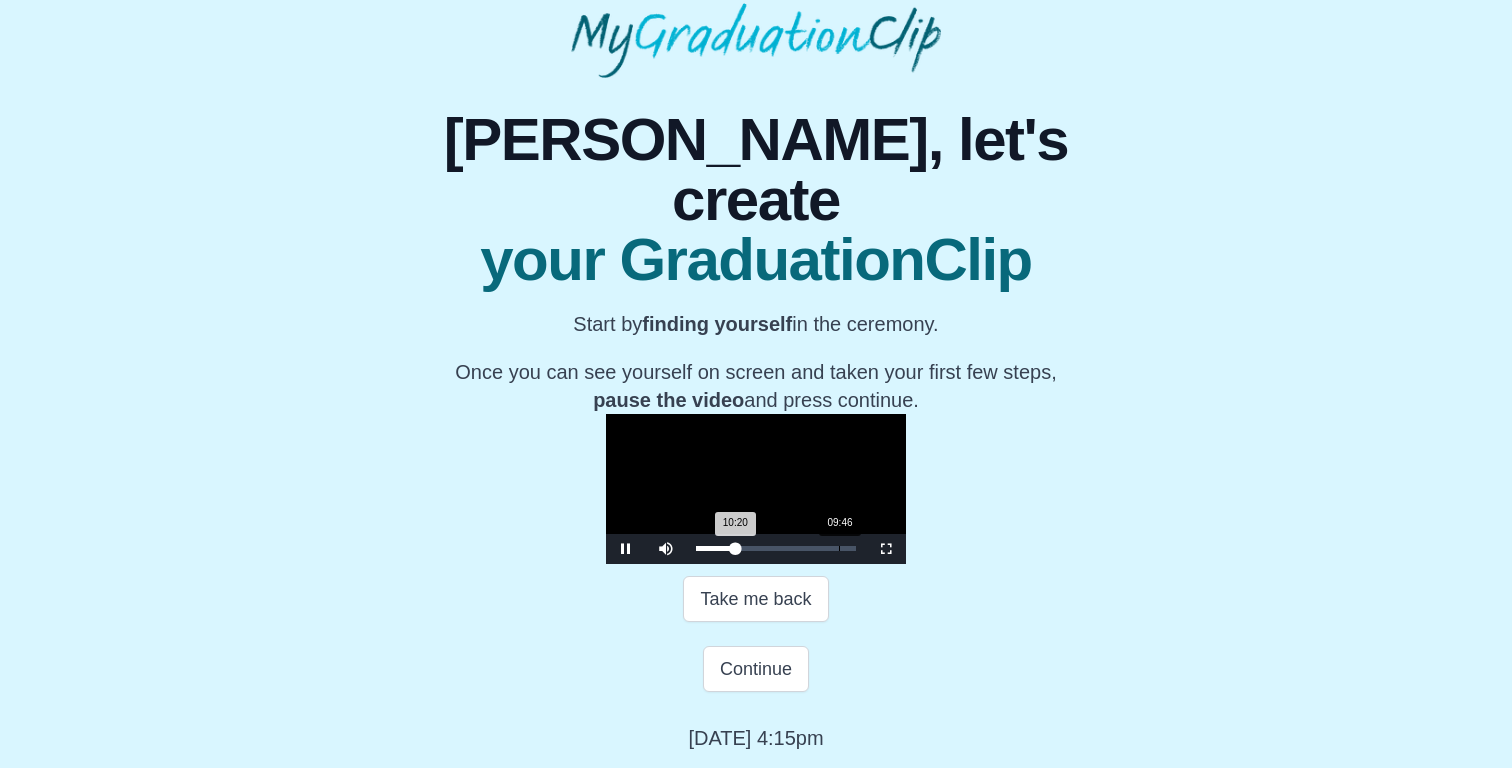 click on "Loaded : 0% 09:46 10:20 Progress : 0%" at bounding box center [776, 549] 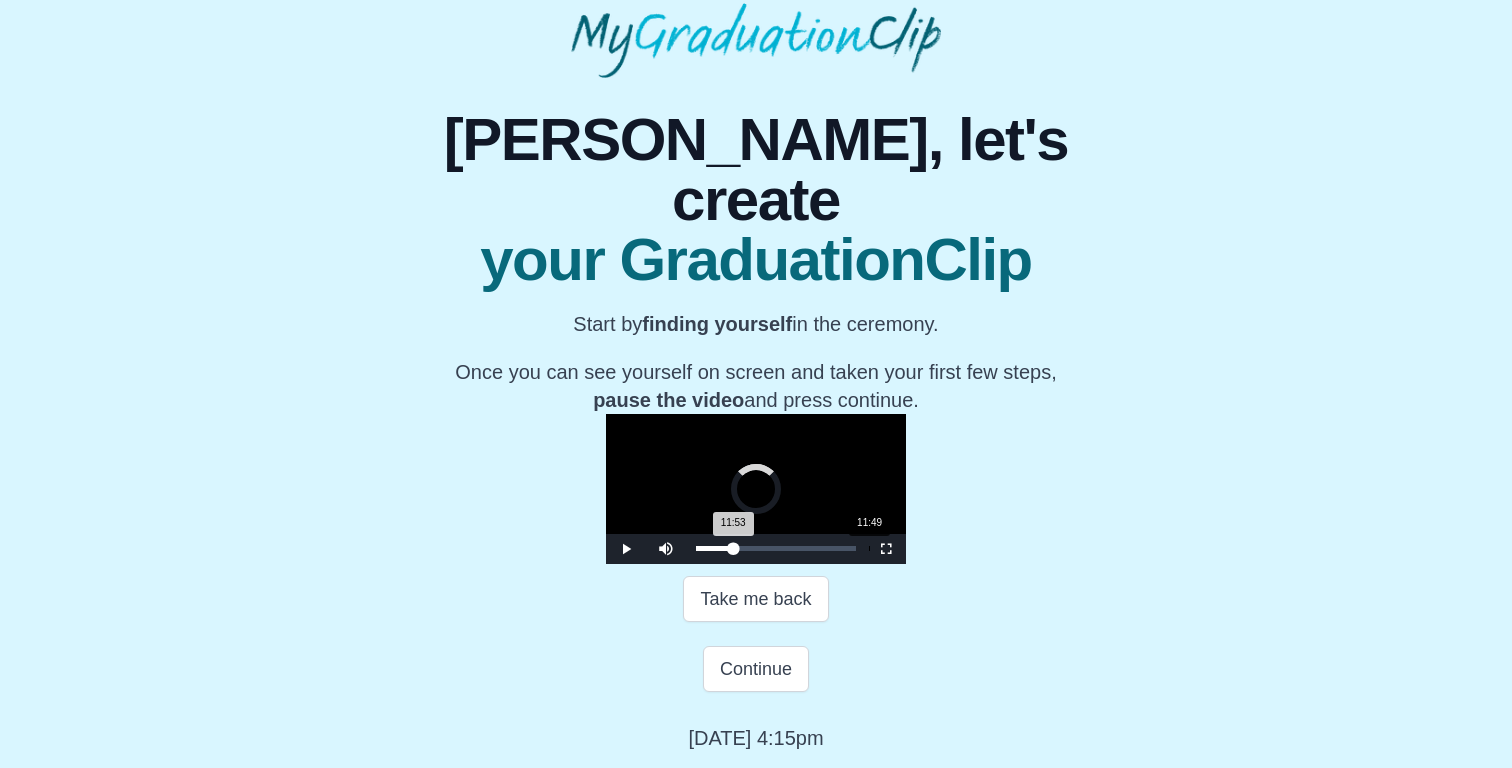 click on "Loaded : 0% 11:49 11:53 Progress : 0%" at bounding box center [776, 549] 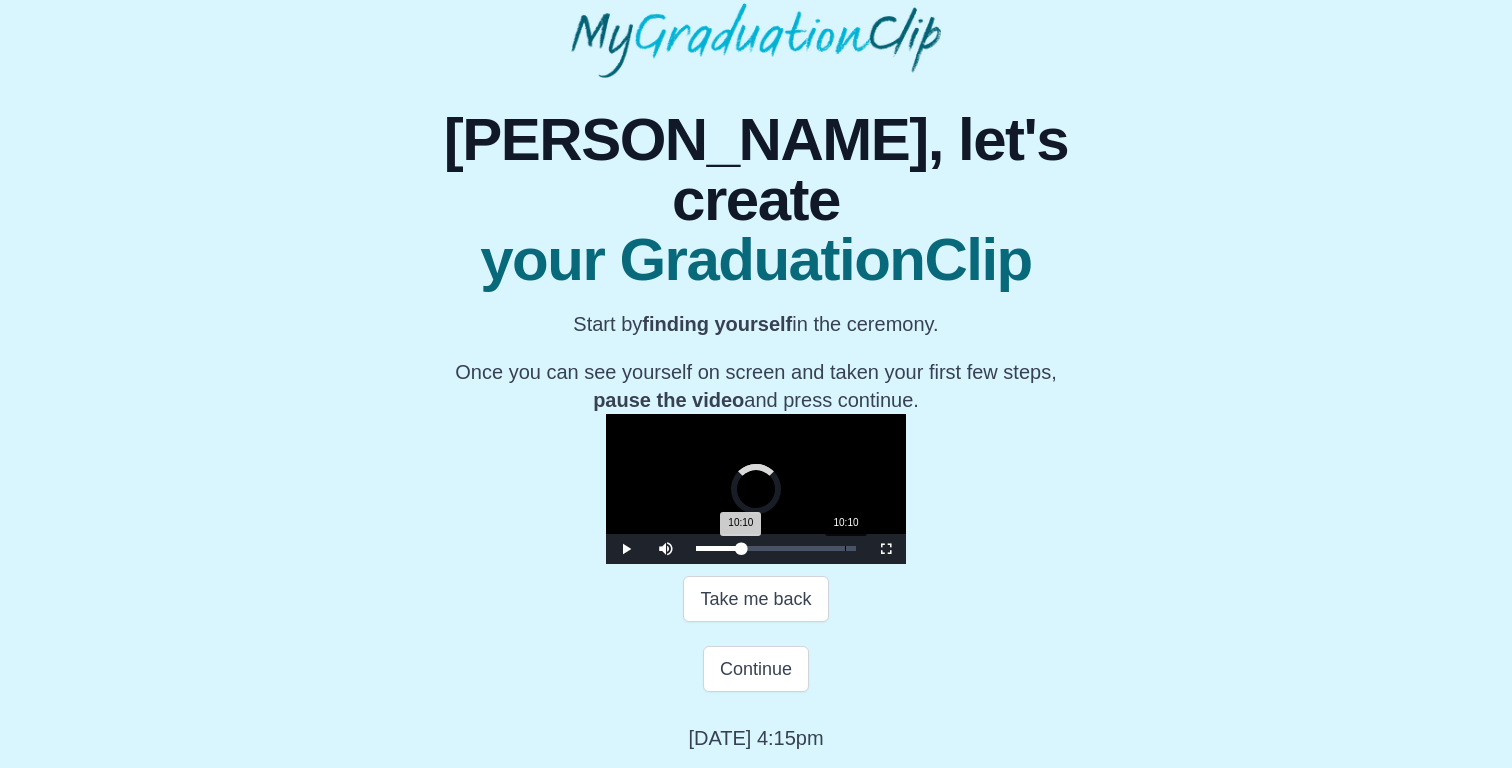click on "10:10" at bounding box center (845, 548) 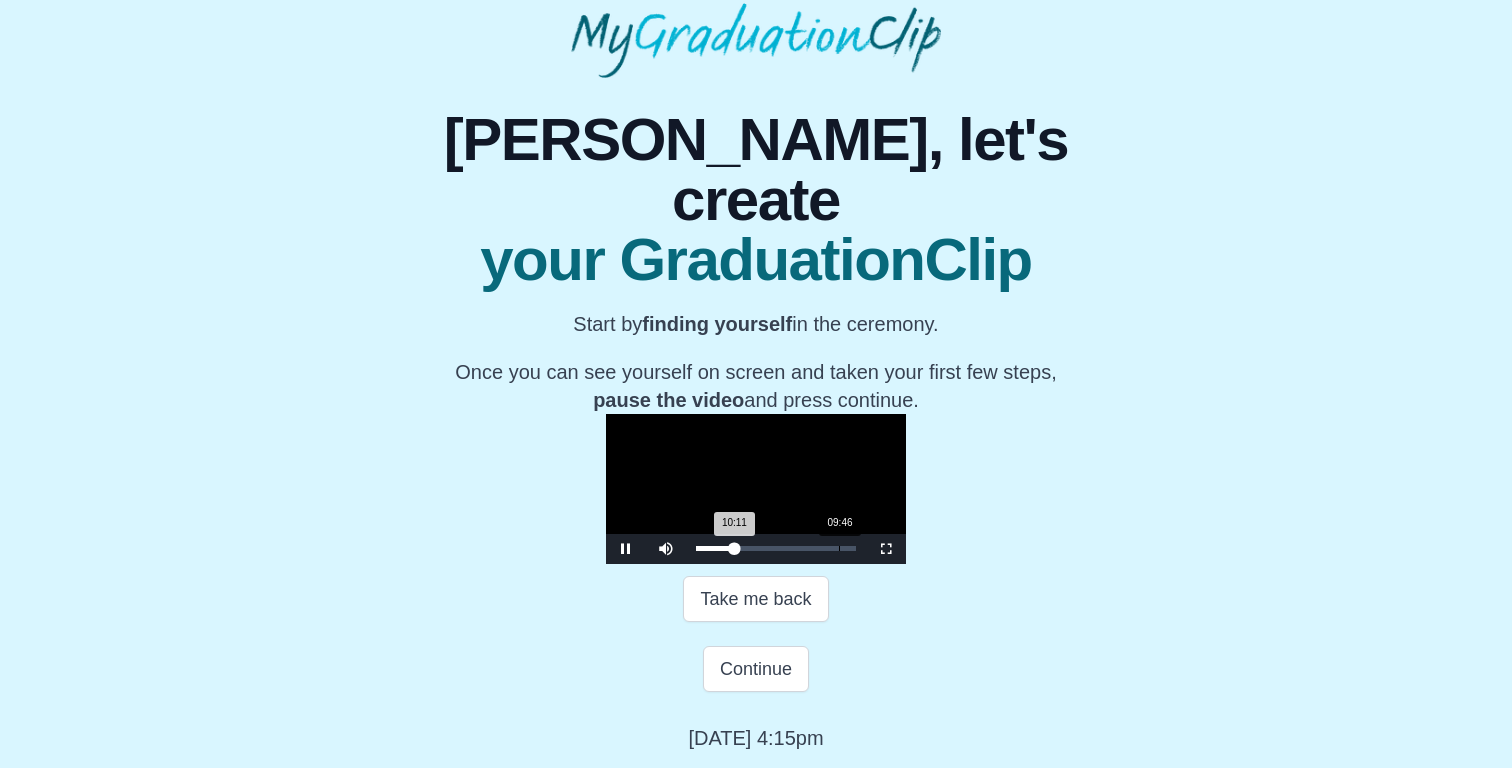 click on "10:11 Progress : 0%" at bounding box center [715, 548] 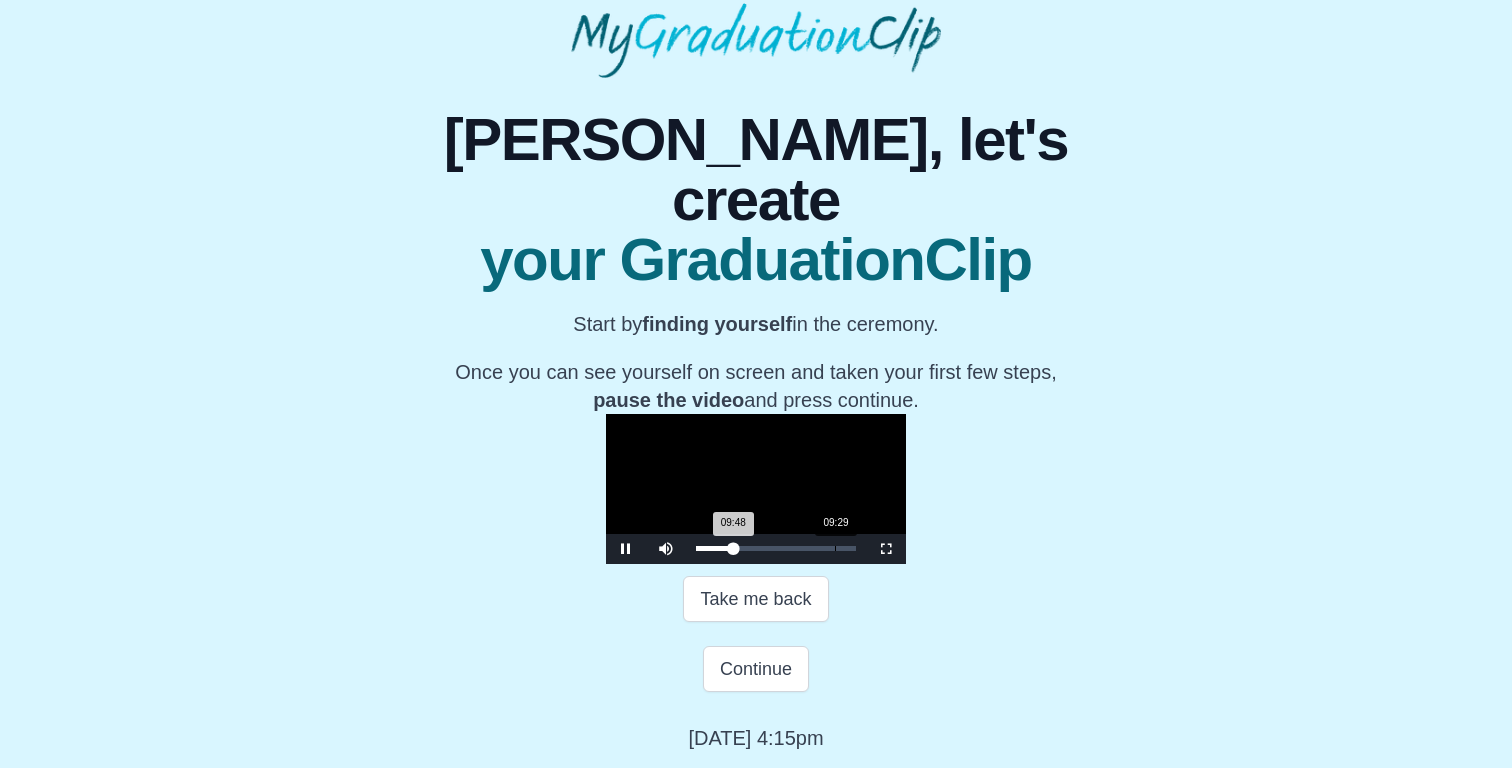 click on "09:48 Progress : 0%" at bounding box center [714, 548] 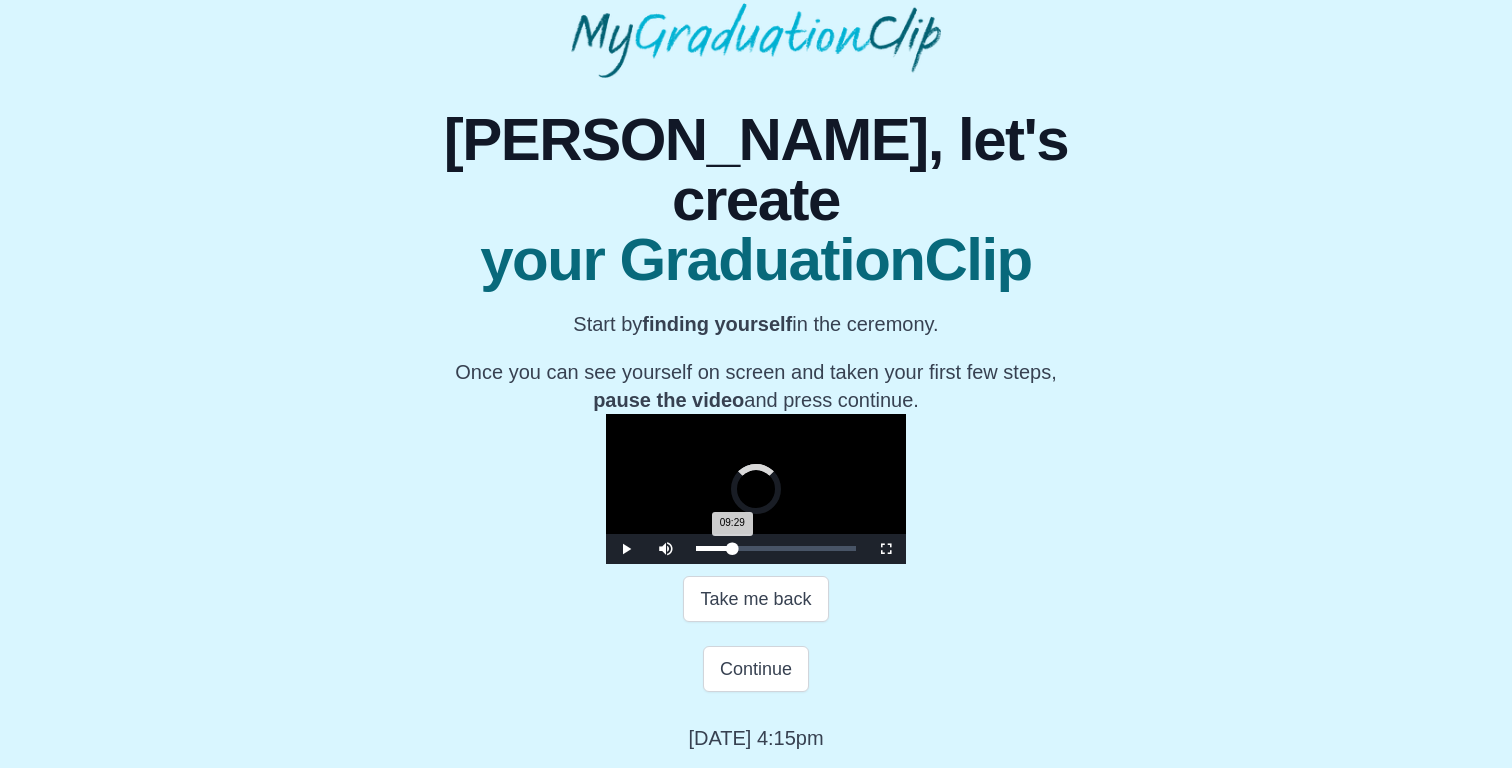 click on "09:29 Progress : 0%" at bounding box center [714, 548] 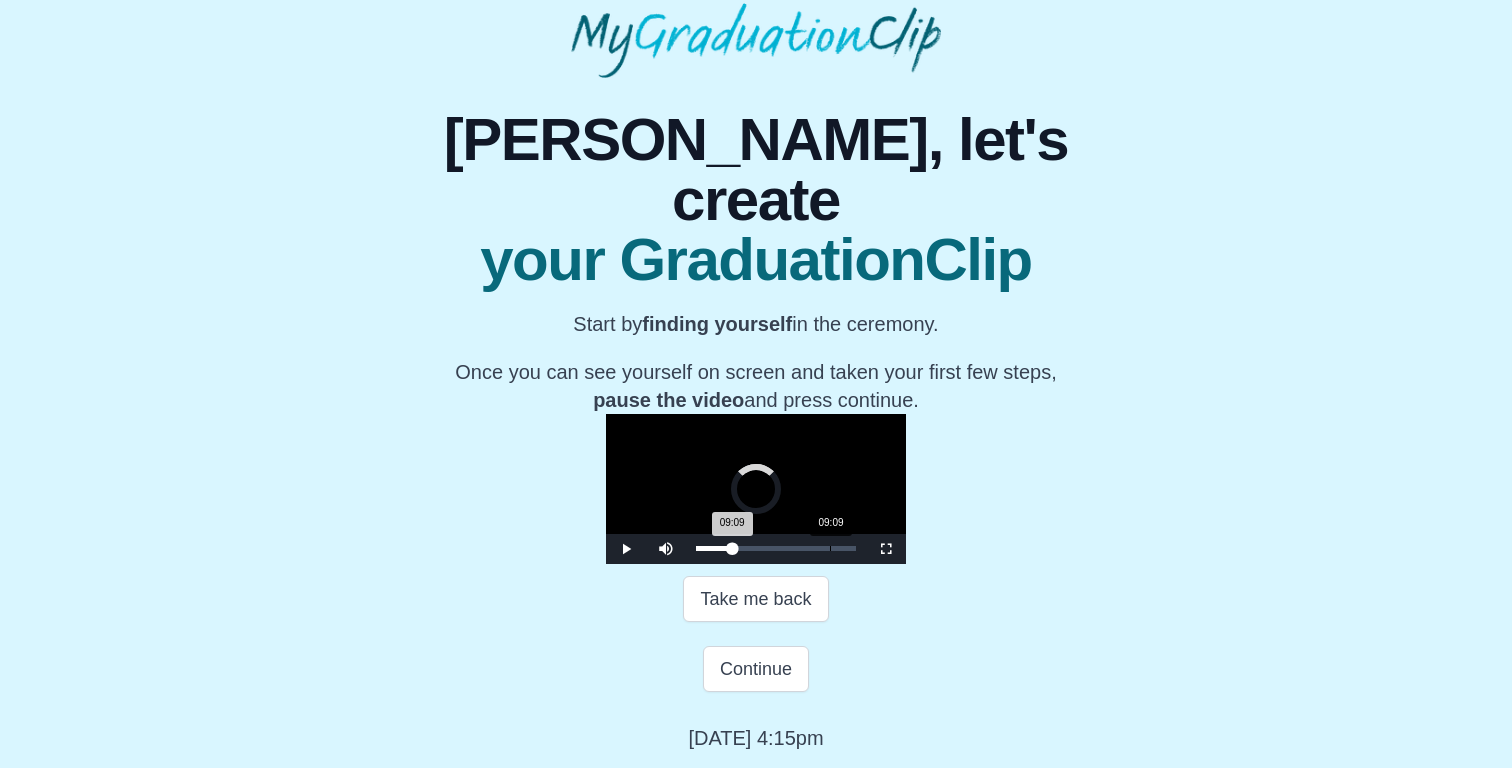 click on "09:09 Progress : 0%" at bounding box center (714, 548) 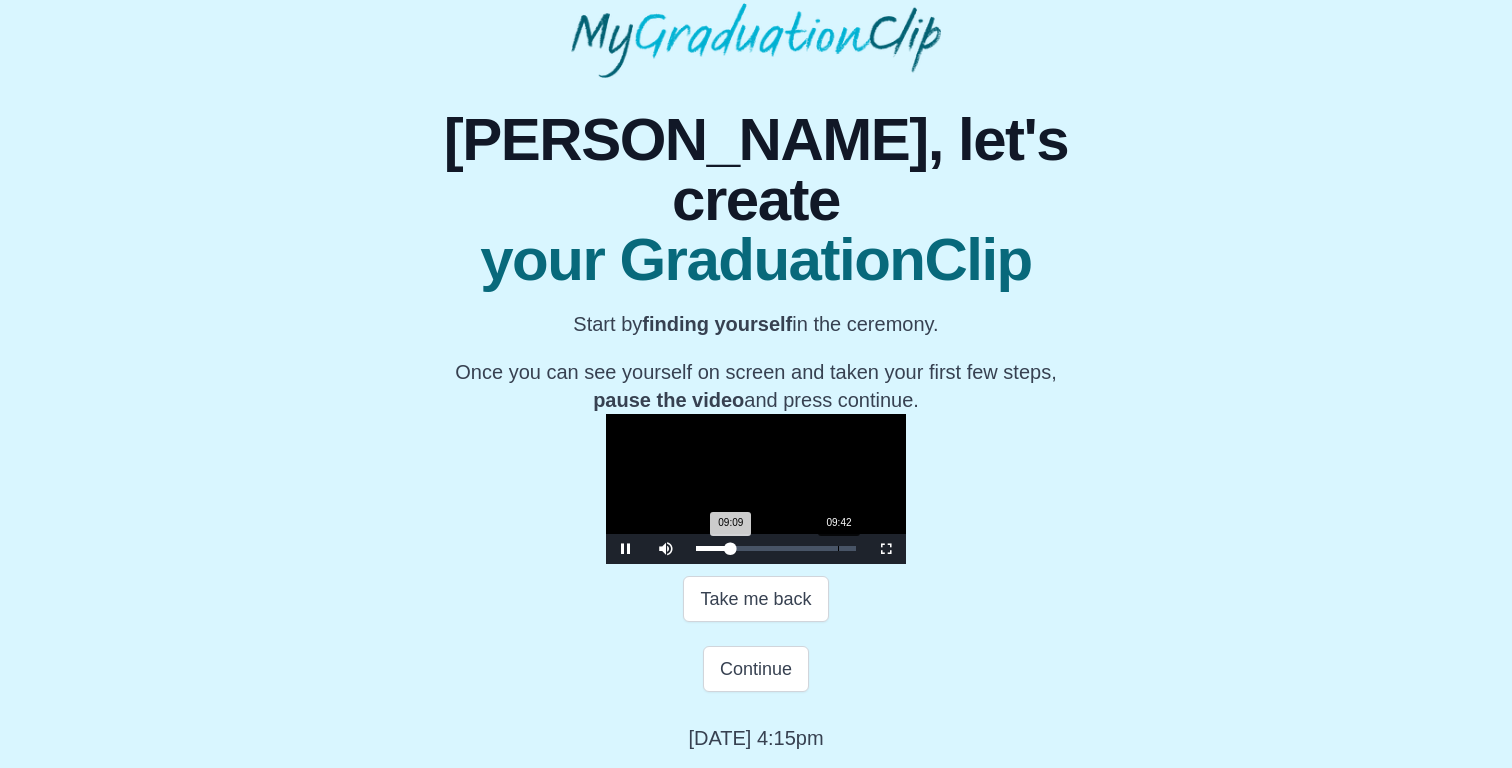 click on "Loaded : 0% 09:42 09:09 Progress : 0%" at bounding box center (776, 549) 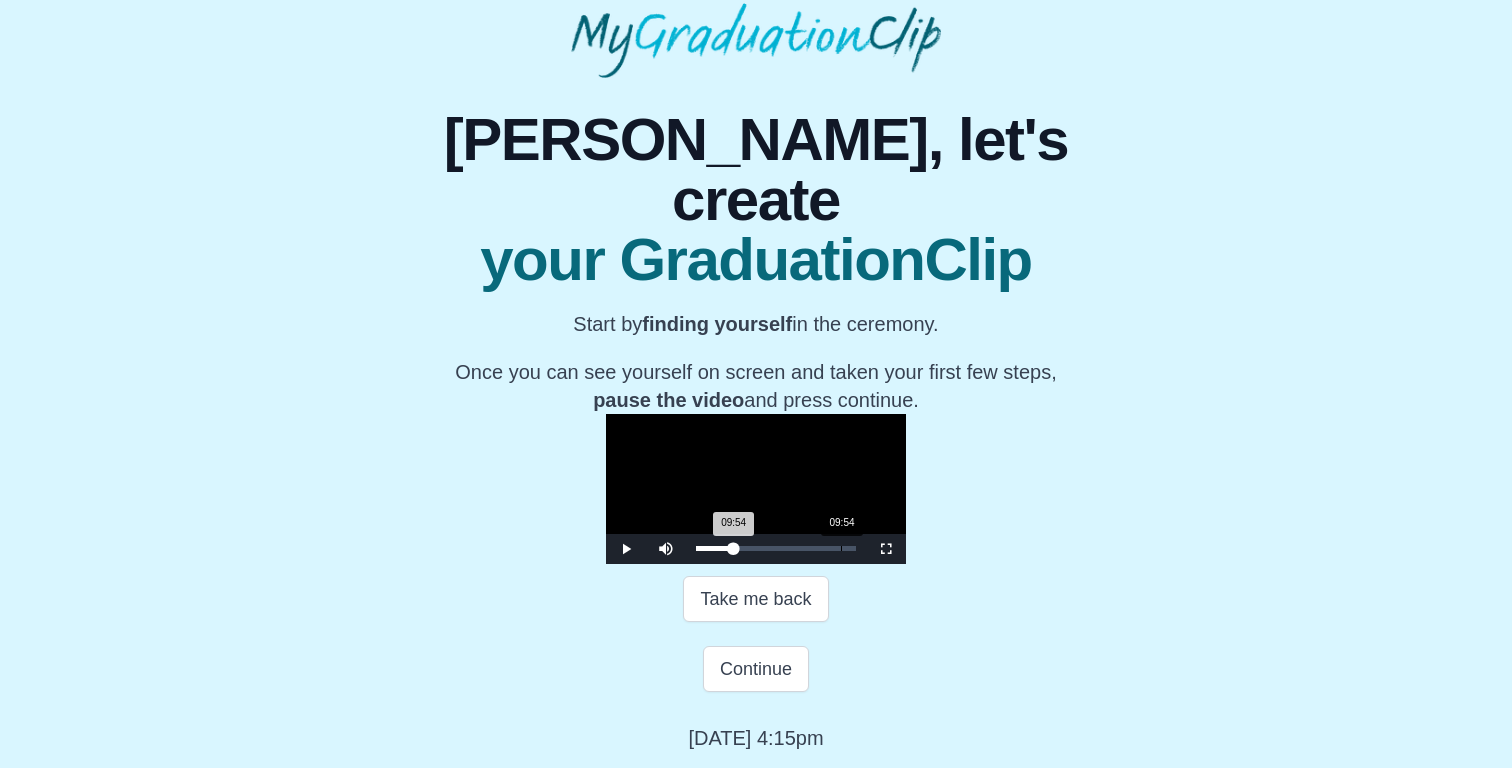 click on "09:54 Progress : 0%" at bounding box center (715, 548) 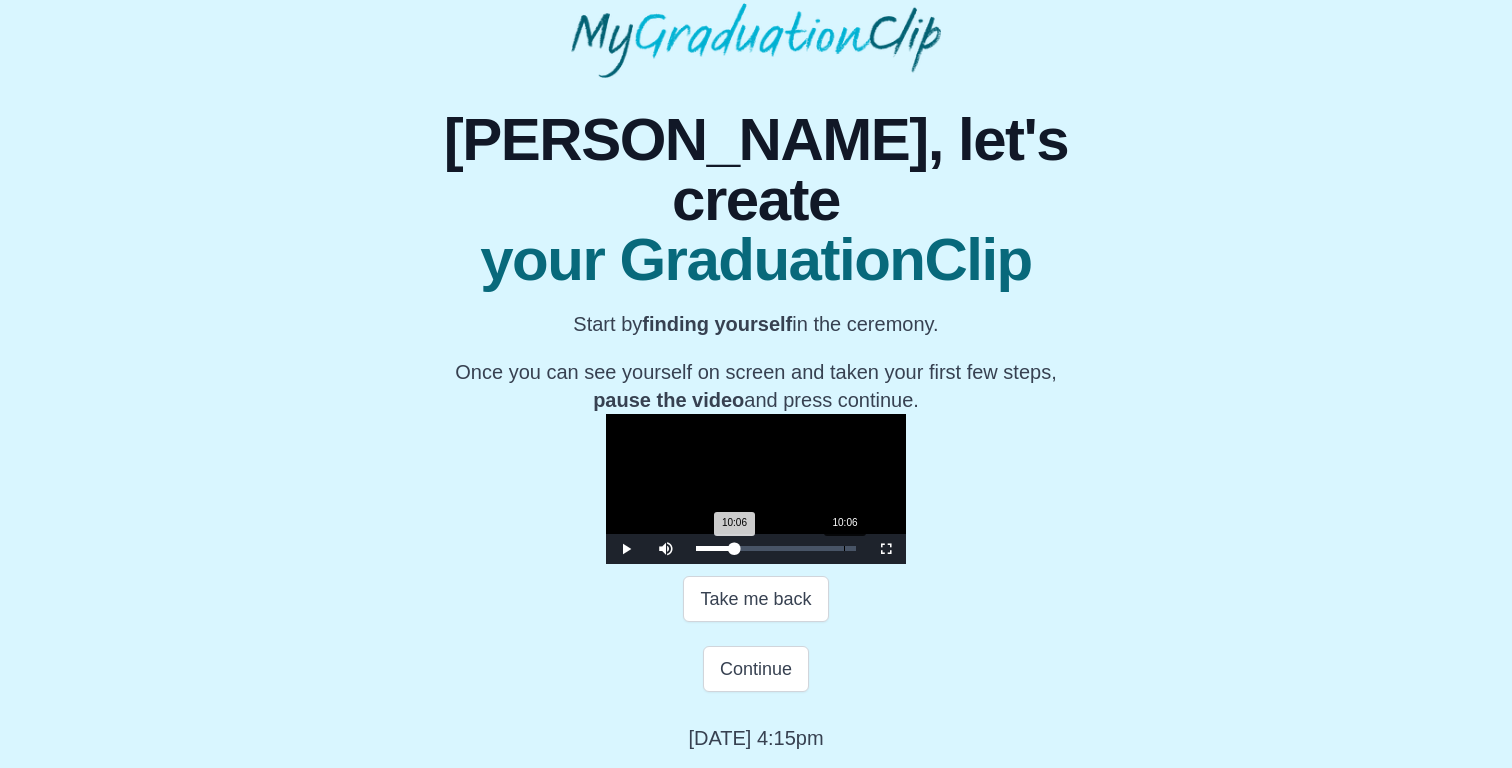 click on "10:06 Progress : 0%" at bounding box center (715, 548) 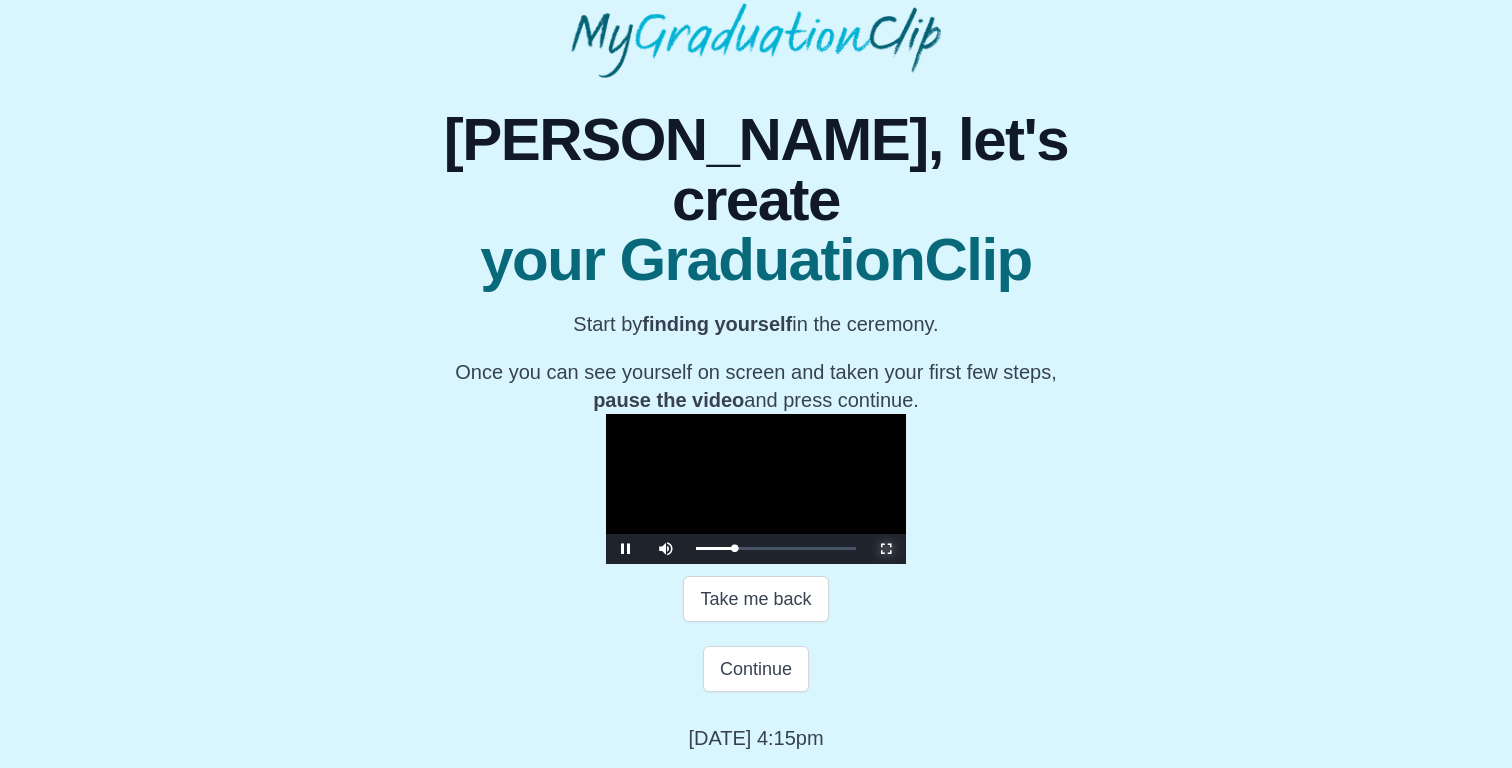 click at bounding box center [886, 549] 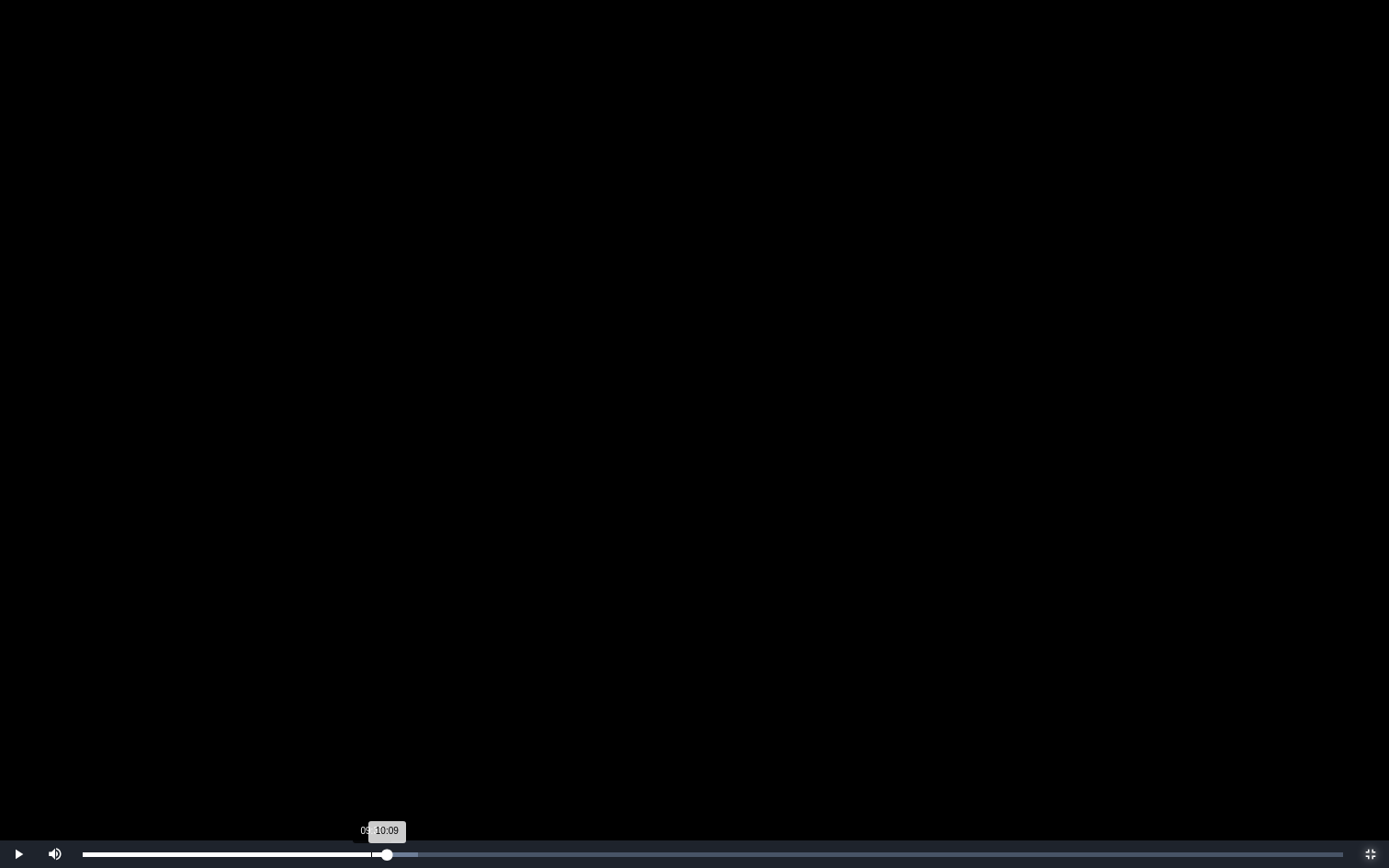 click on "Loaded : 0% 09:37 10:09 Progress : 0%" at bounding box center [713, 854] 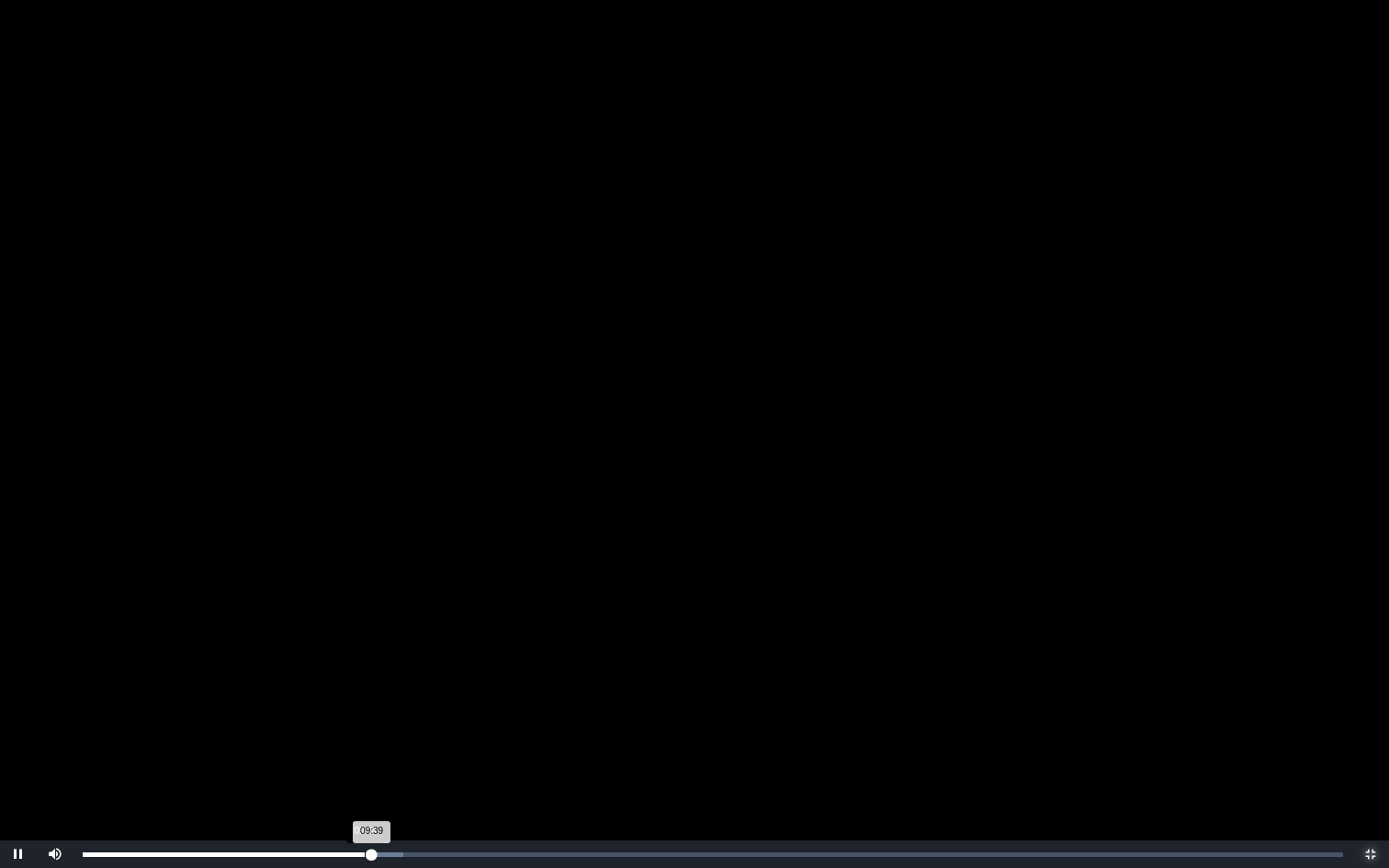 click on "Loaded : 0% 09:24 09:39 Progress : 0%" at bounding box center [713, 854] 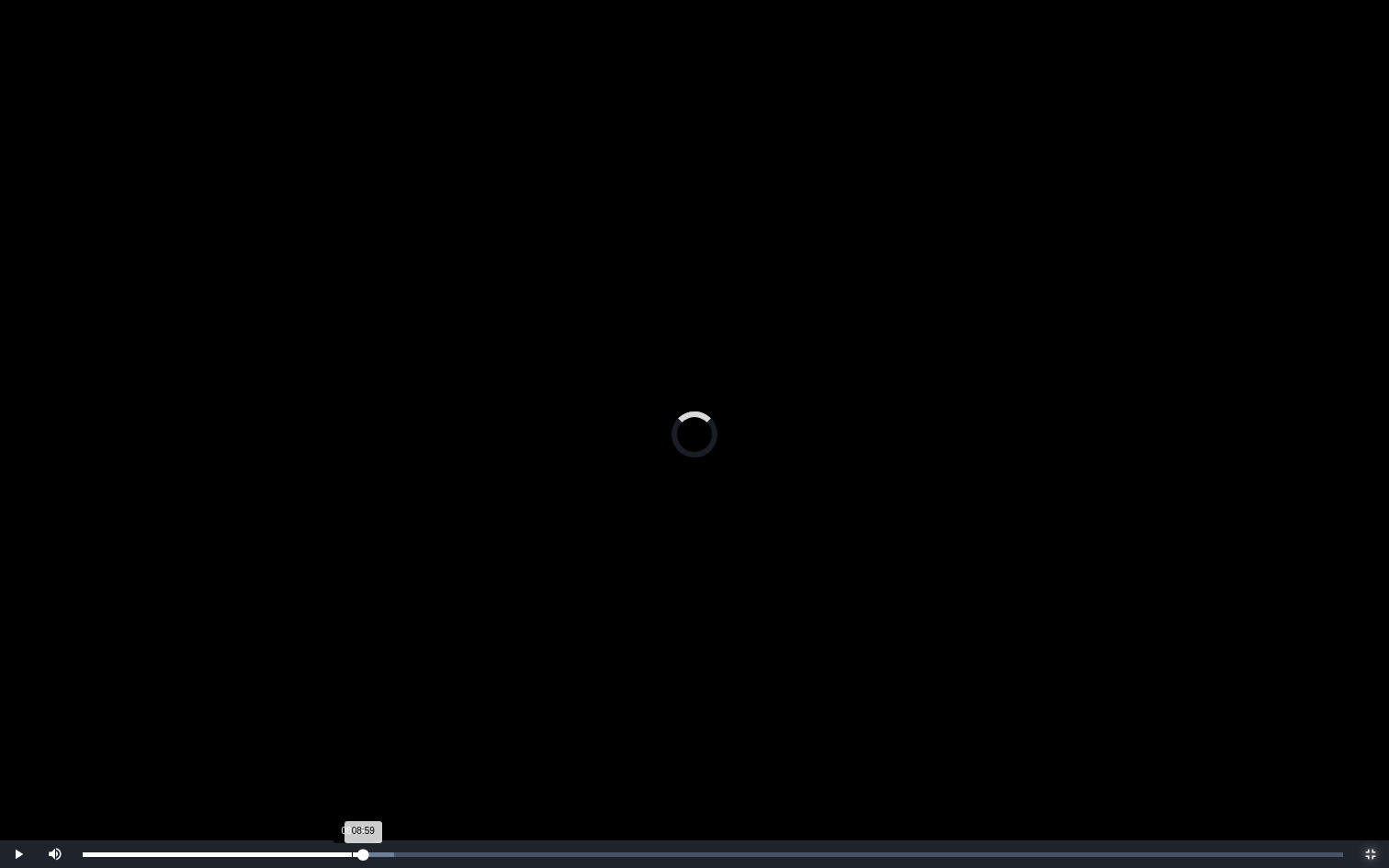 click on "Loaded : 0% 08:59 08:59 Progress : 0%" at bounding box center [713, 854] 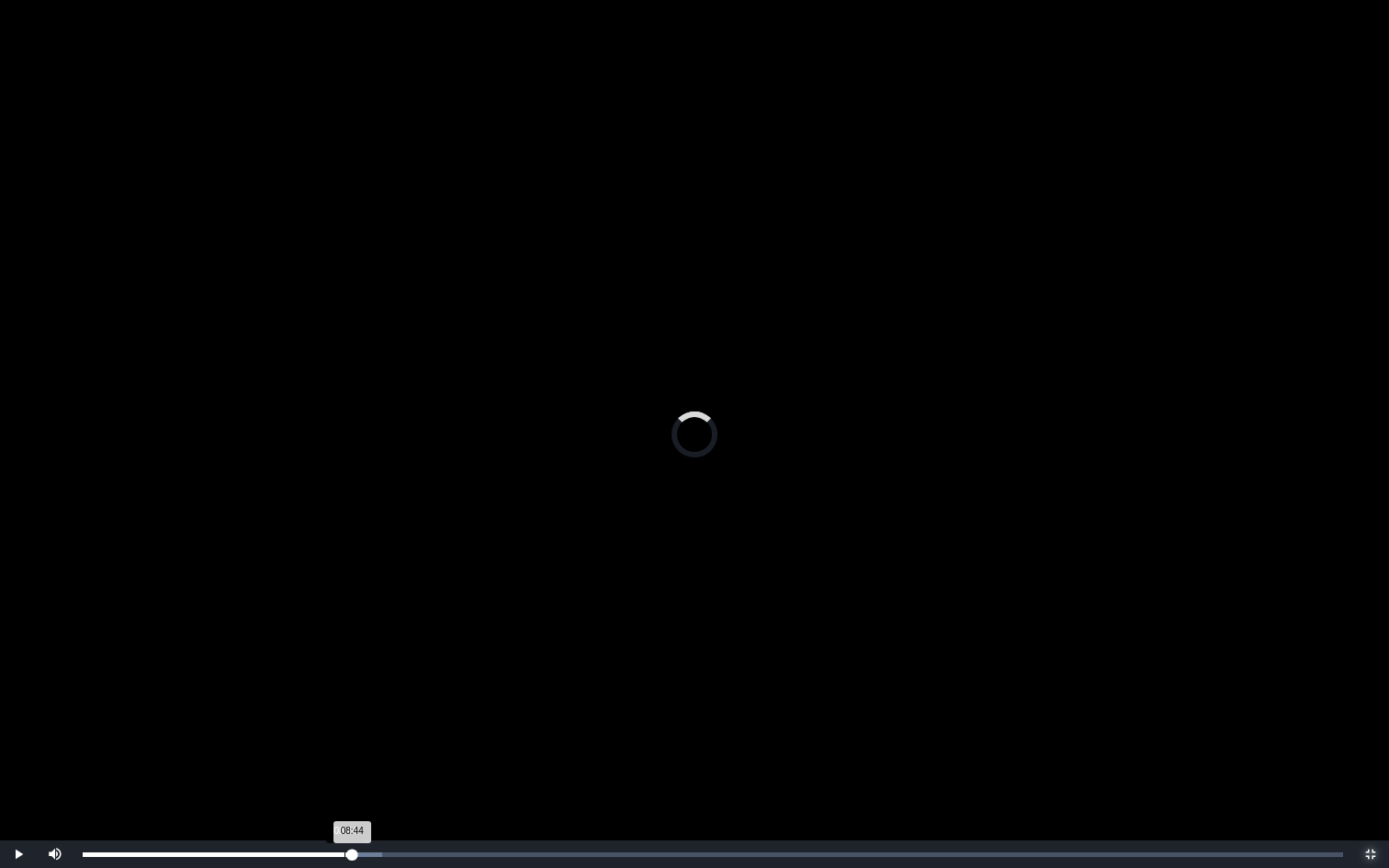 click on "Loaded : 0% 08:44 08:44 Progress : 0%" at bounding box center [713, 854] 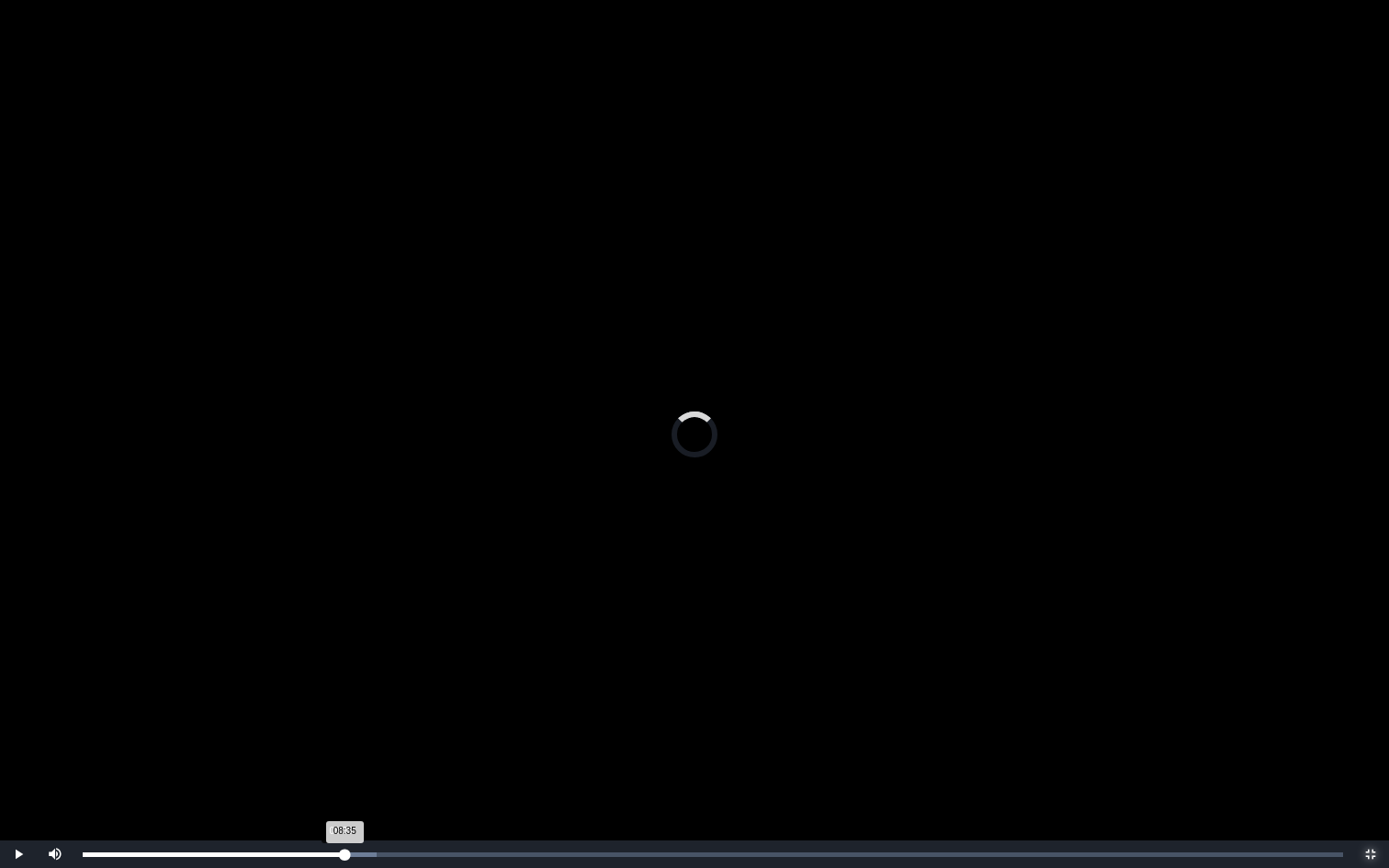 click on "08:35 Progress : 0%" at bounding box center (213, 854) 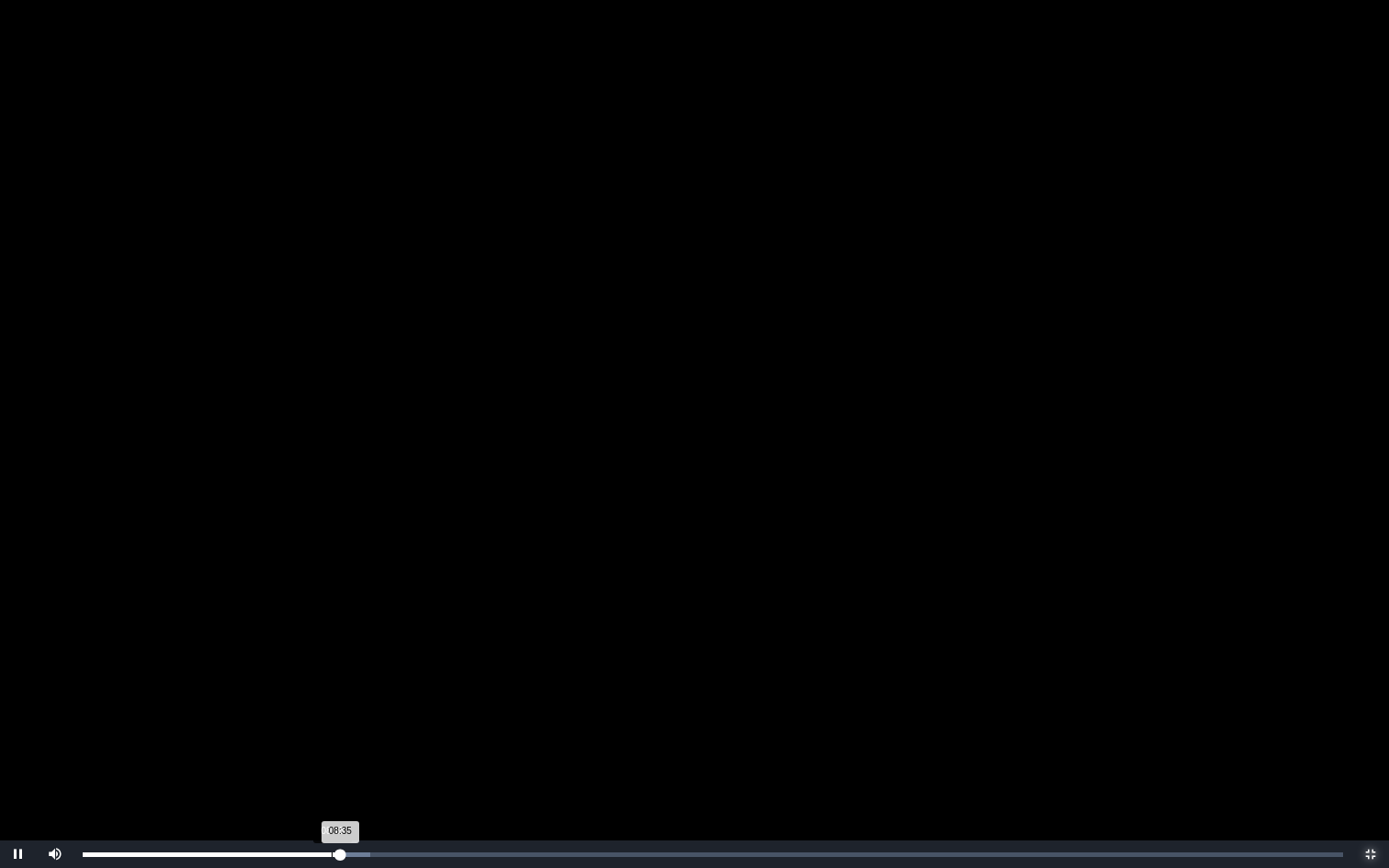 click on "Loaded : 0% 08:18 08:35 Progress : 0%" at bounding box center (713, 854) 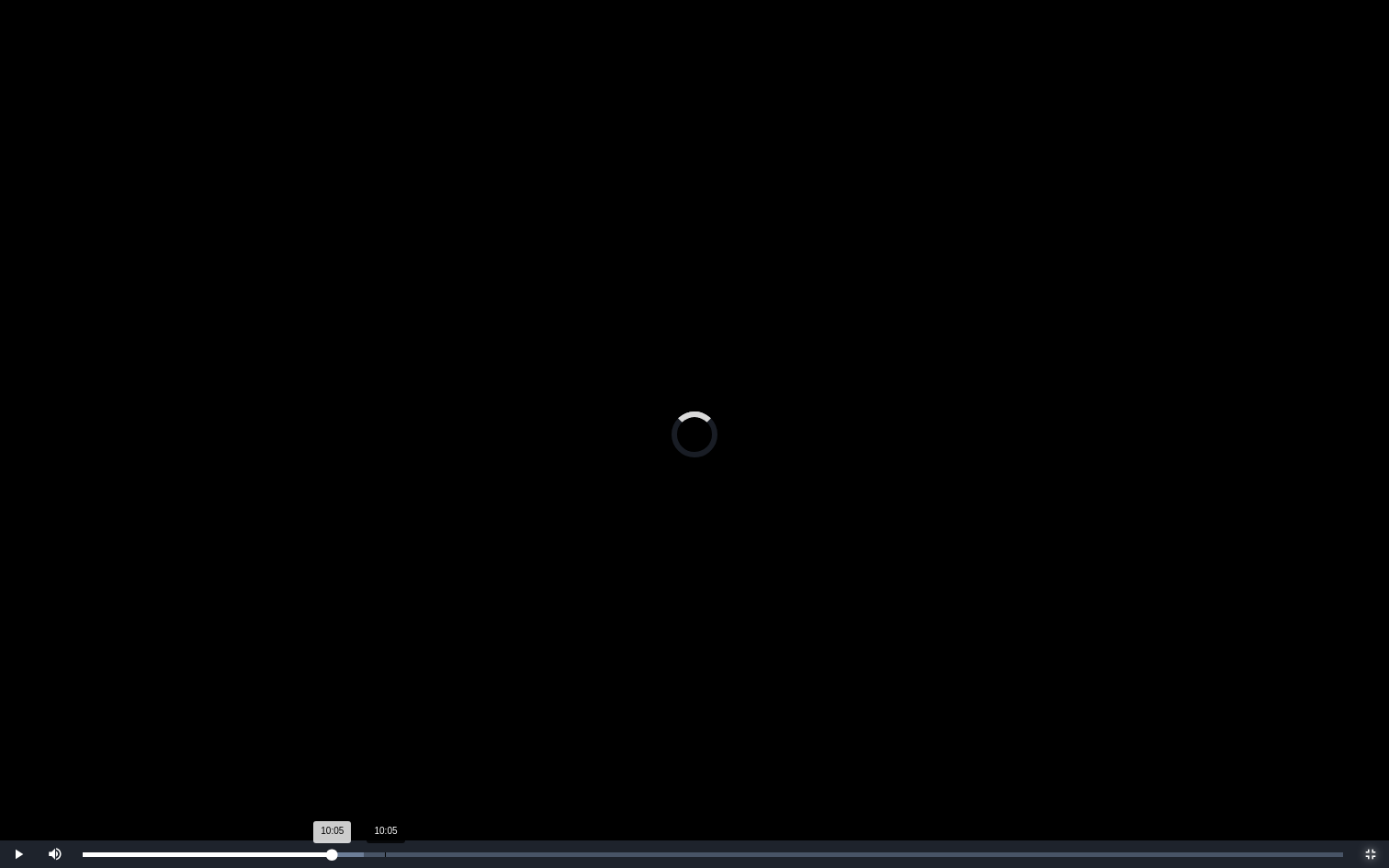 click on "Loaded : 0% 10:05 10:05 Progress : 0%" at bounding box center (713, 854) 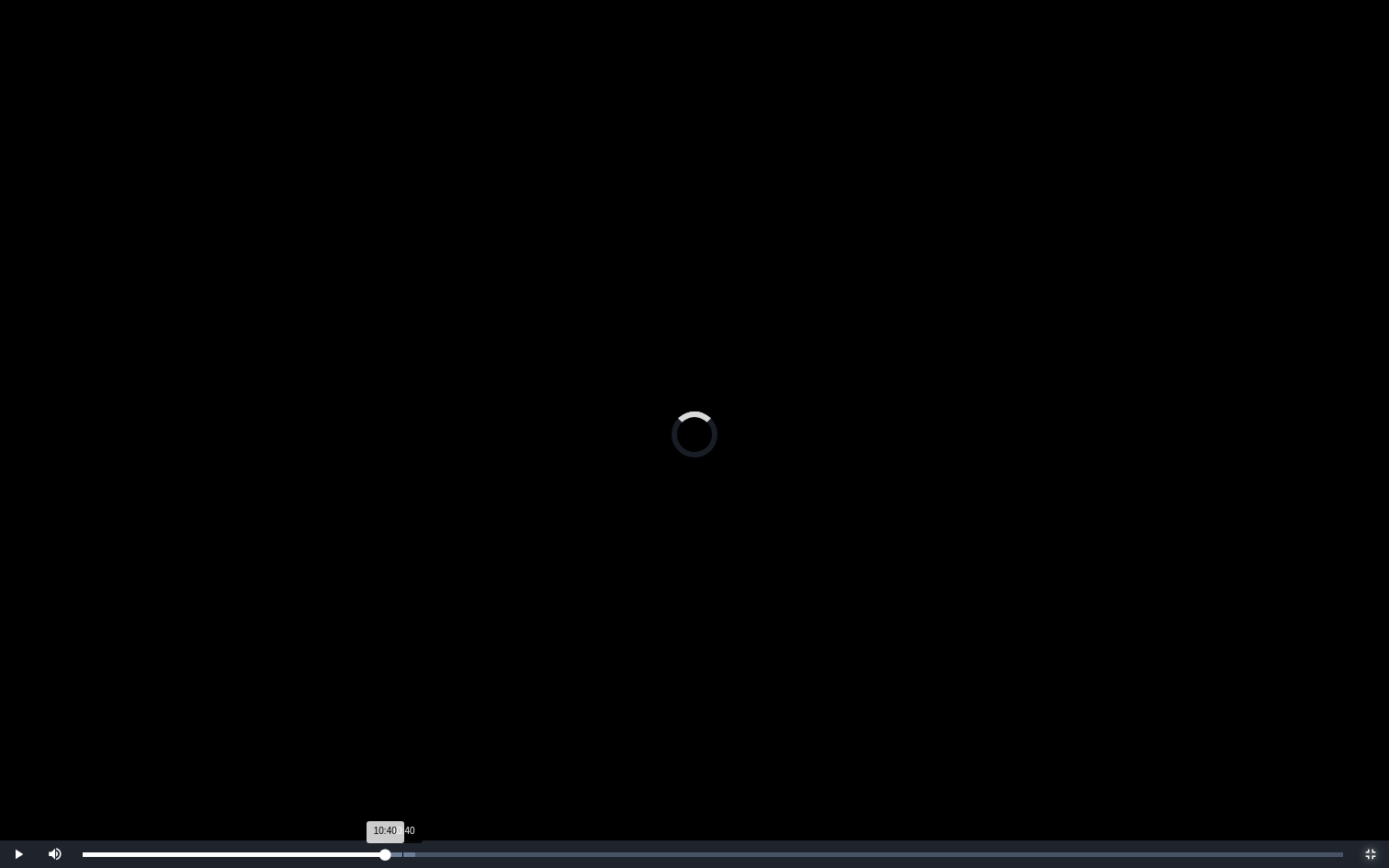 click on "Loaded : 0% 10:40 10:40 Progress : 0%" at bounding box center (713, 854) 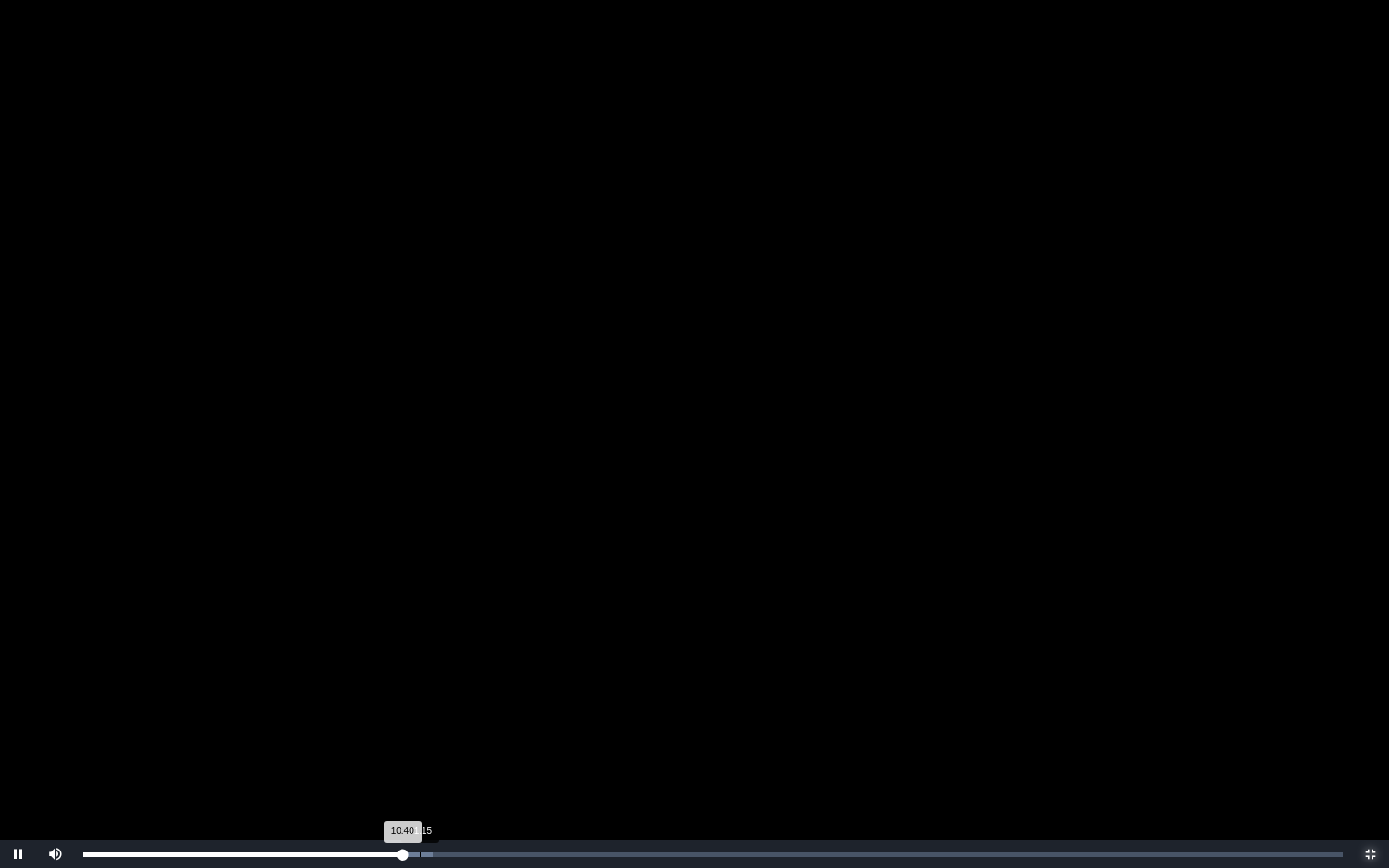 click on "Loaded : 0% 11:15 10:40 Progress : 0%" at bounding box center (713, 854) 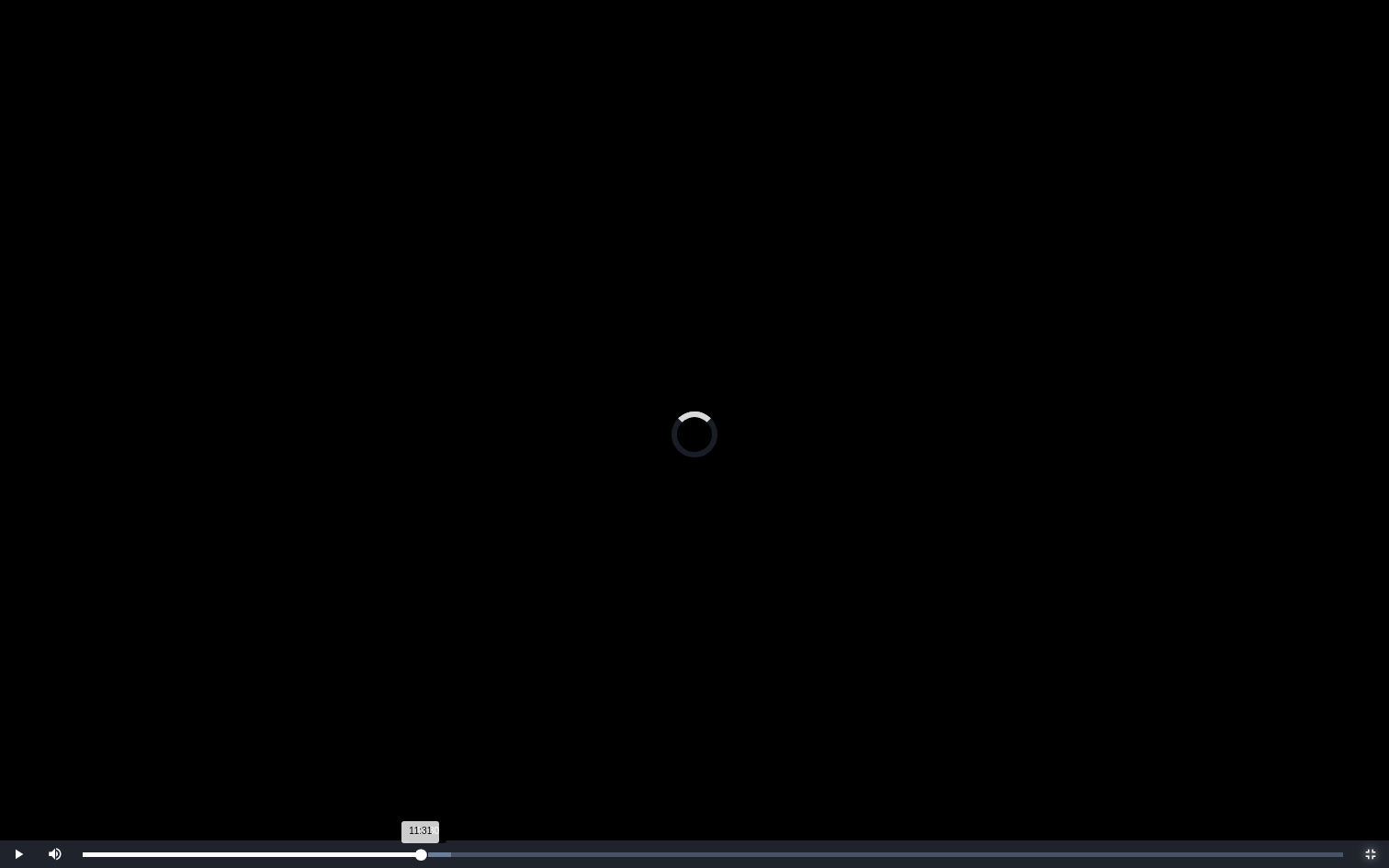 click on "Loaded : 0% 11:30 11:31 Progress : 0%" at bounding box center (713, 854) 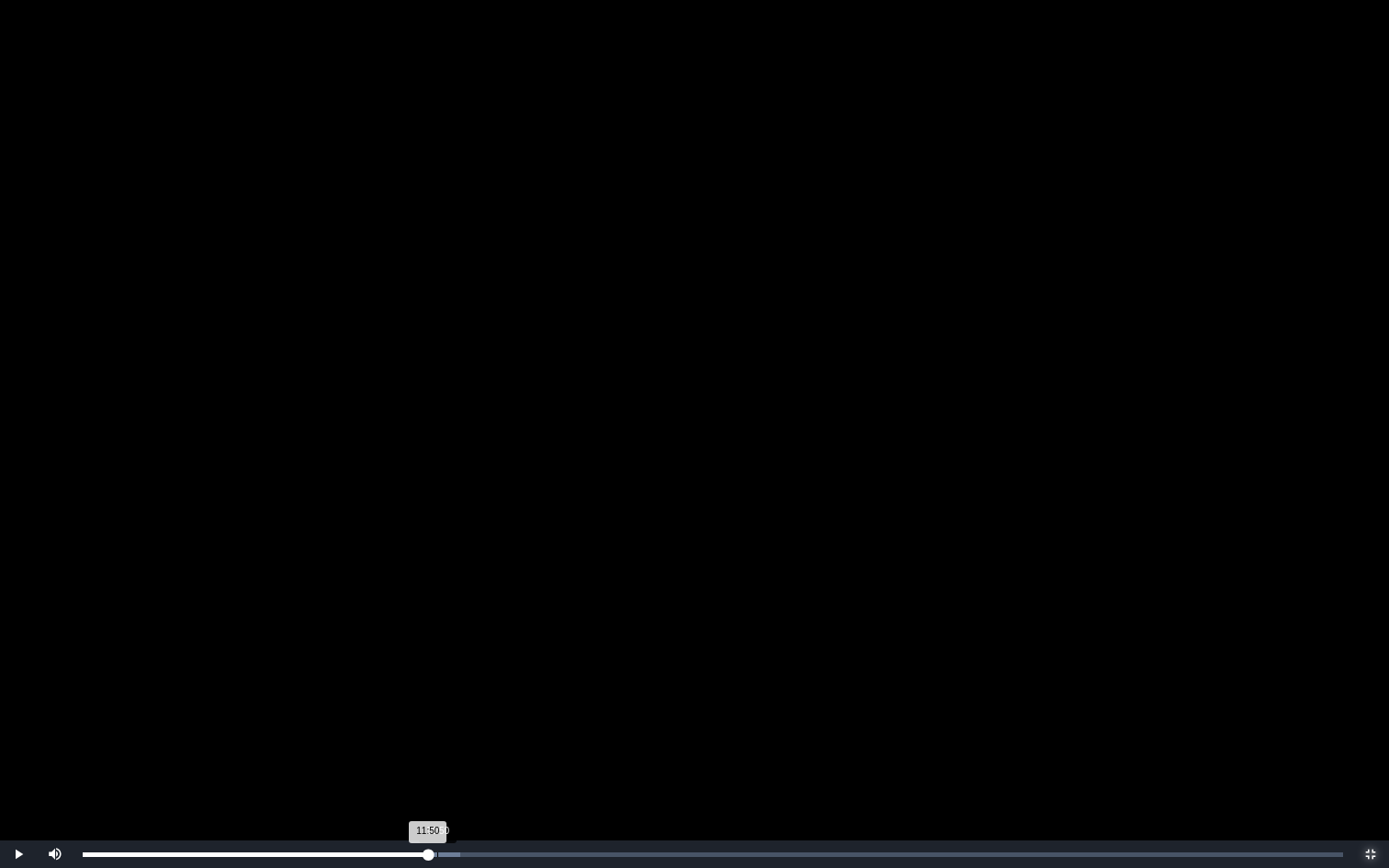 click on "Loaded : 0% 11:50 11:50 Progress : 0%" at bounding box center [713, 854] 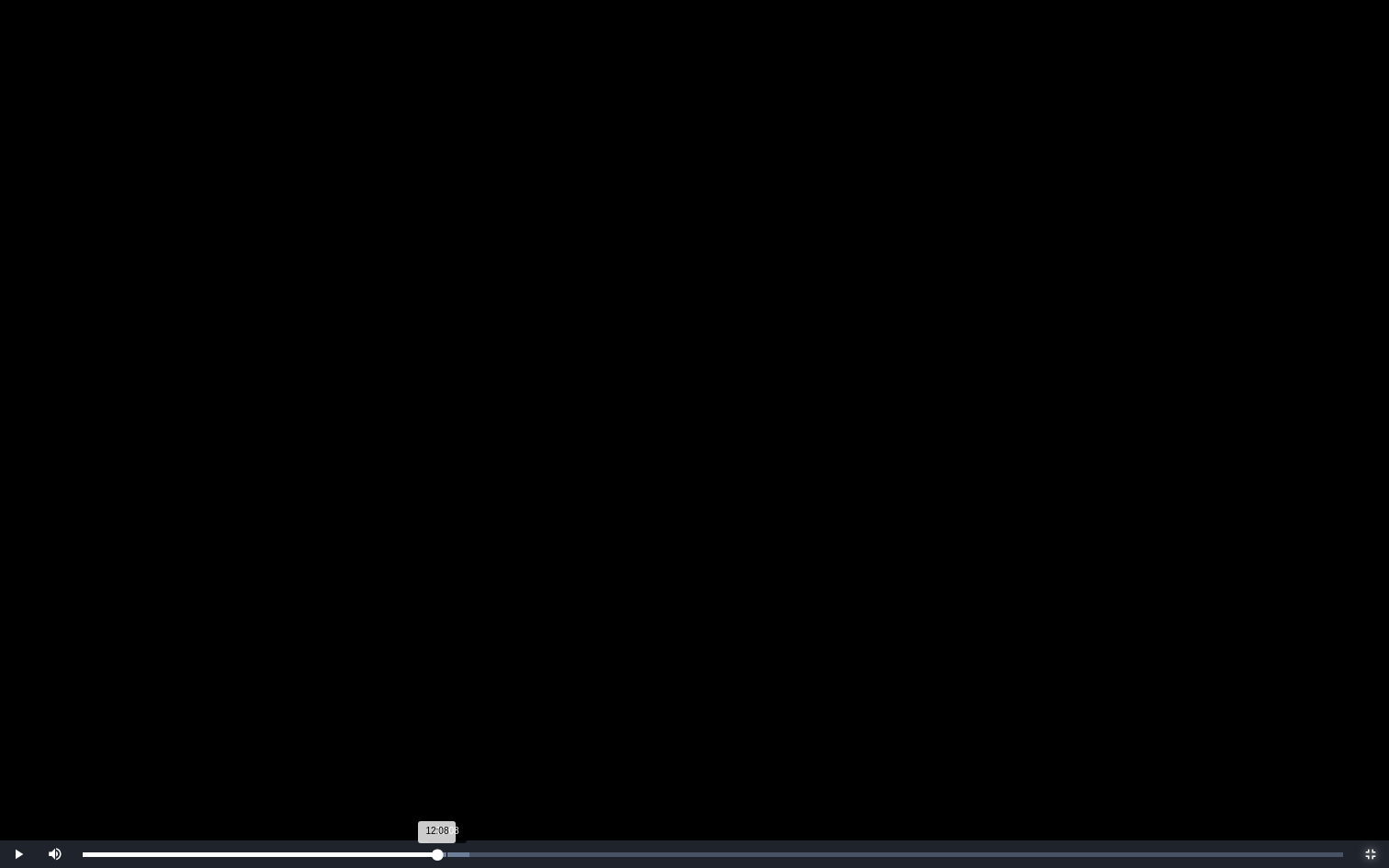 click on "Loaded : 0% 12:08 12:08 Progress : 0%" at bounding box center (713, 854) 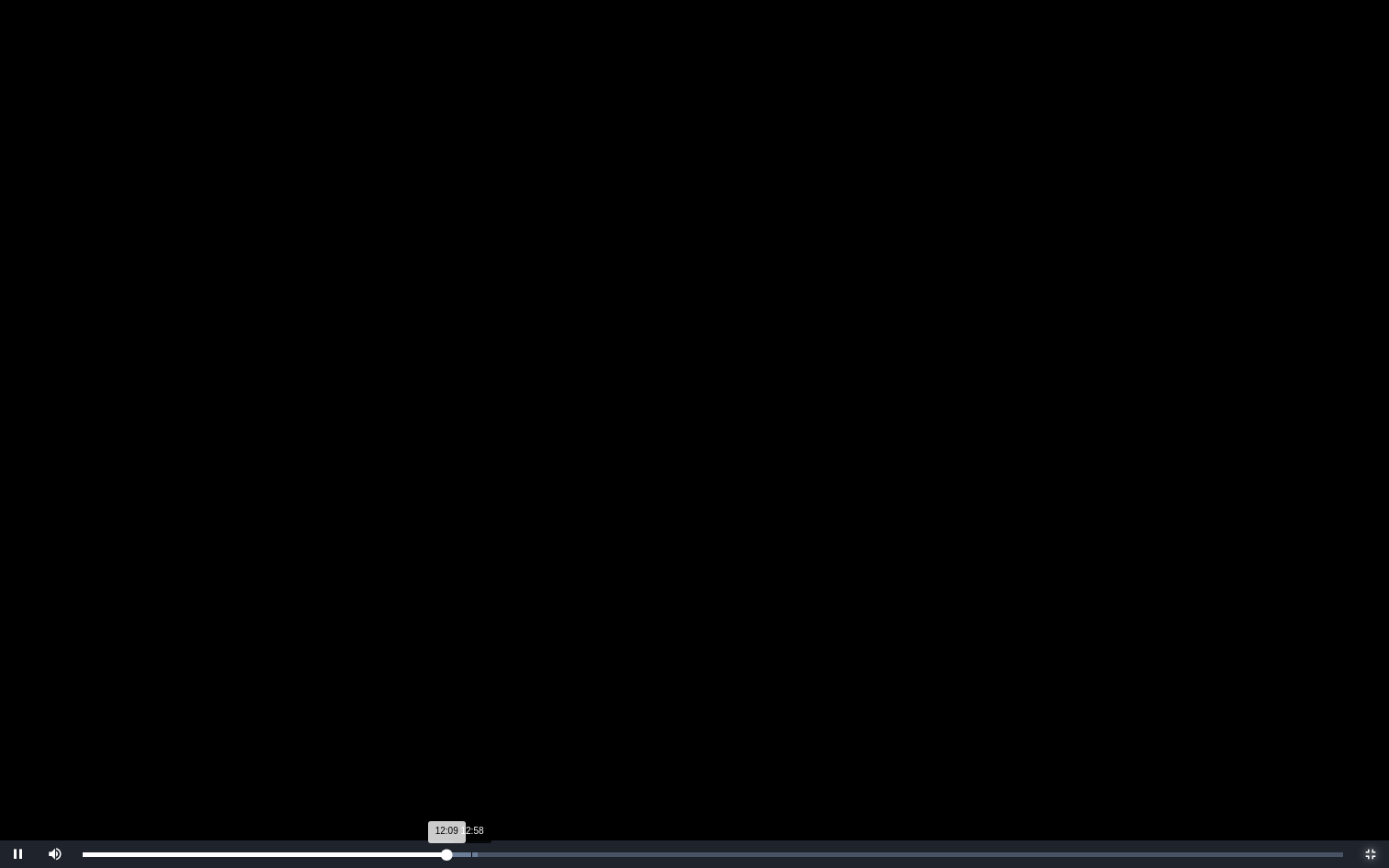 click on "Loaded : 0% 12:58 12:09 Progress : 0%" at bounding box center [713, 854] 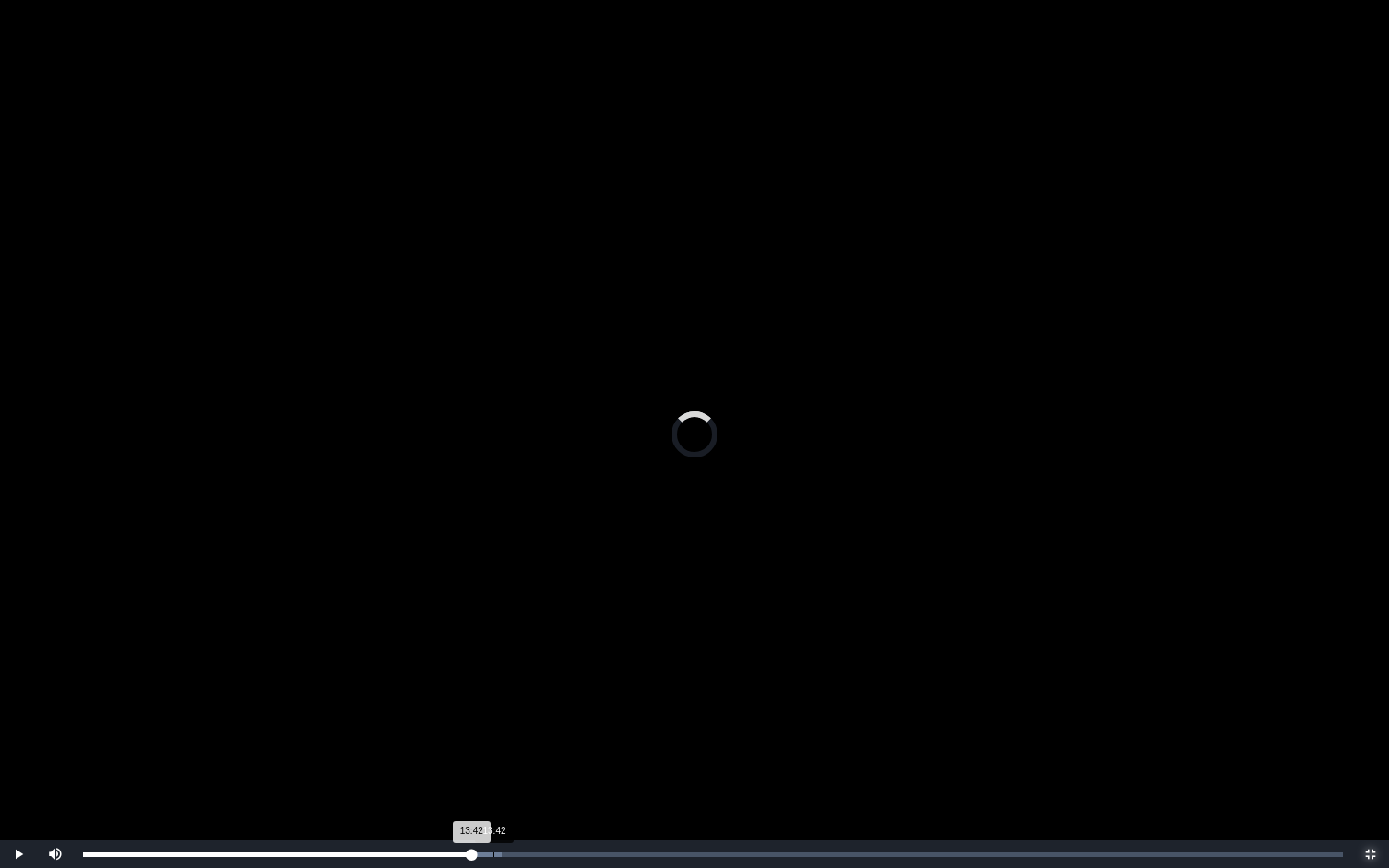 click on "Loaded : 0% 13:42 13:42 Progress : 0%" at bounding box center (713, 854) 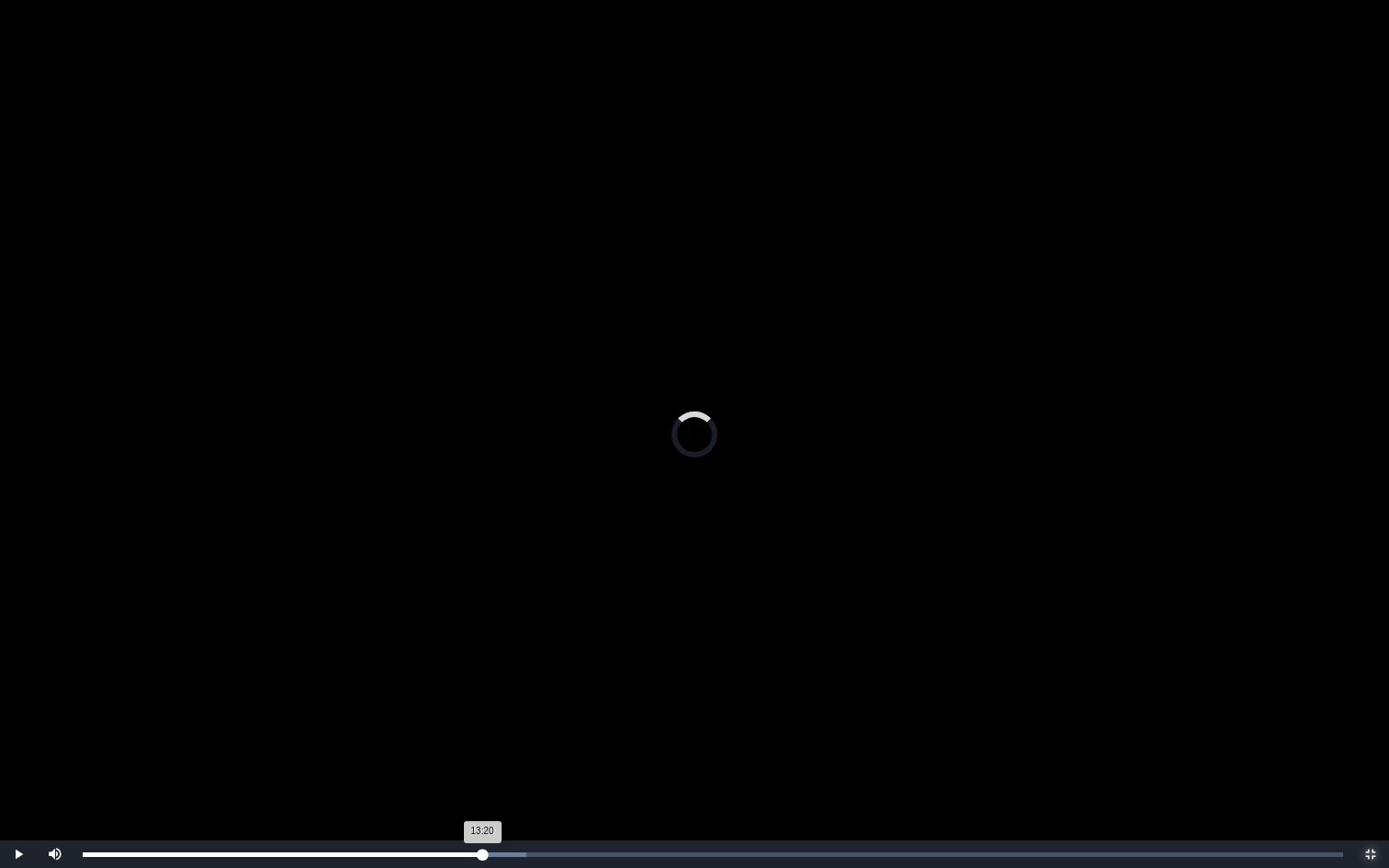 click on "Loaded : 0% 13:20 13:20 Progress : 0%" at bounding box center (713, 854) 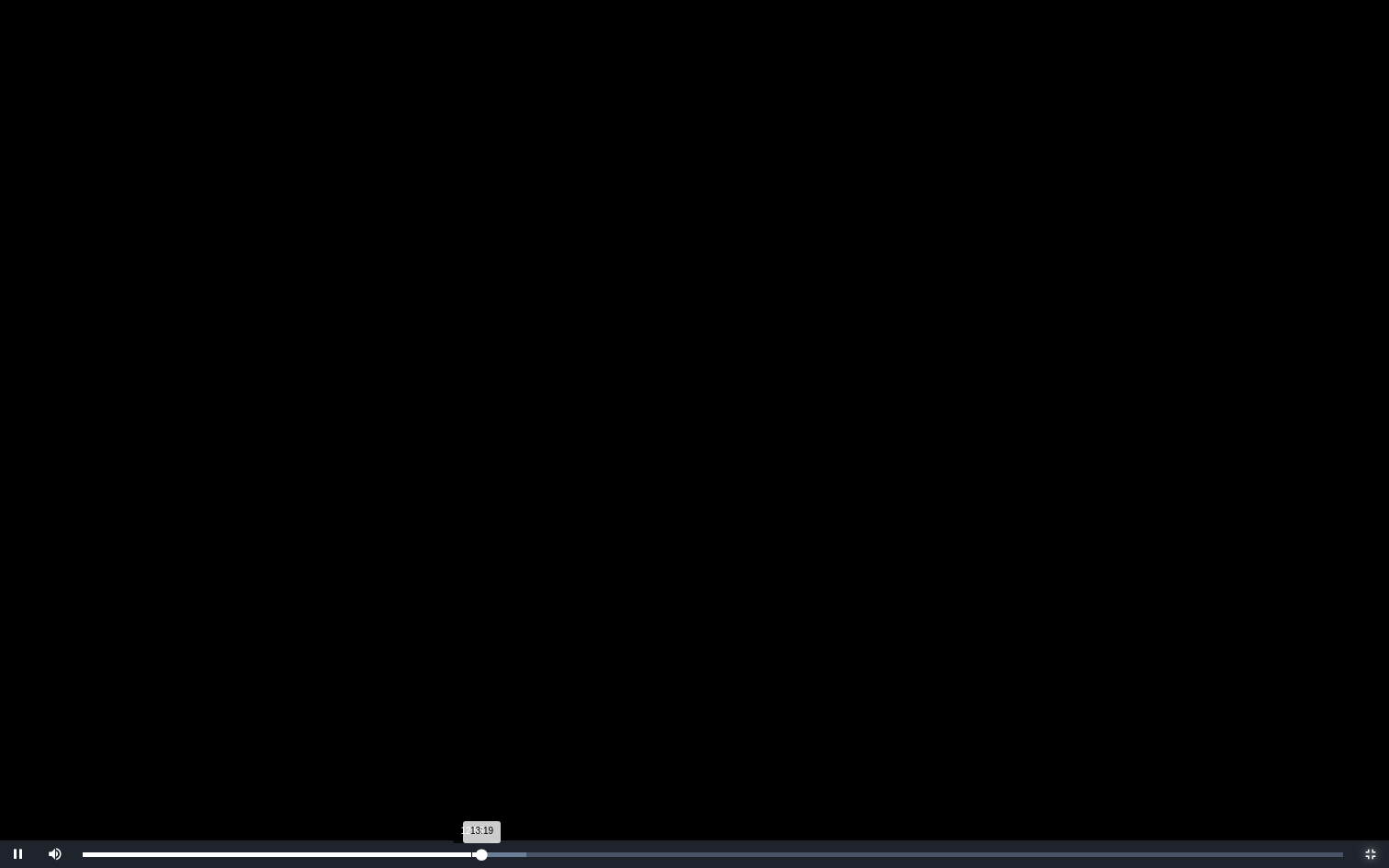 click on "Loaded : 0% 12:58 13:19 Progress : 0%" at bounding box center (713, 854) 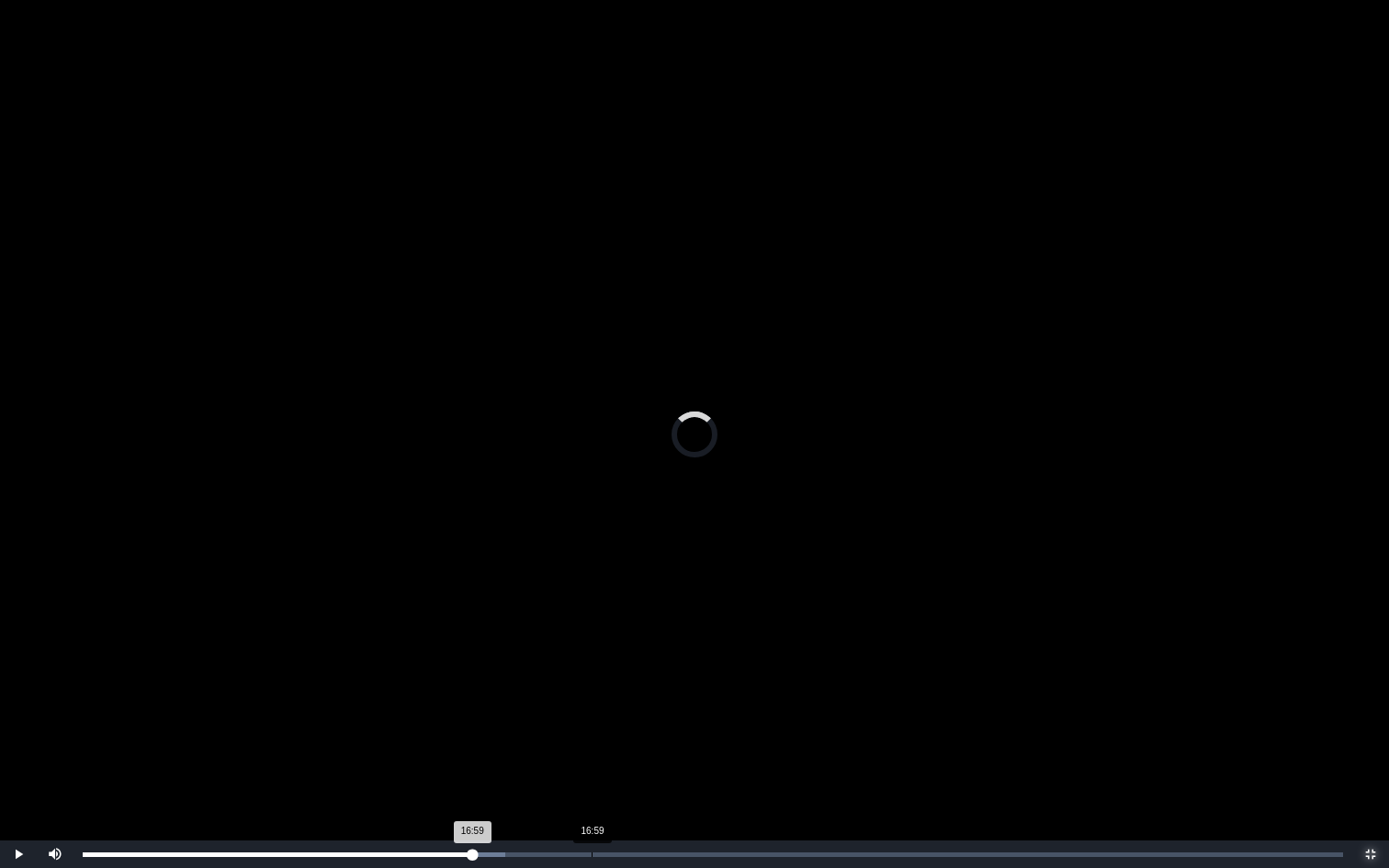 click on "Loaded : 0% 16:59 16:59 Progress : 0%" at bounding box center (713, 854) 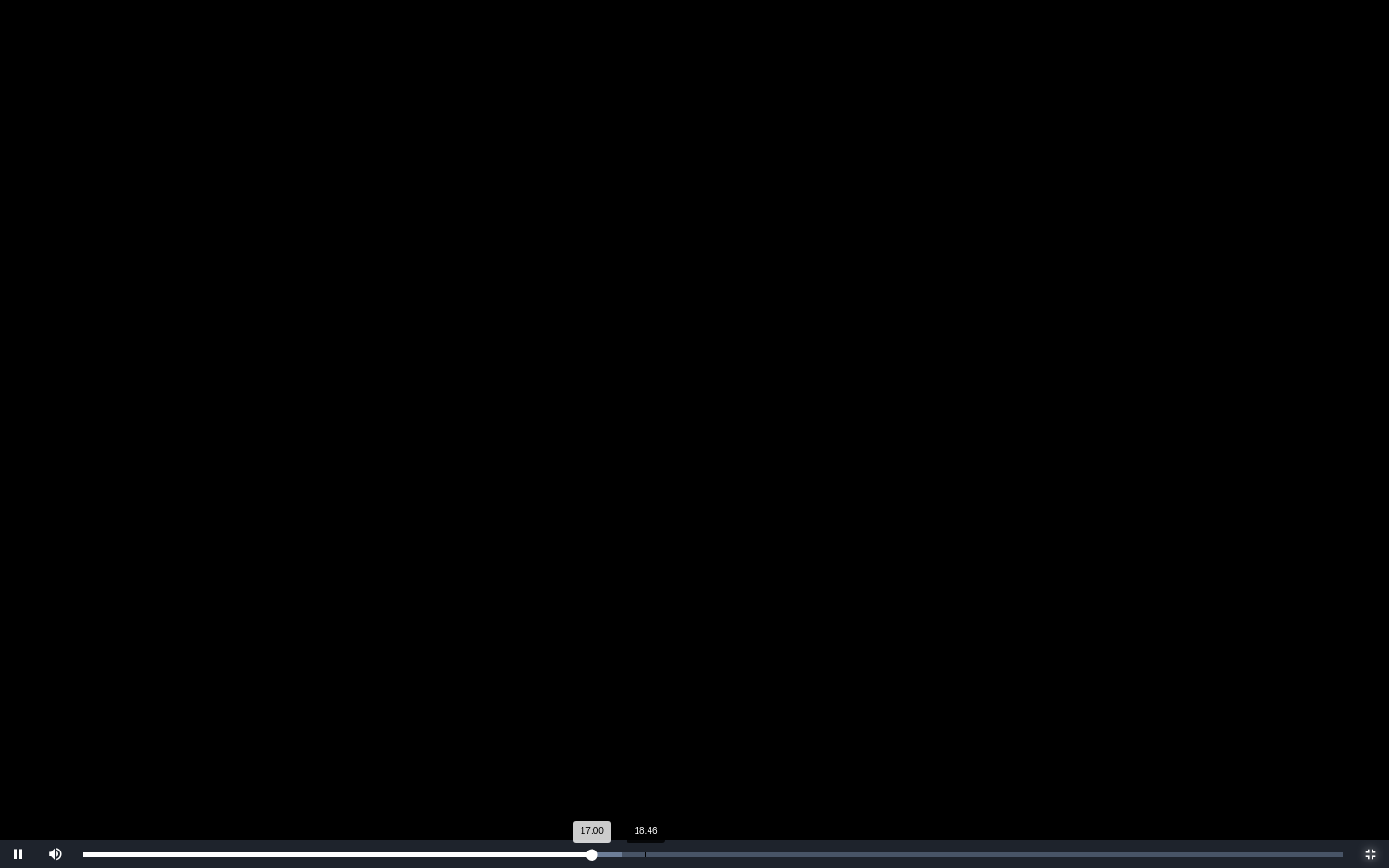click on "Loaded : 0% 18:46 17:00 Progress : 0%" at bounding box center (713, 854) 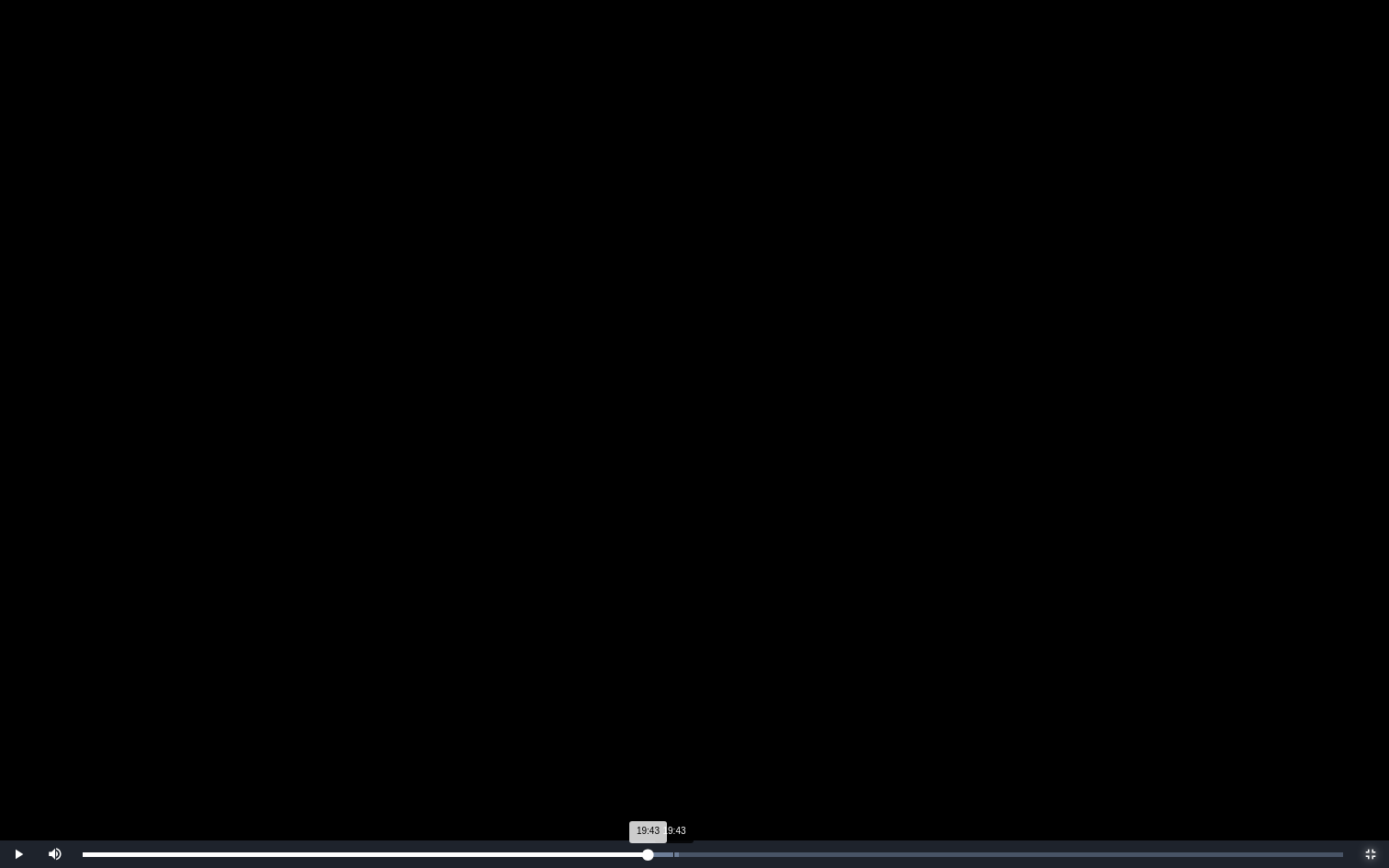 click at bounding box center (662, 854) 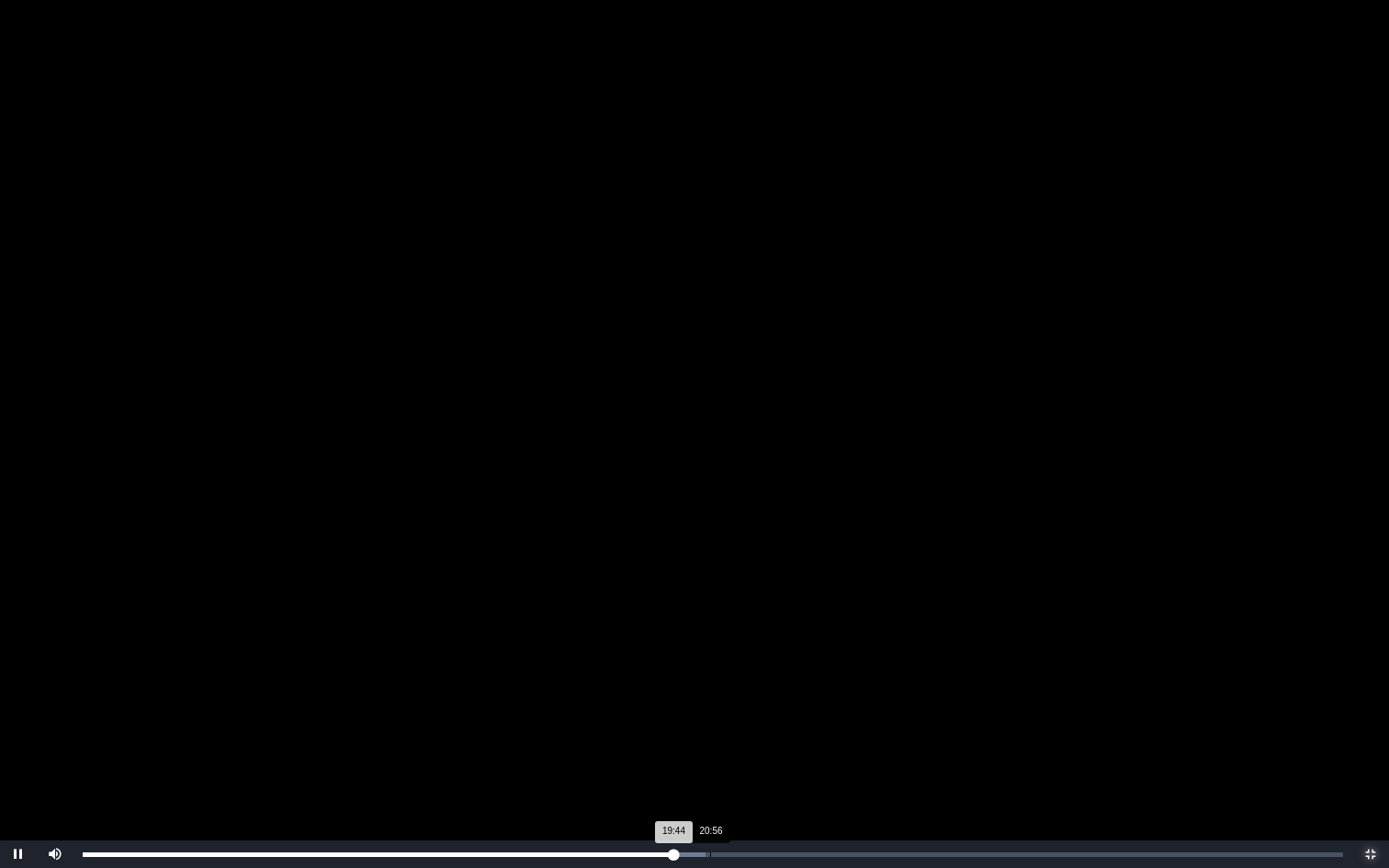 click on "20:56" at bounding box center (710, 854) 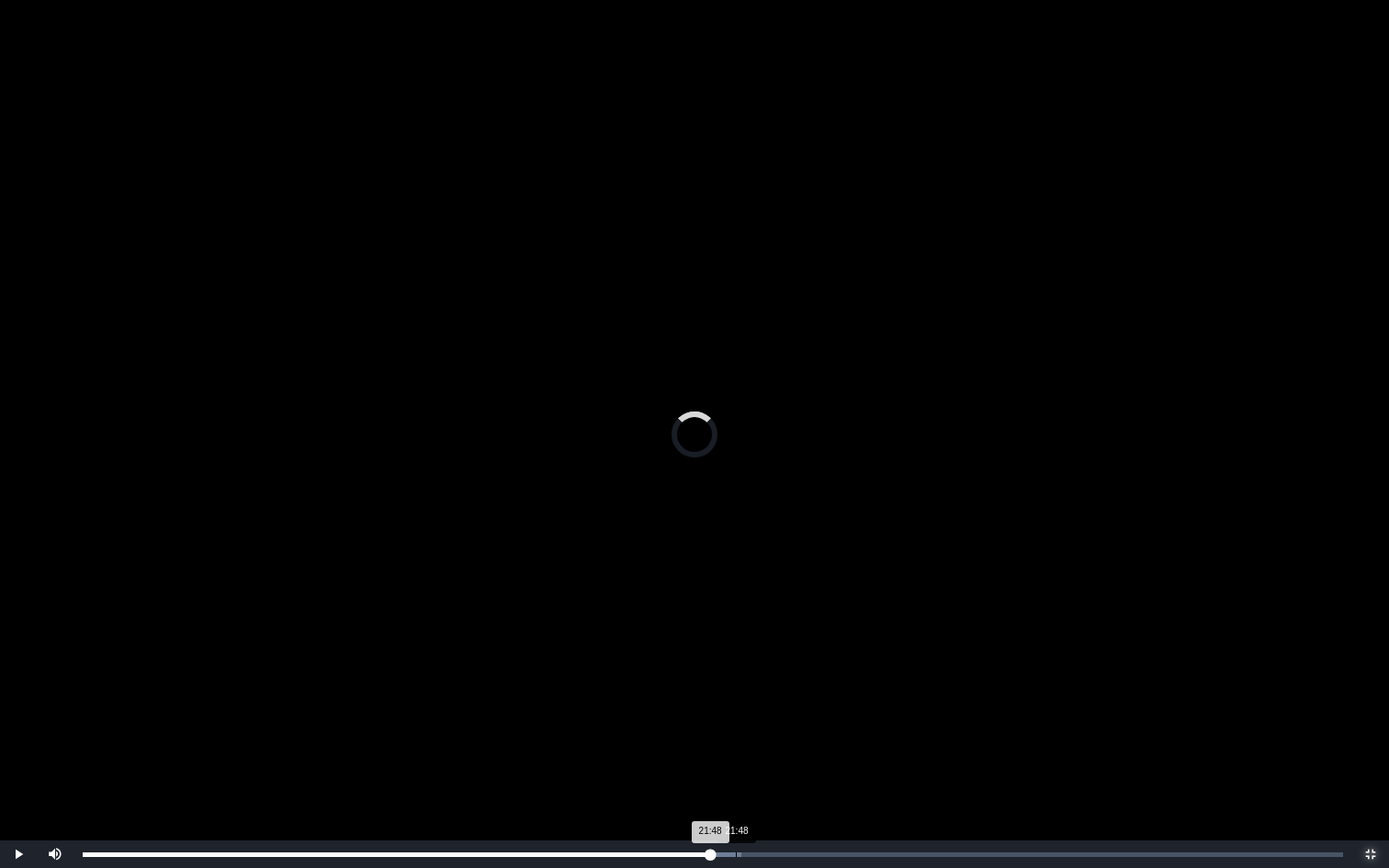 click on "Loaded : 0% 21:48 21:48 Progress : 0%" at bounding box center (713, 854) 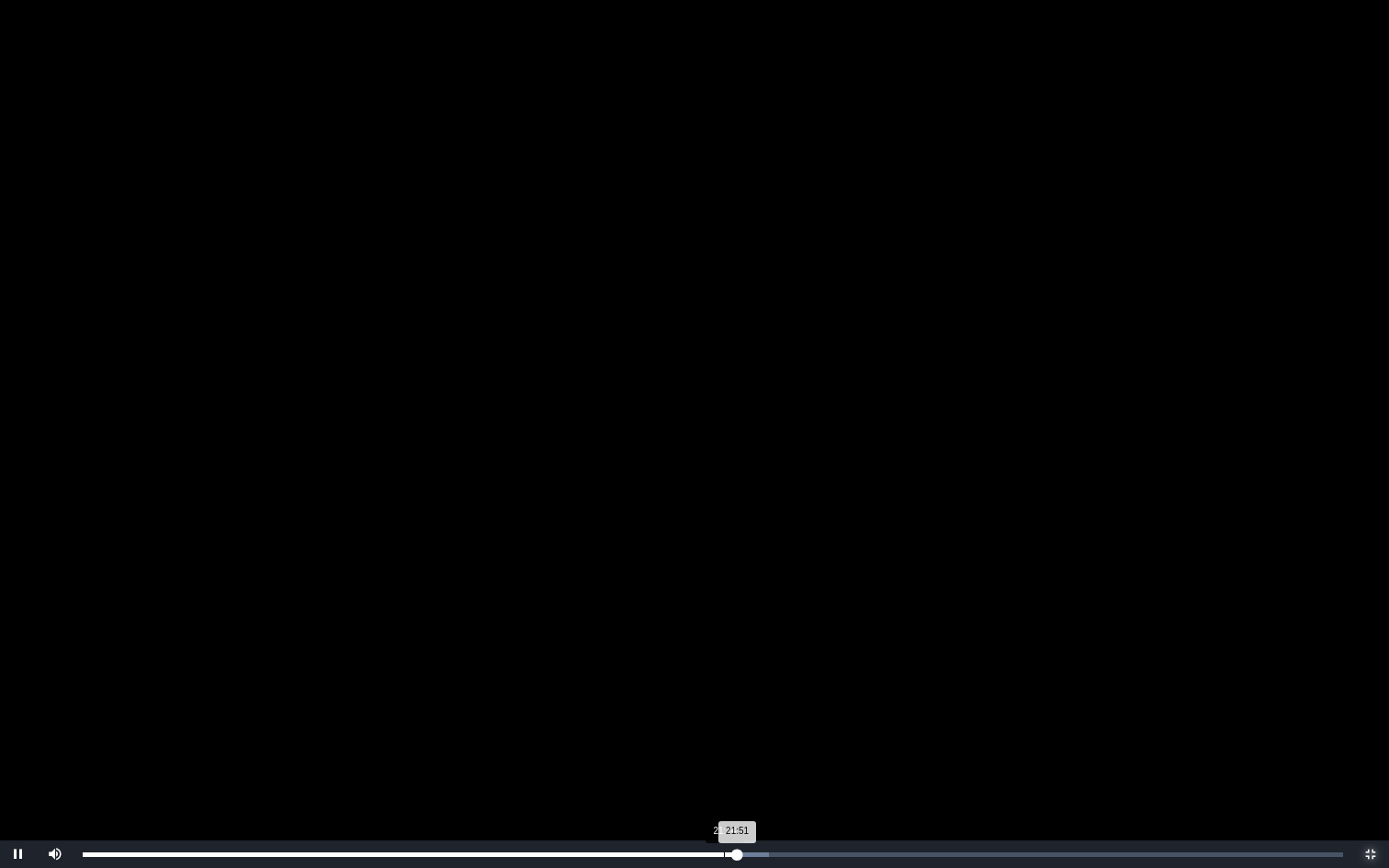 click on "Loaded : 0% 21:24 21:51 Progress : 0%" at bounding box center (713, 854) 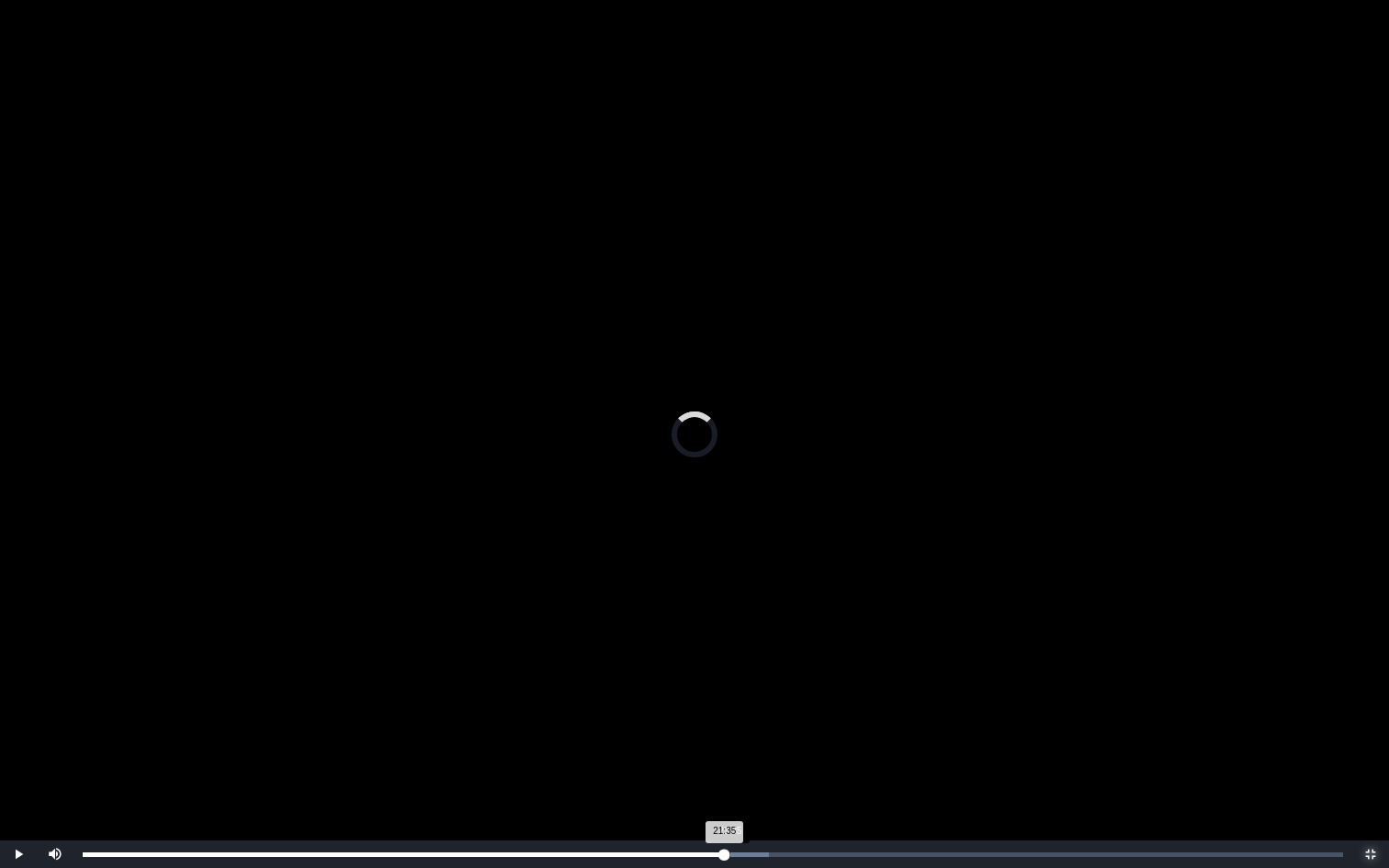 click on "21:35 Progress : 0%" at bounding box center (403, 854) 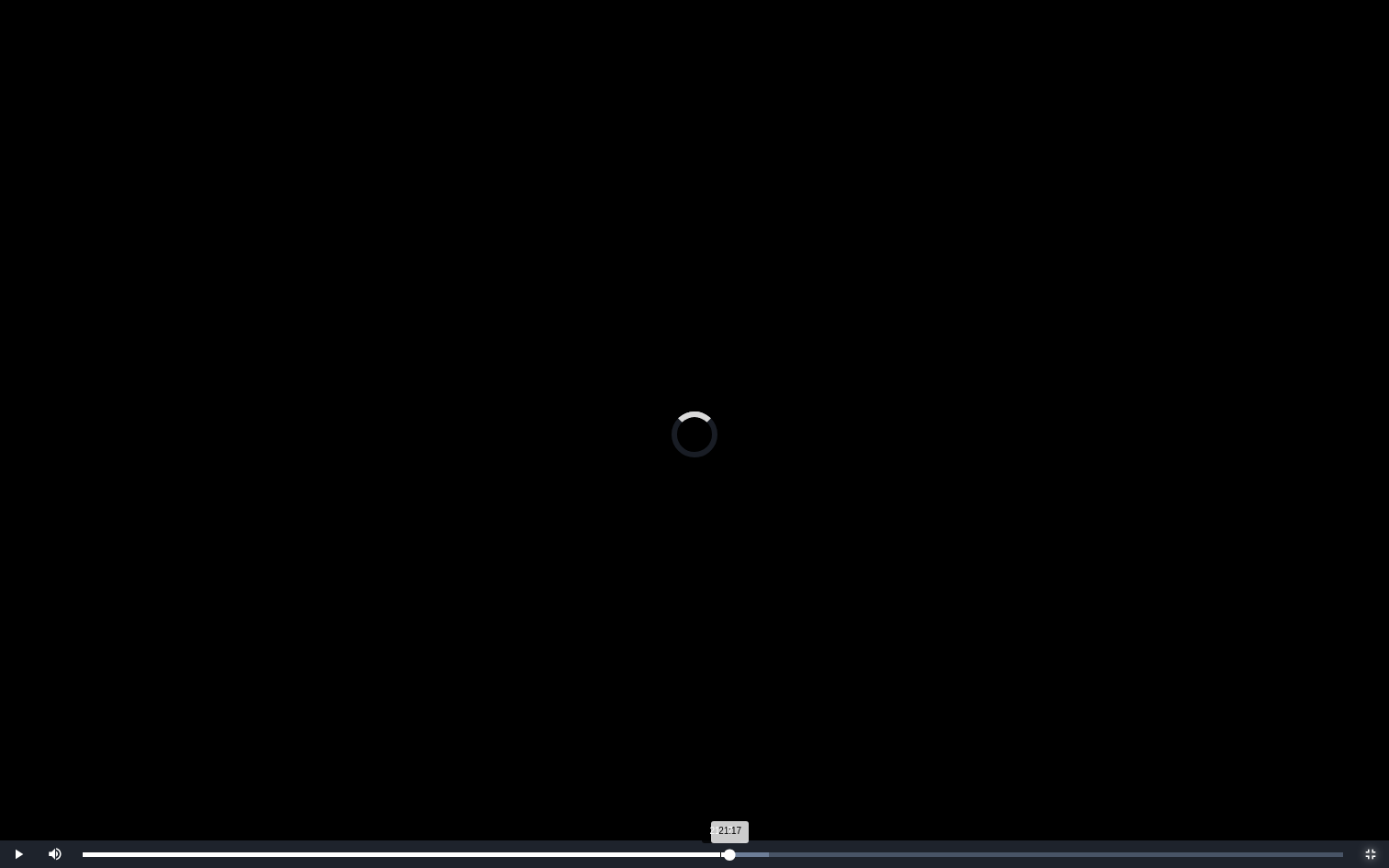 click on "Loaded : 0% 21:17 21:17 Progress : 0%" at bounding box center (713, 854) 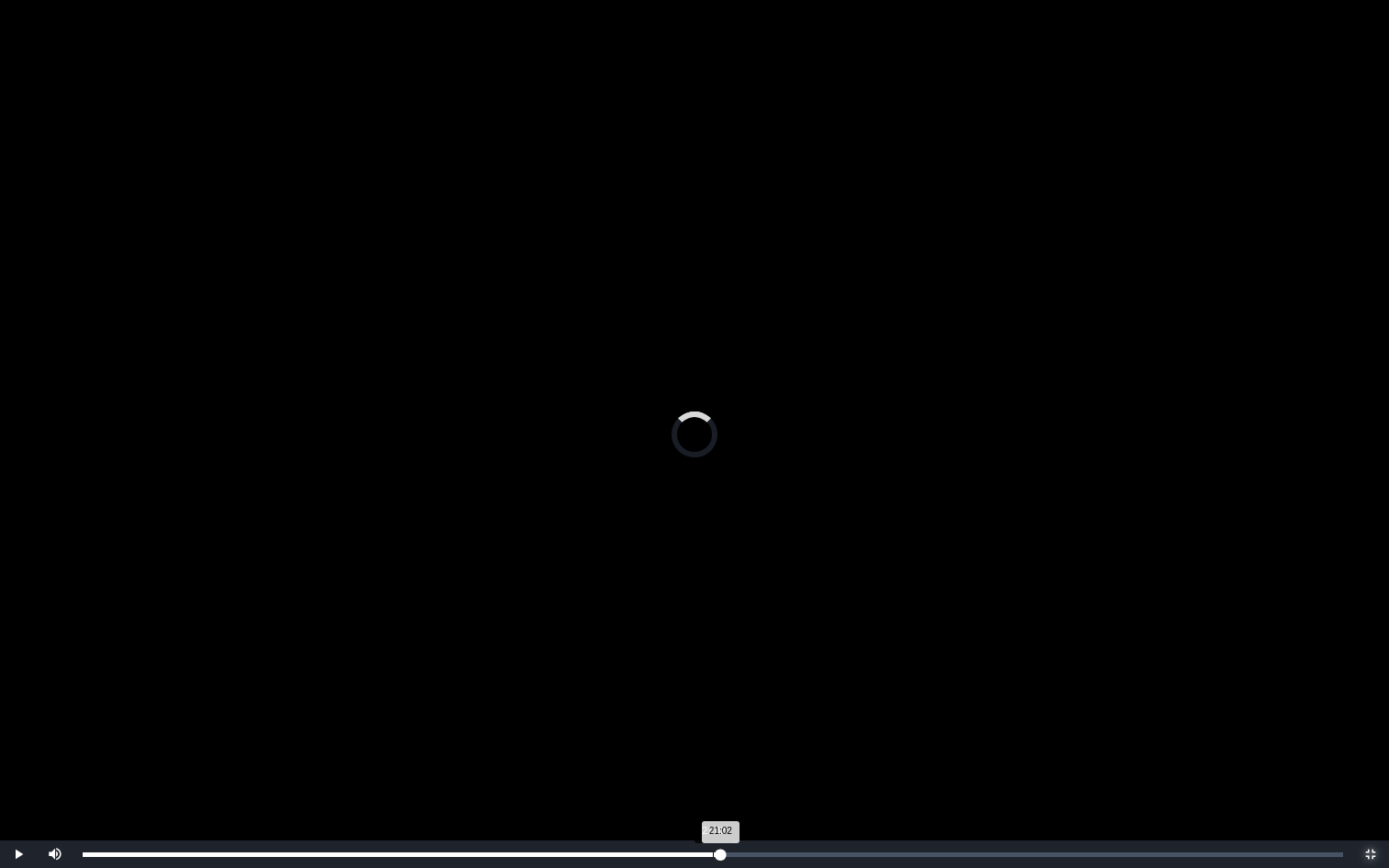 click on "Loaded : 0% 21:02 21:02 Progress : 0%" at bounding box center [713, 854] 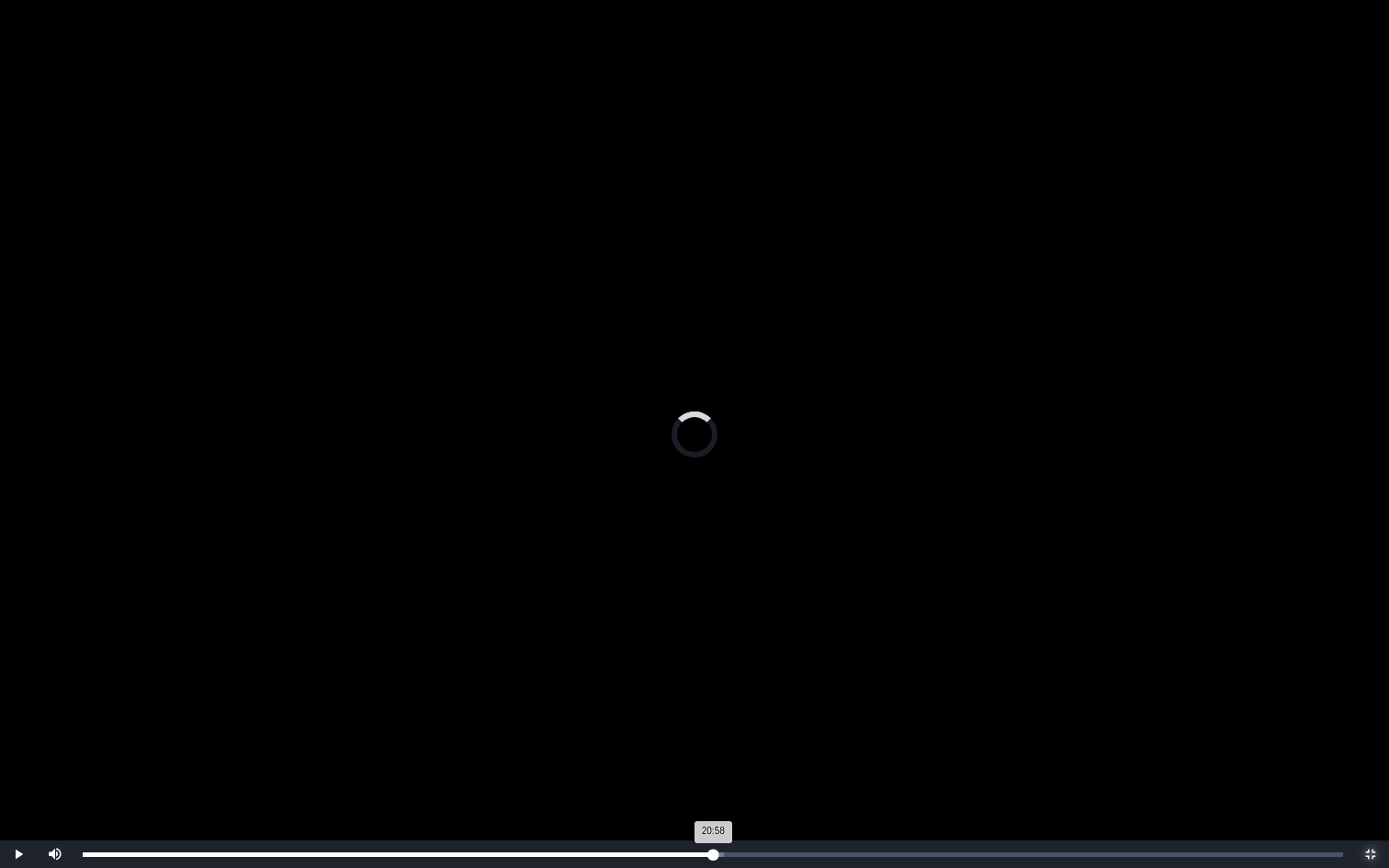 click on "20:58 Progress : 0%" at bounding box center (398, 854) 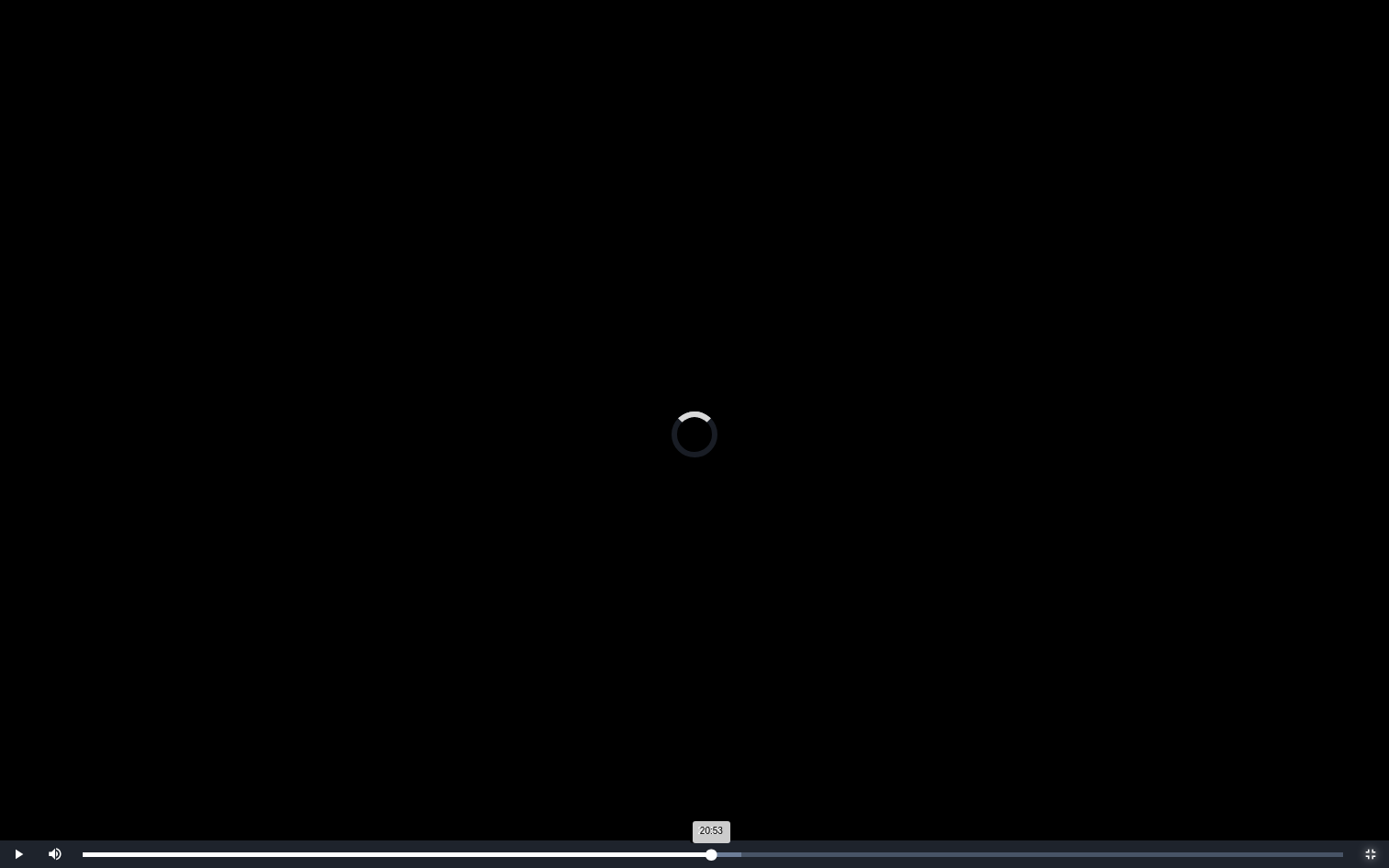 click on "20:53 Progress : 0%" at bounding box center (397, 854) 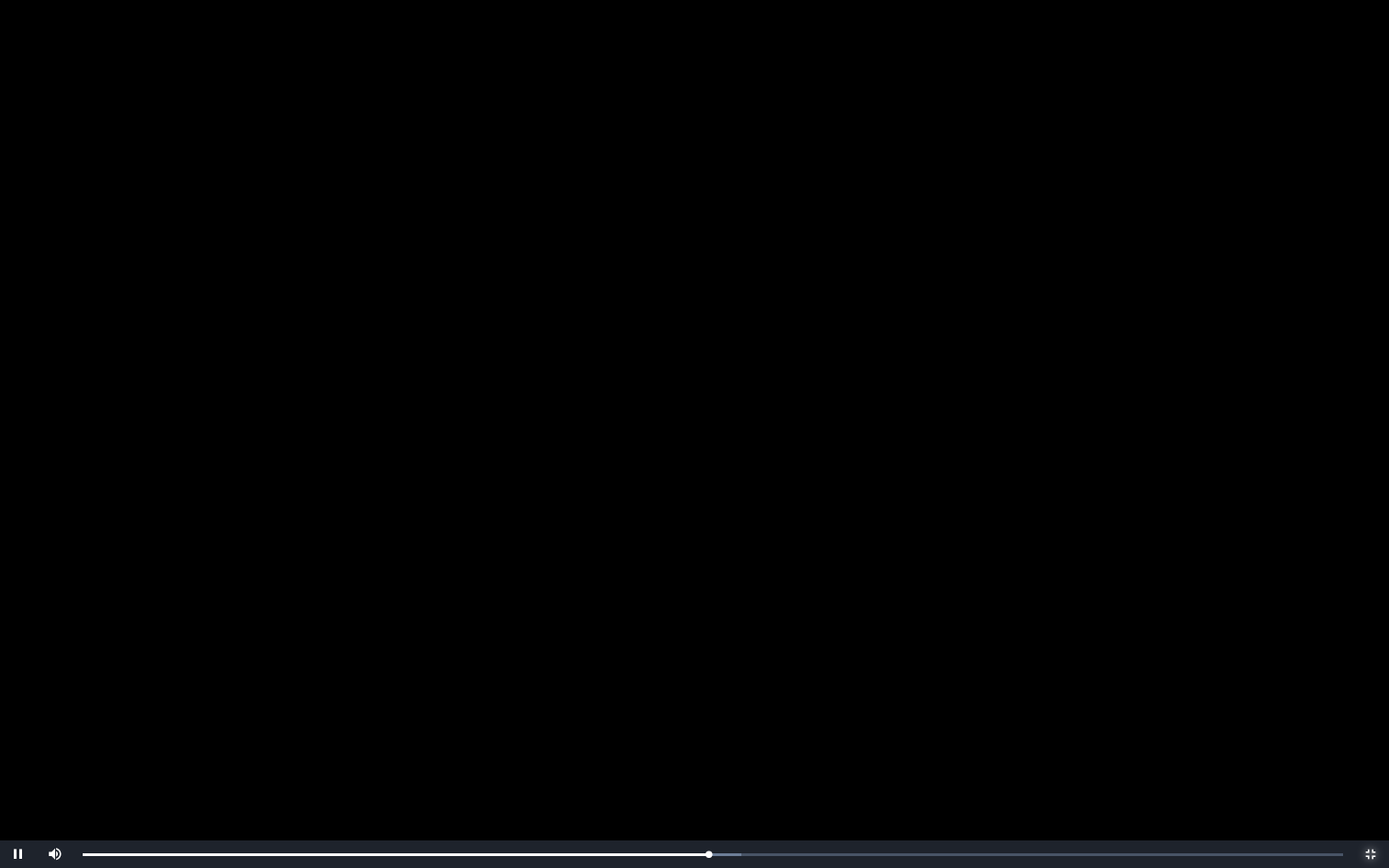 type 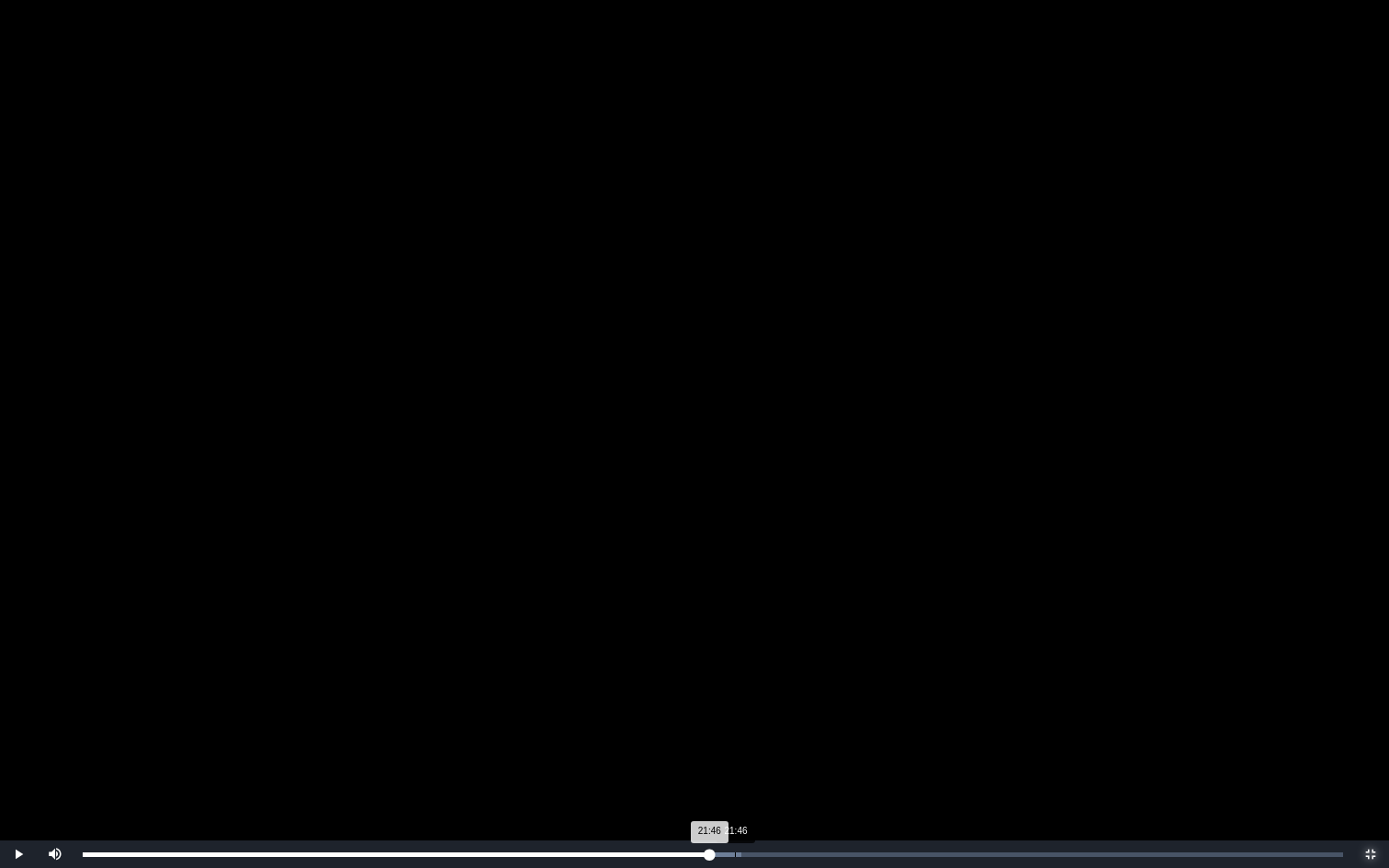 click on "Loaded : 0% 21:46 21:46 Progress : 0%" at bounding box center (713, 854) 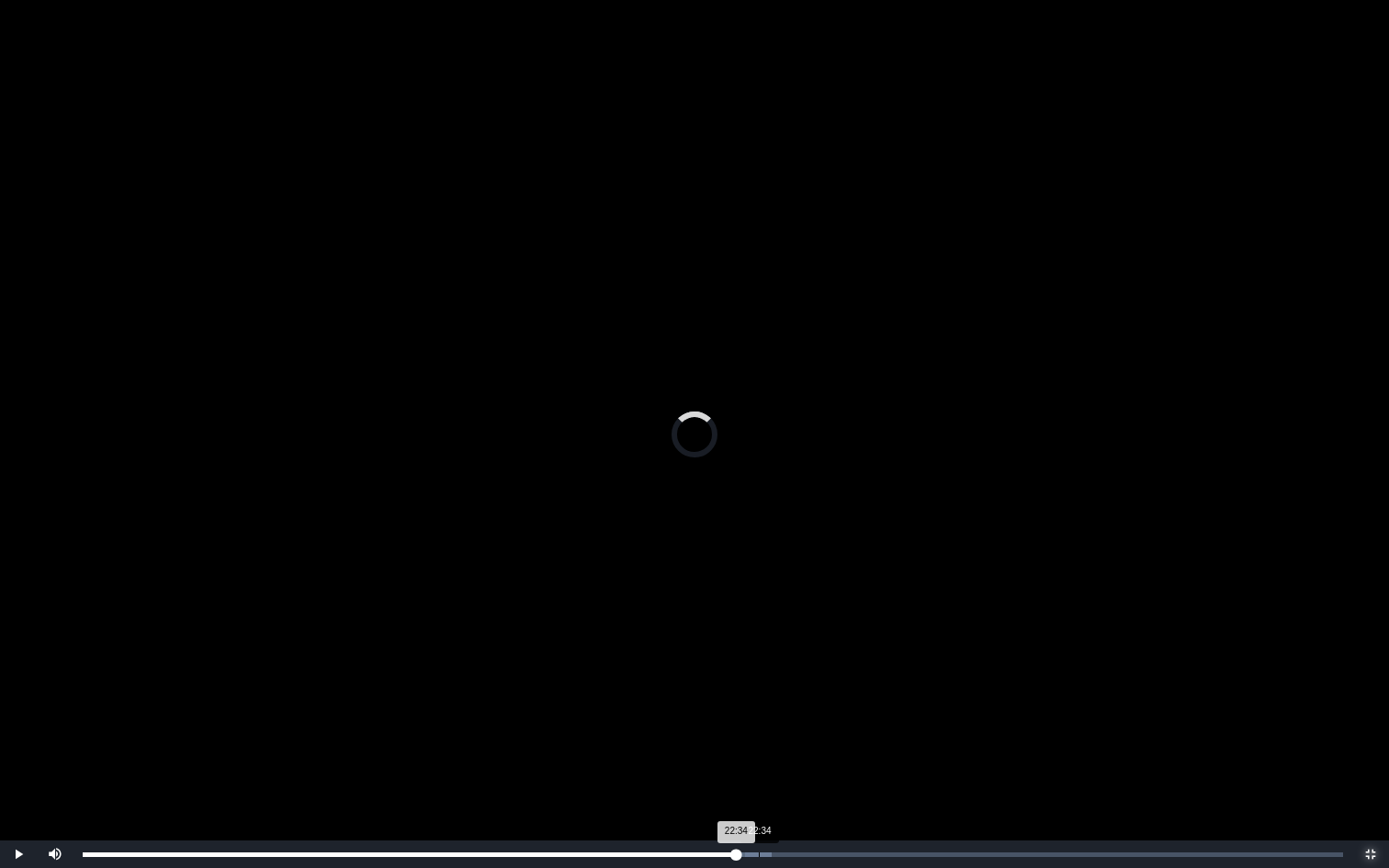 click on "Loaded : 0% 22:34 22:34 Progress : 0%" at bounding box center [713, 854] 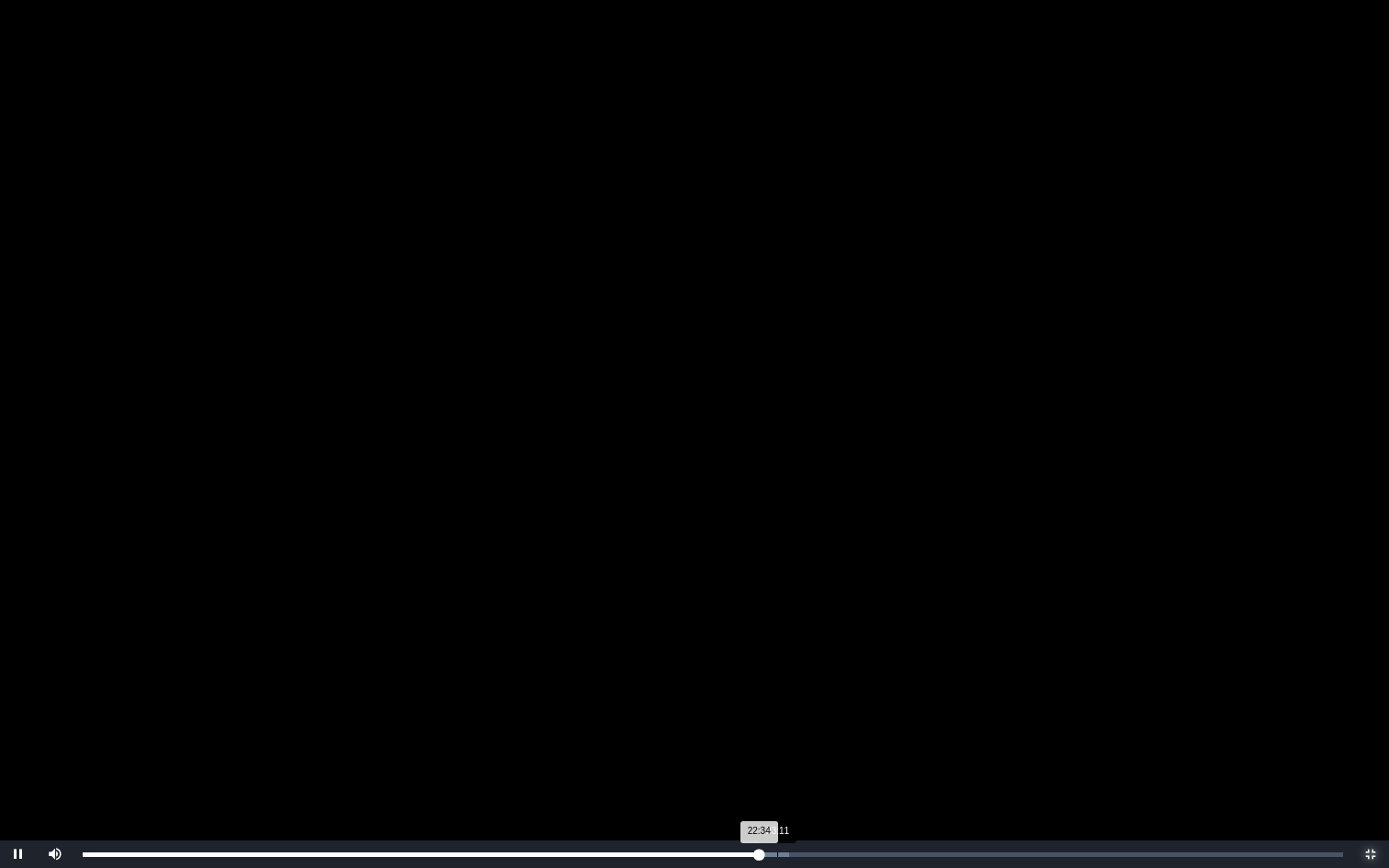 click on "Loaded : 0% 23:11 22:34 Progress : 0%" at bounding box center (713, 854) 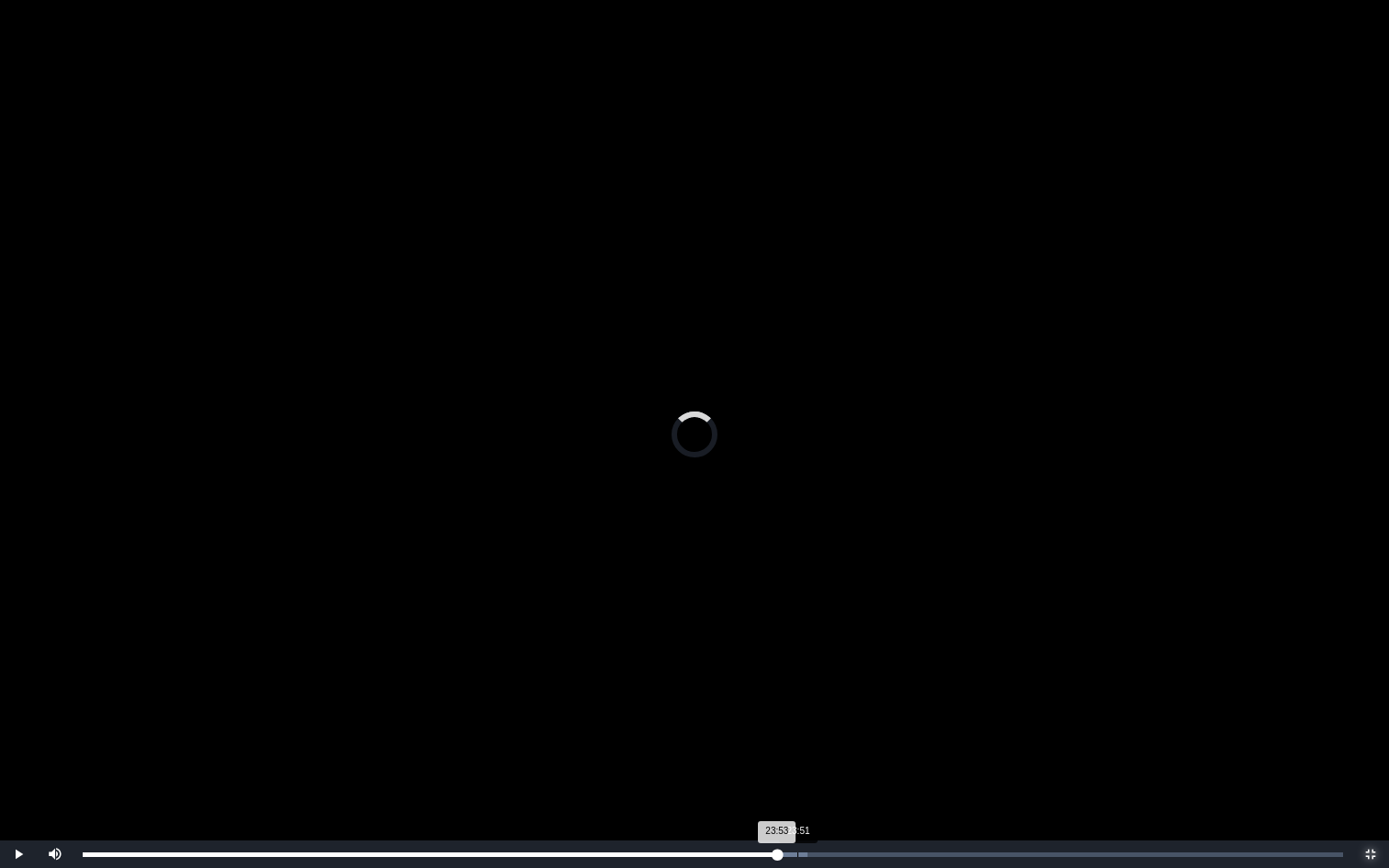 click on "Loaded : 0% 23:51 23:53 Progress : 0%" at bounding box center [713, 854] 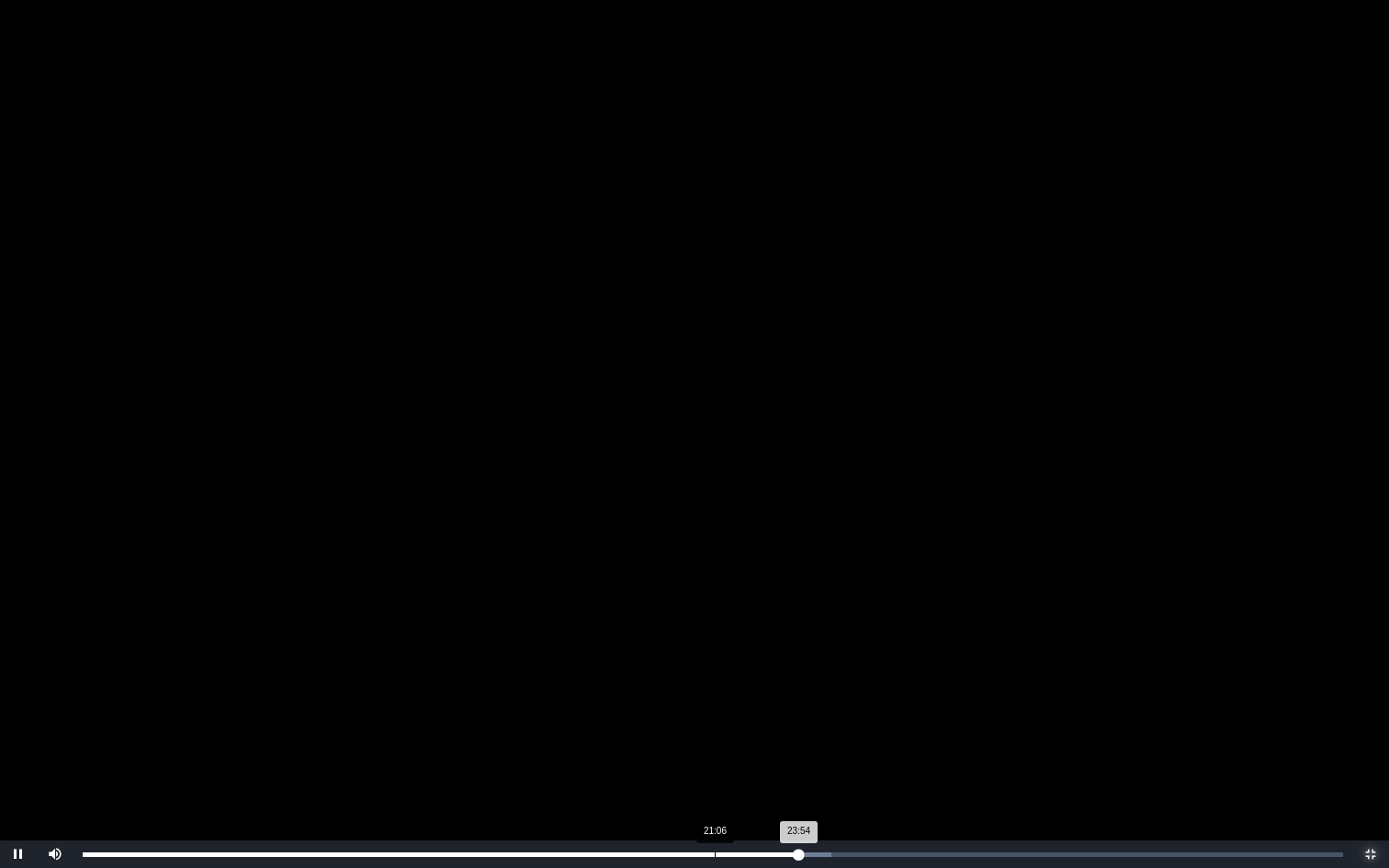 click on "Loaded : 0% 21:06 23:54 Progress : 0%" at bounding box center (713, 854) 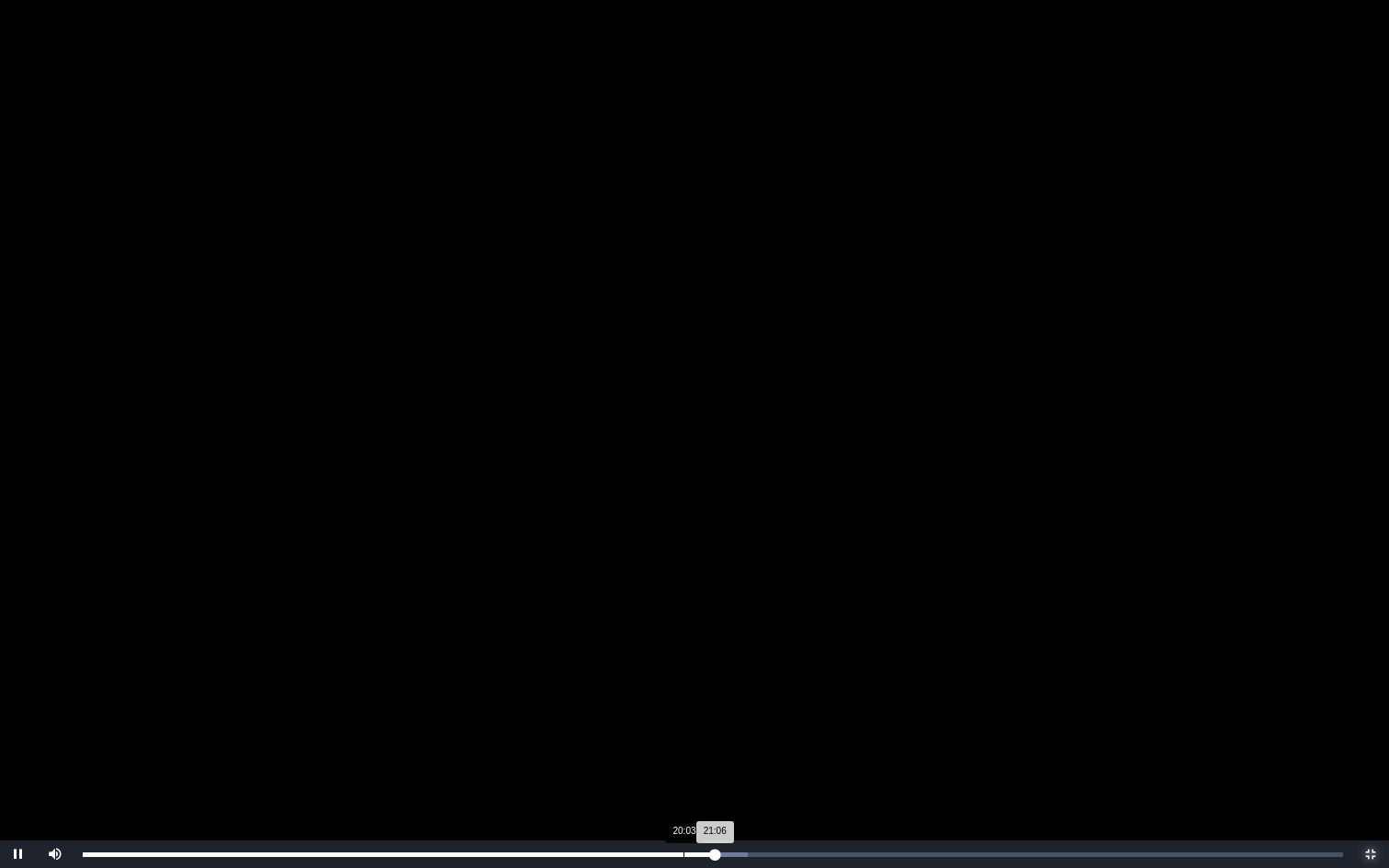 click on "20:03" at bounding box center [683, 854] 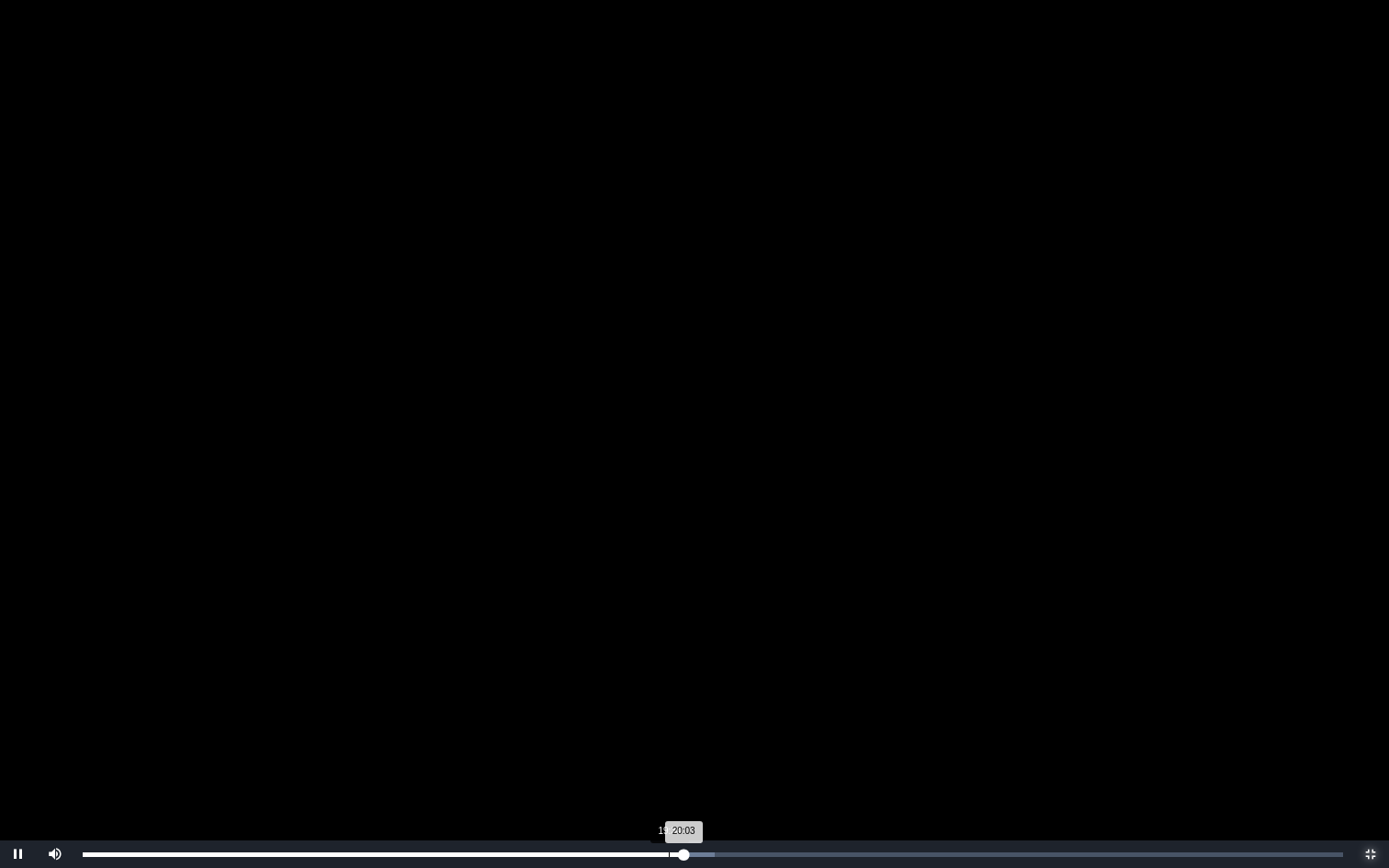 click on "20:03 Progress : 0%" at bounding box center [383, 854] 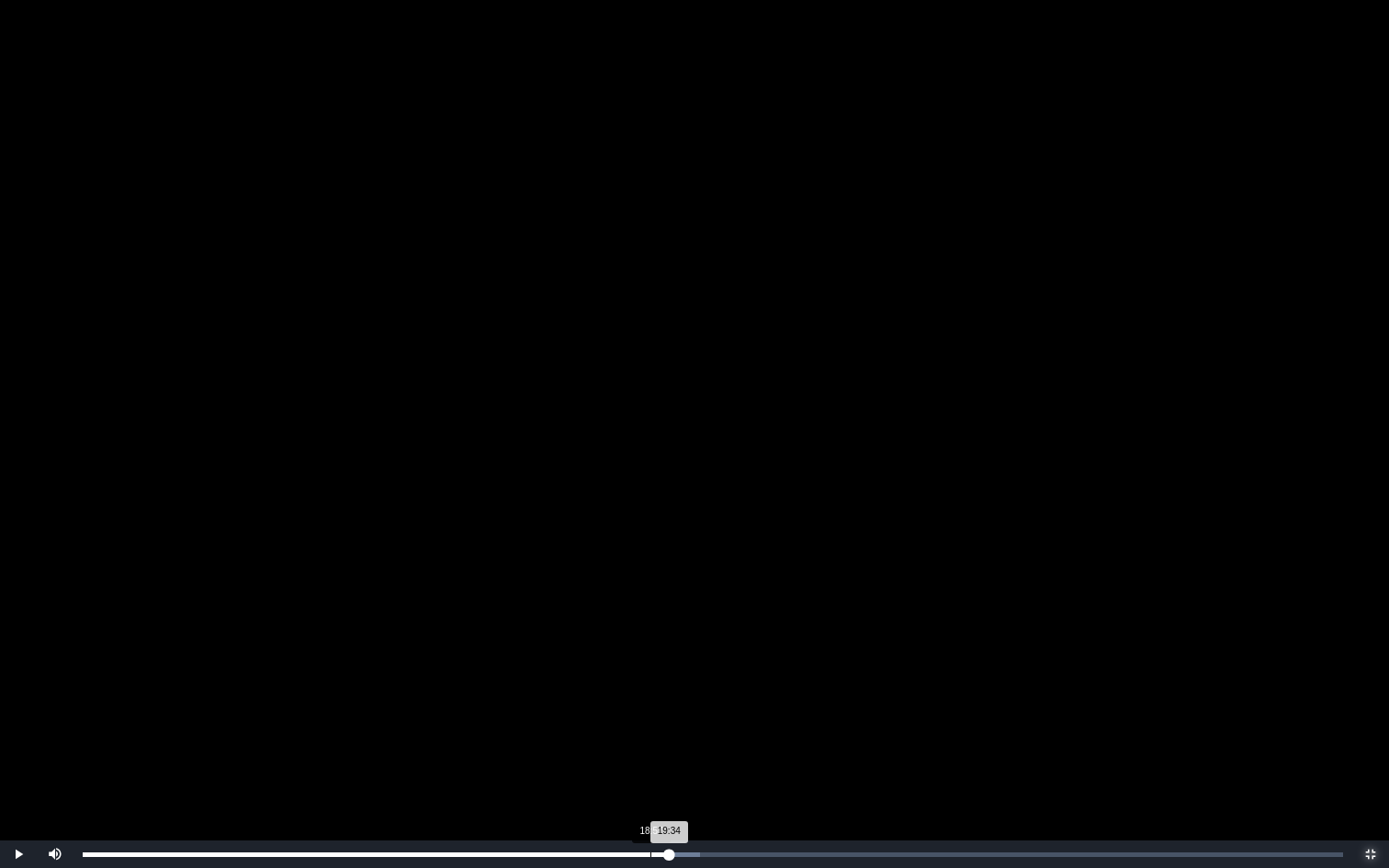 click on "Loaded : 0% 18:57 19:34 Progress : 0%" at bounding box center (713, 854) 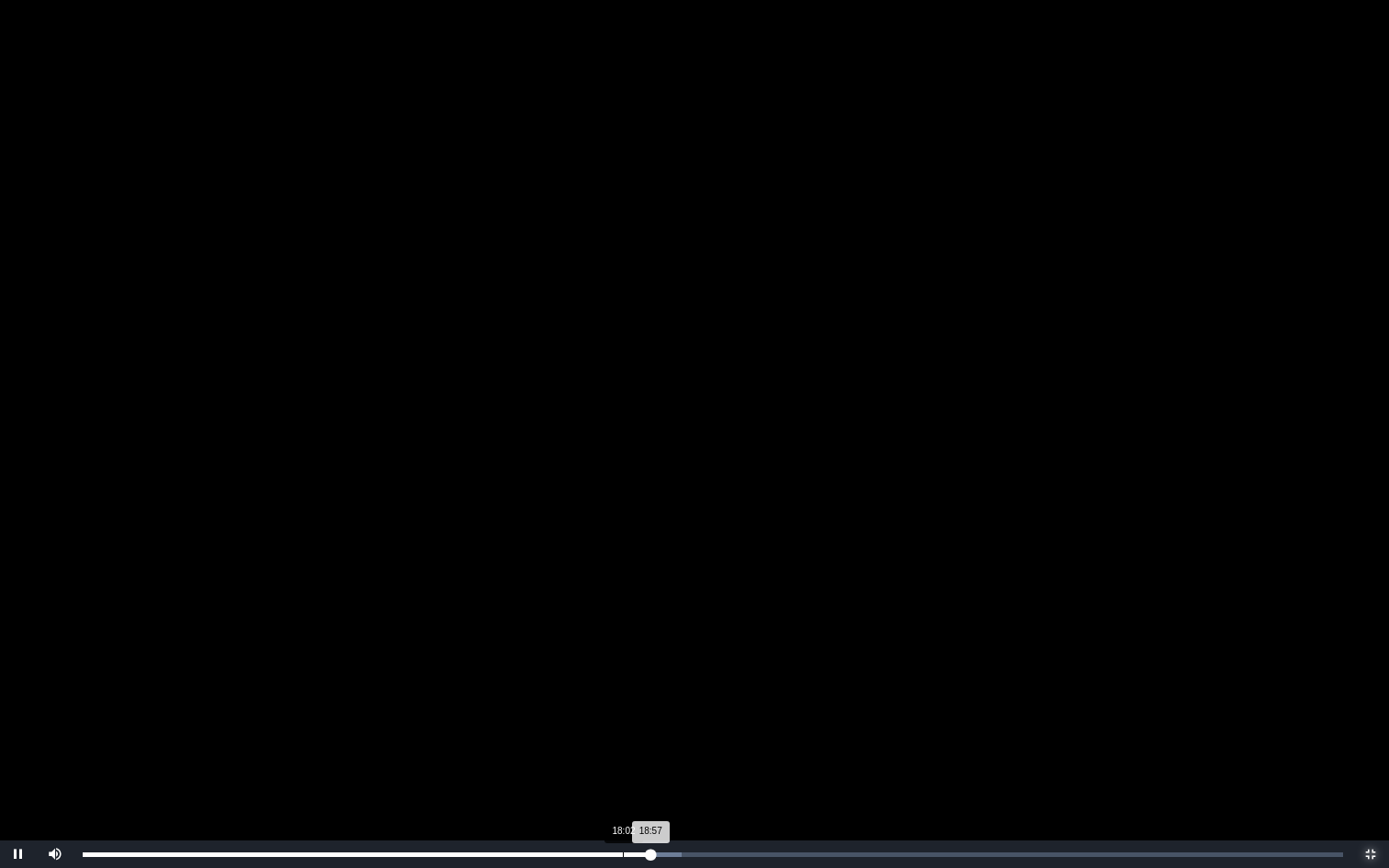 click on "18:02" at bounding box center (623, 854) 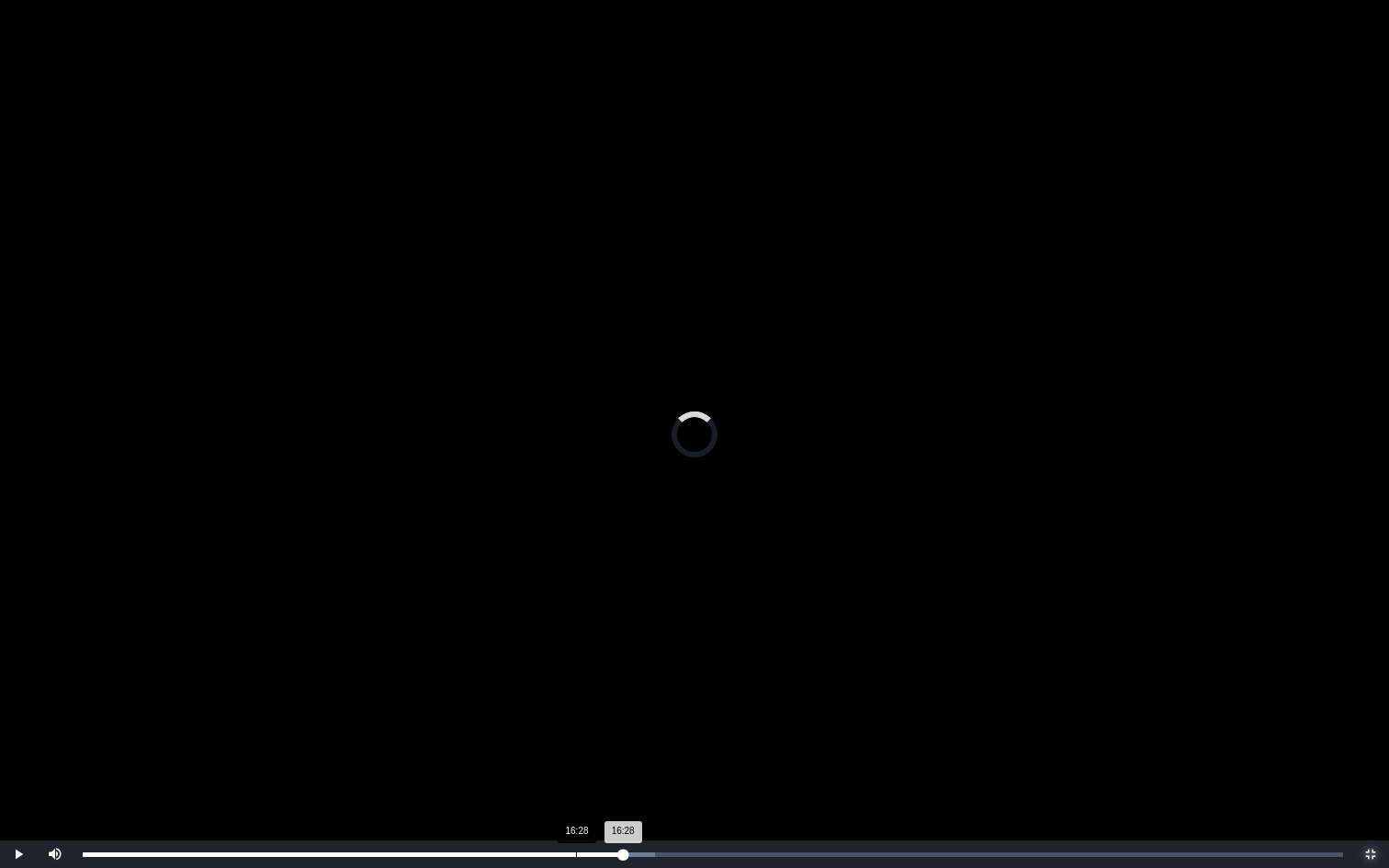 click on "16:28" at bounding box center (576, 854) 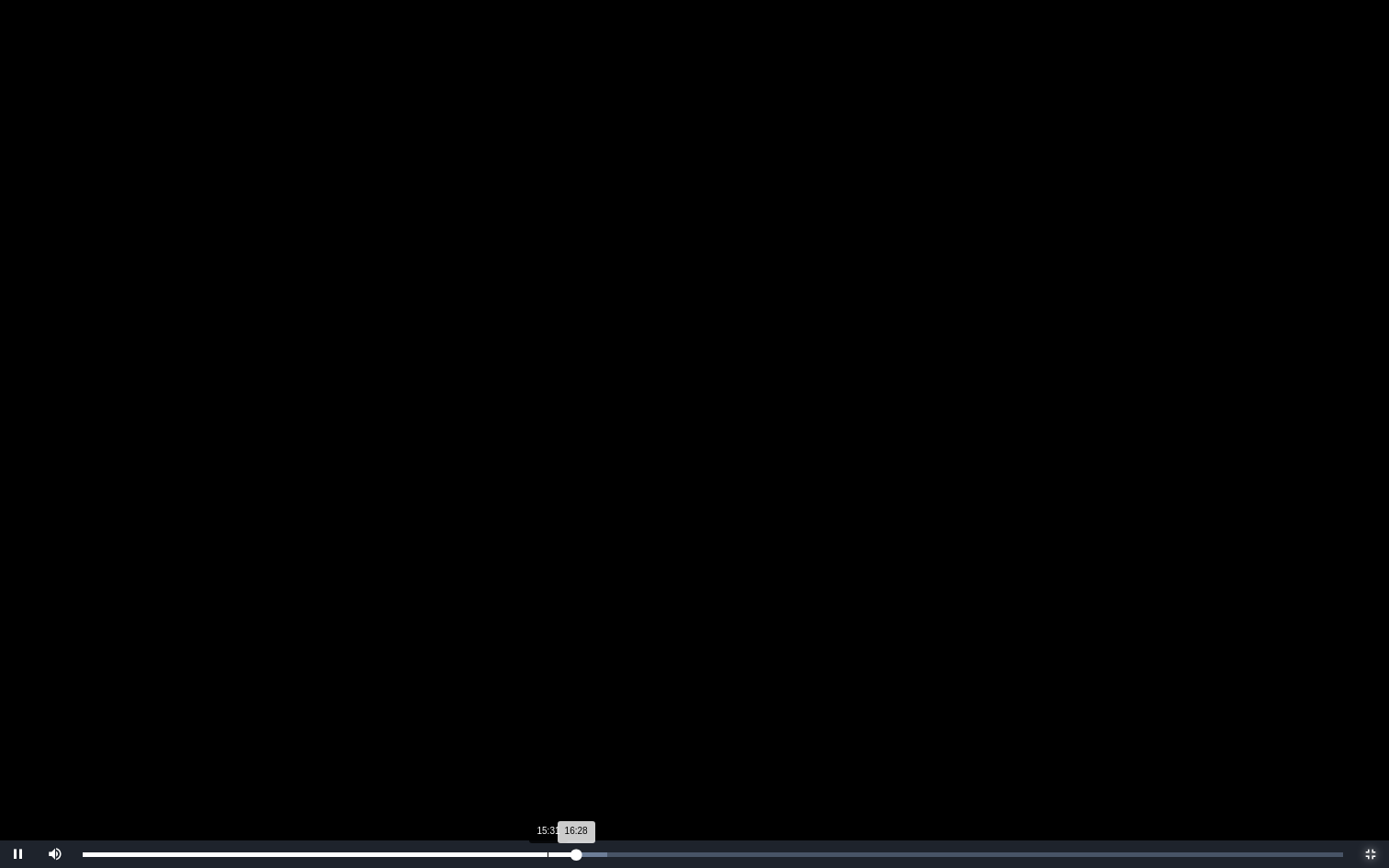 click on "Loaded : 0% 15:31 16:28 Progress : 0%" at bounding box center (713, 854) 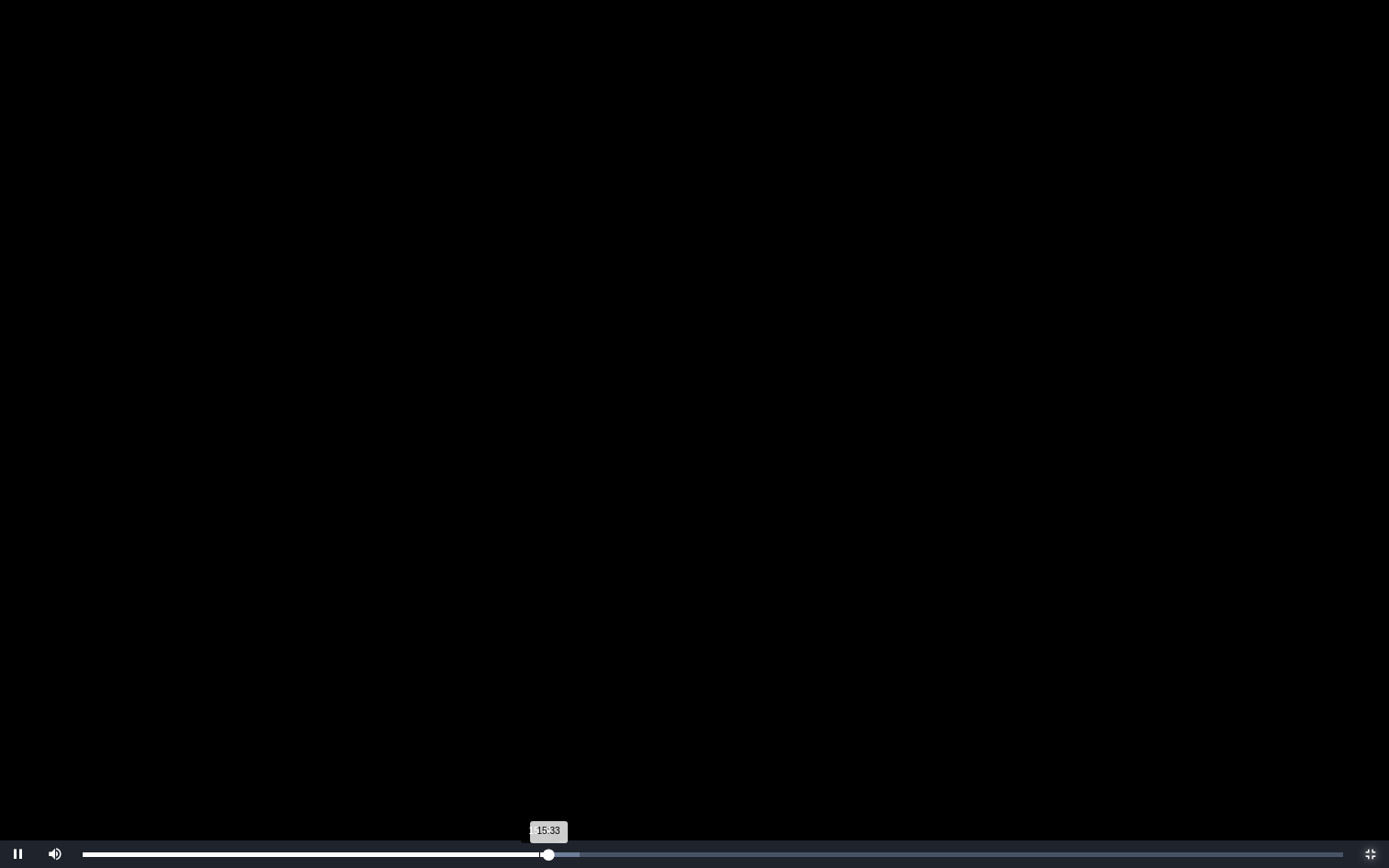 click on "Loaded : 0% 15:14 15:33 Progress : 0%" at bounding box center (713, 854) 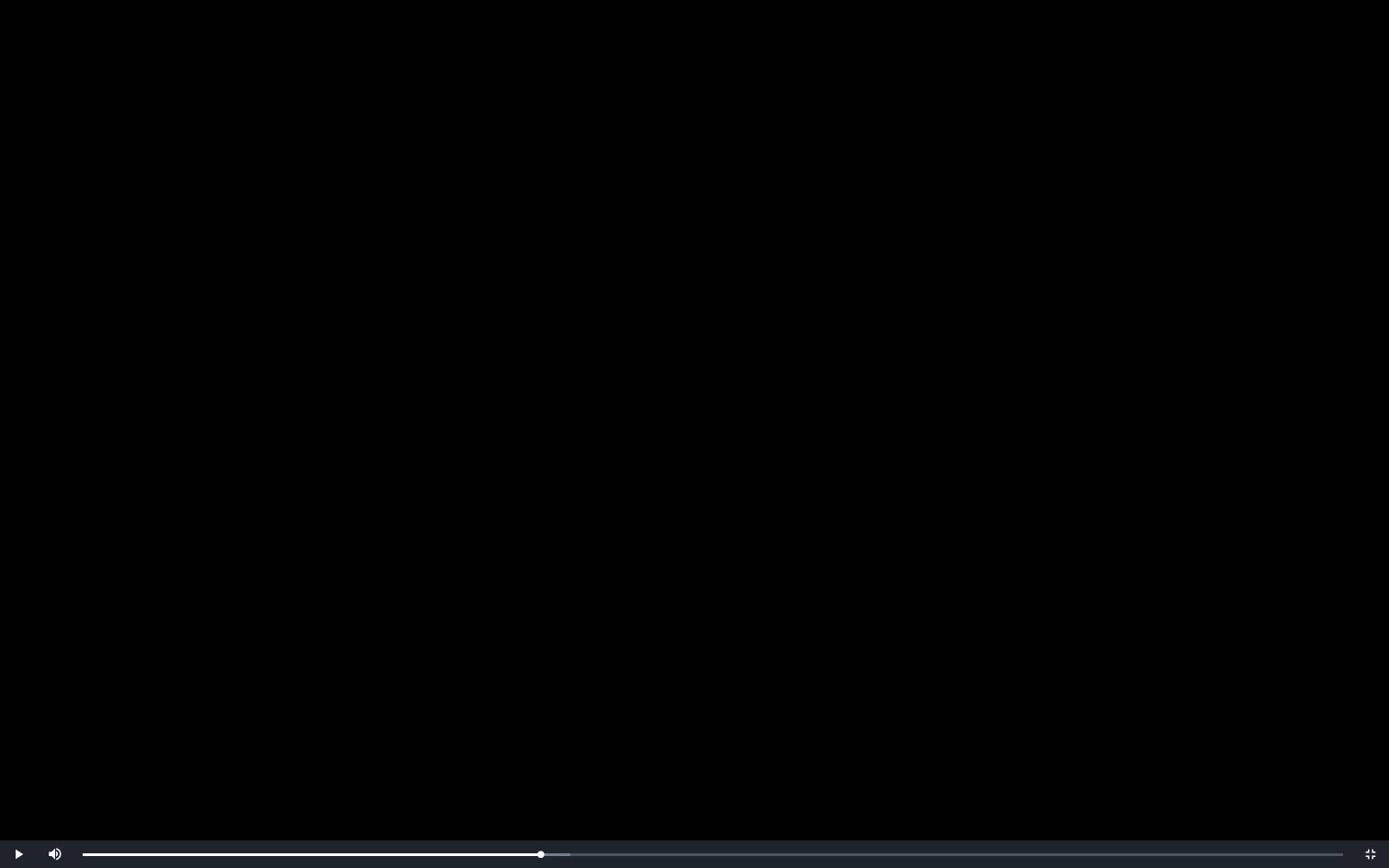 click at bounding box center (694, 434) 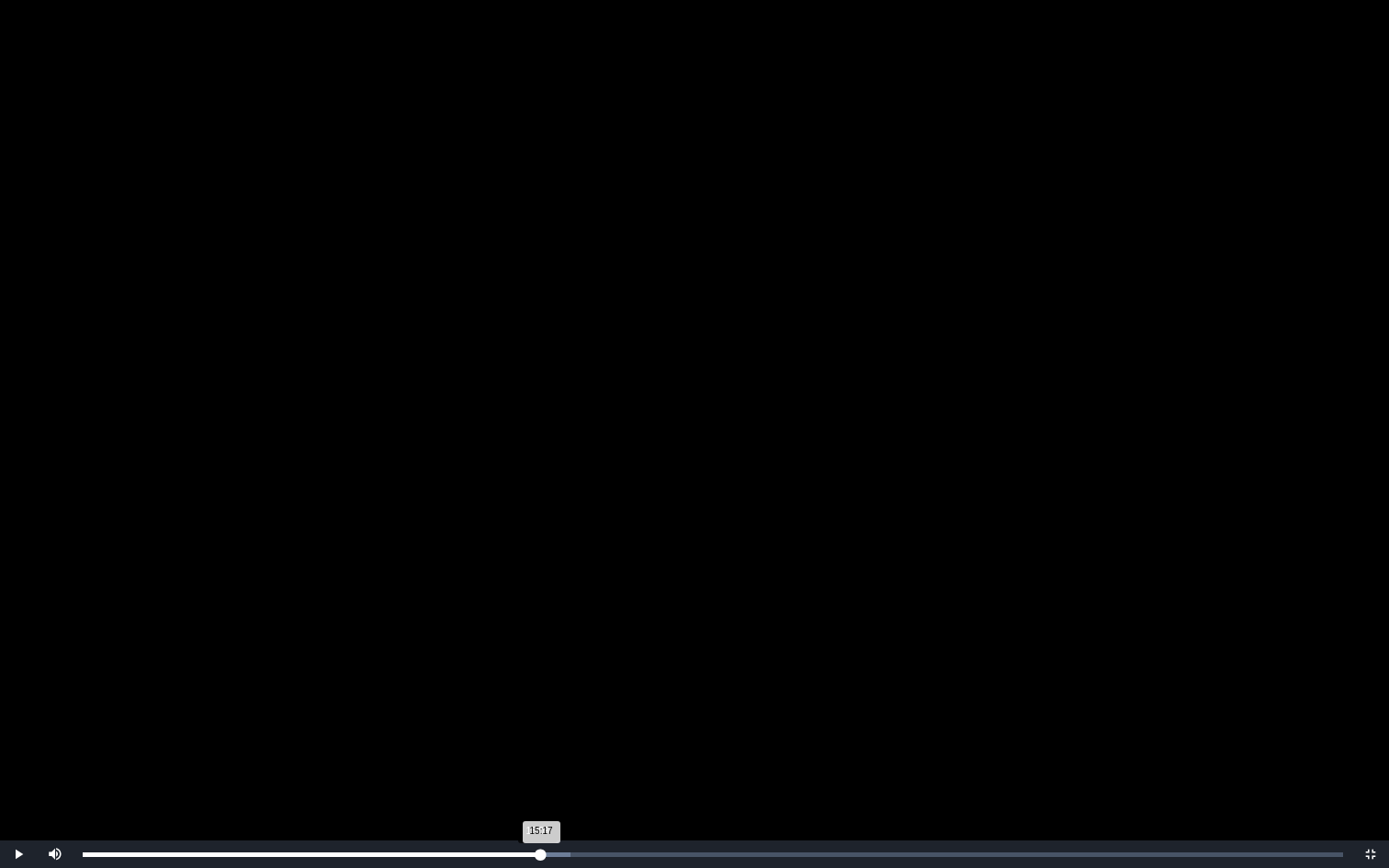 click on "15:17 Progress : 0%" at bounding box center (311, 854) 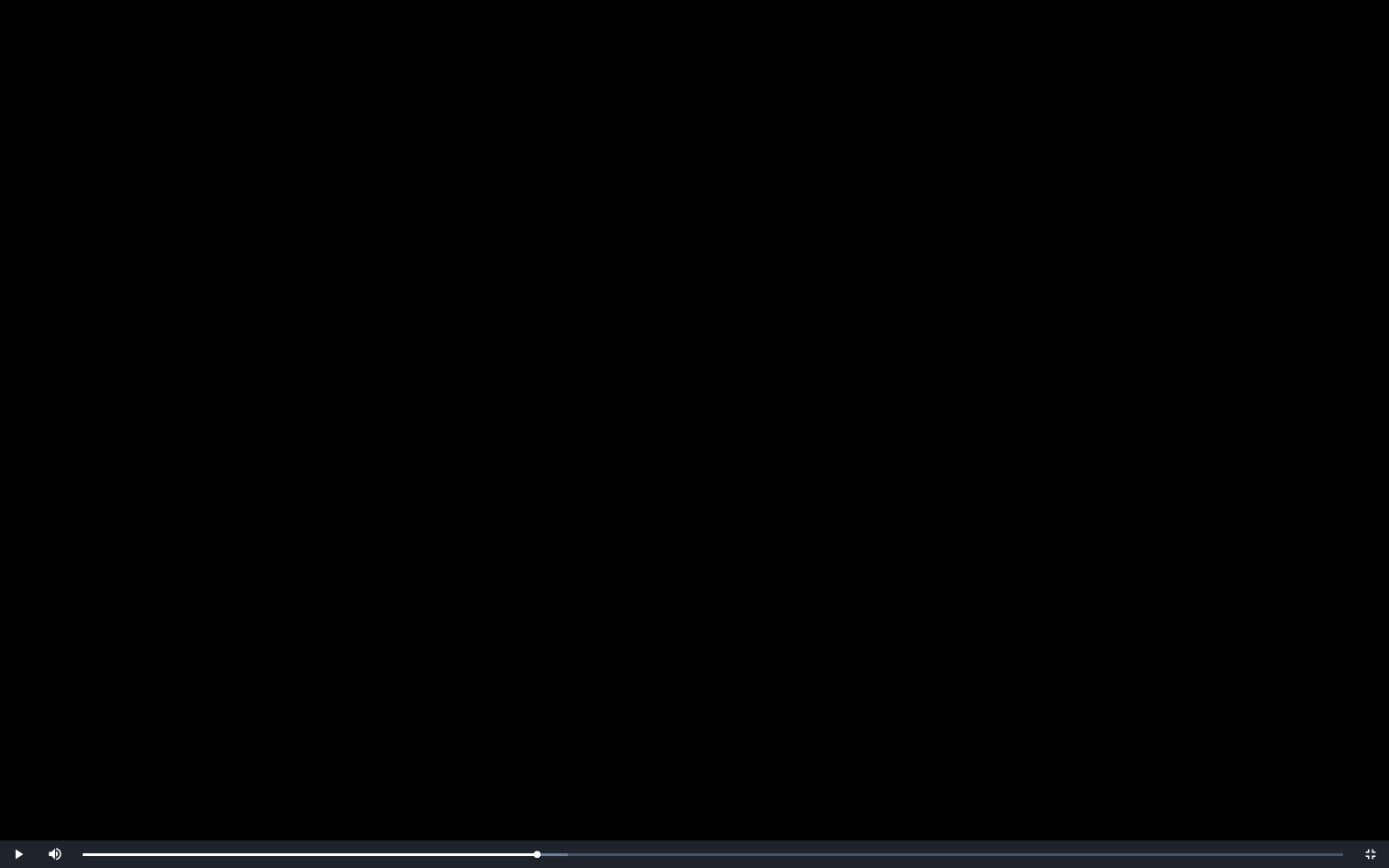 click at bounding box center [694, 434] 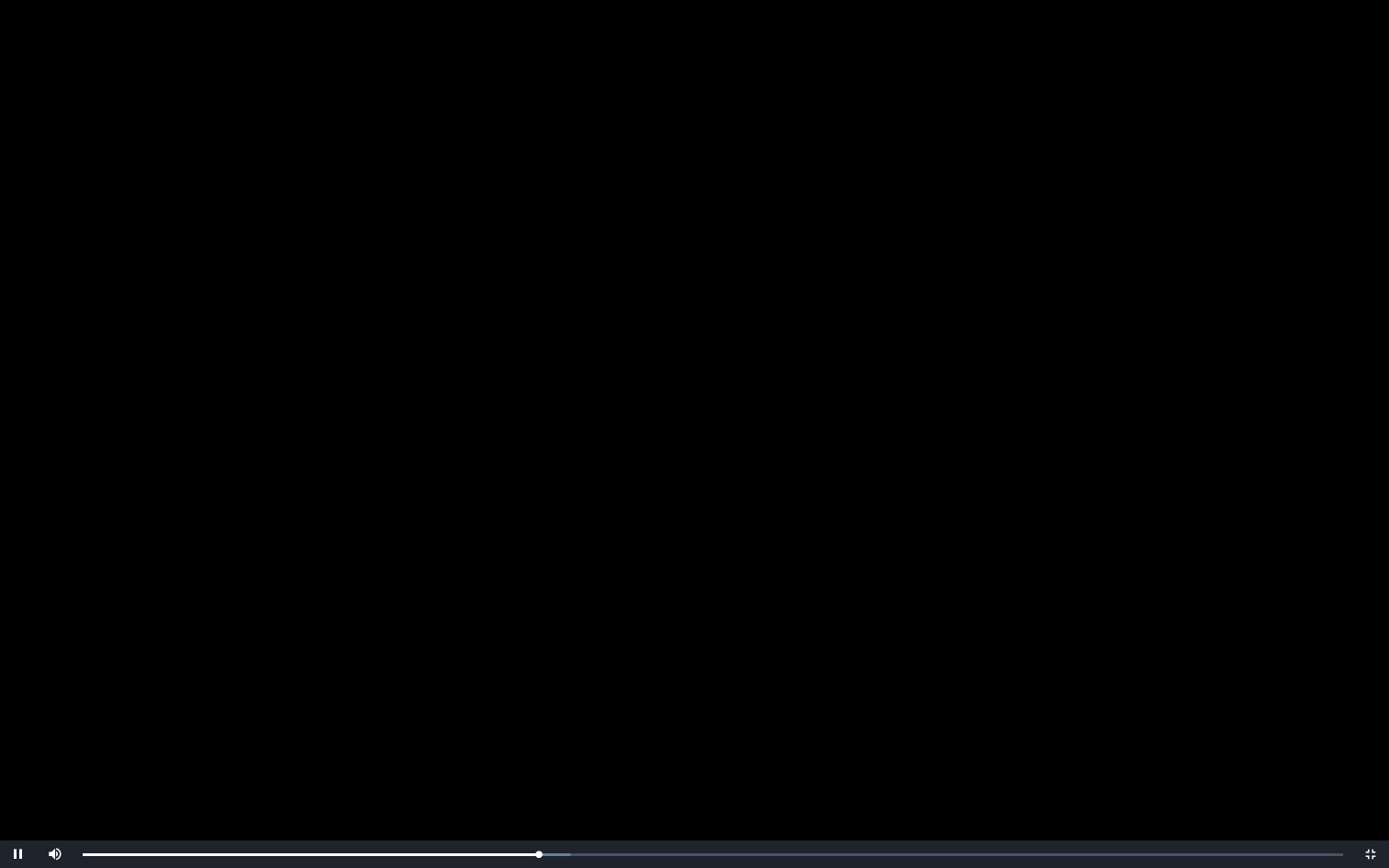 click at bounding box center (694, 434) 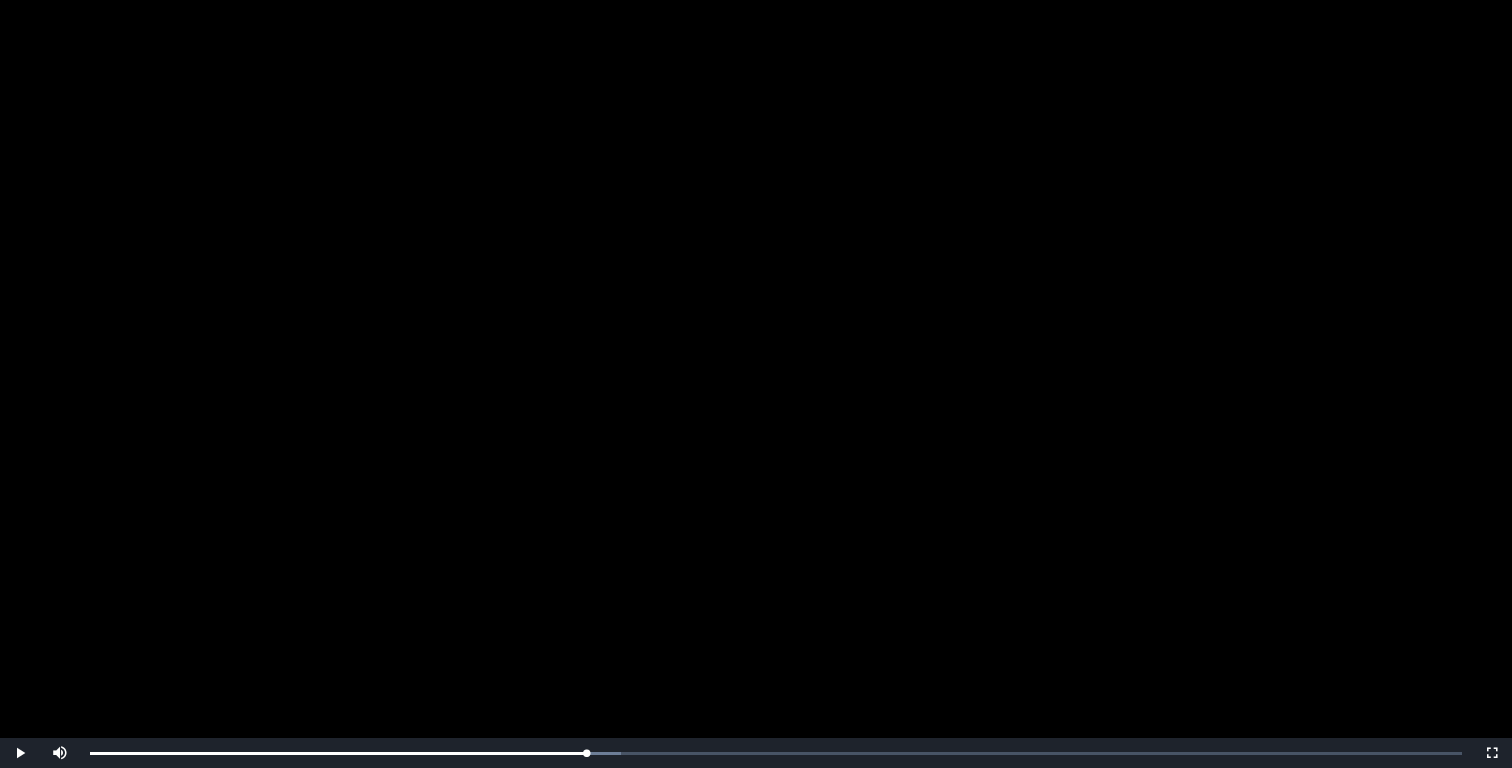 scroll, scrollTop: 315, scrollLeft: 0, axis: vertical 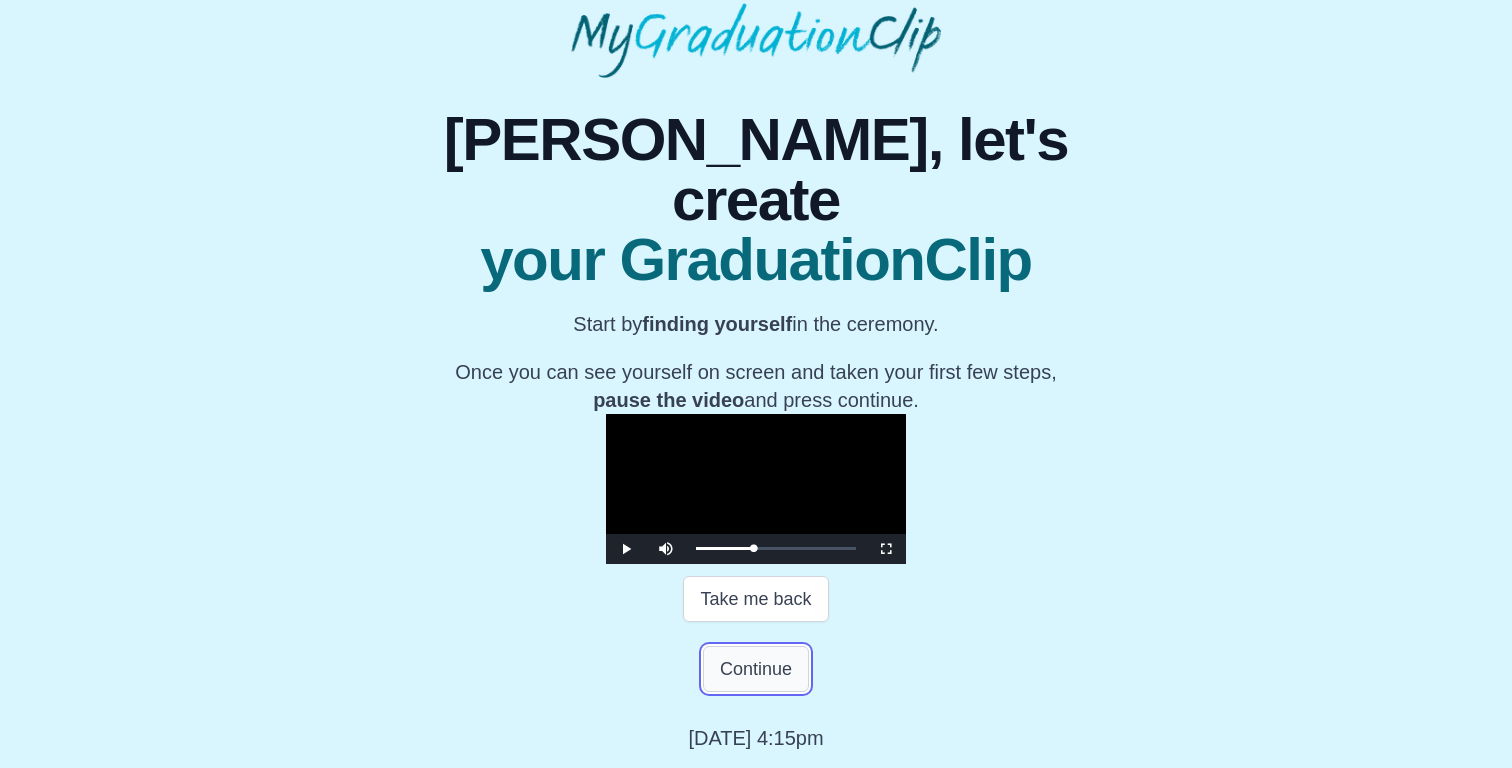 click on "Continue" at bounding box center [756, 669] 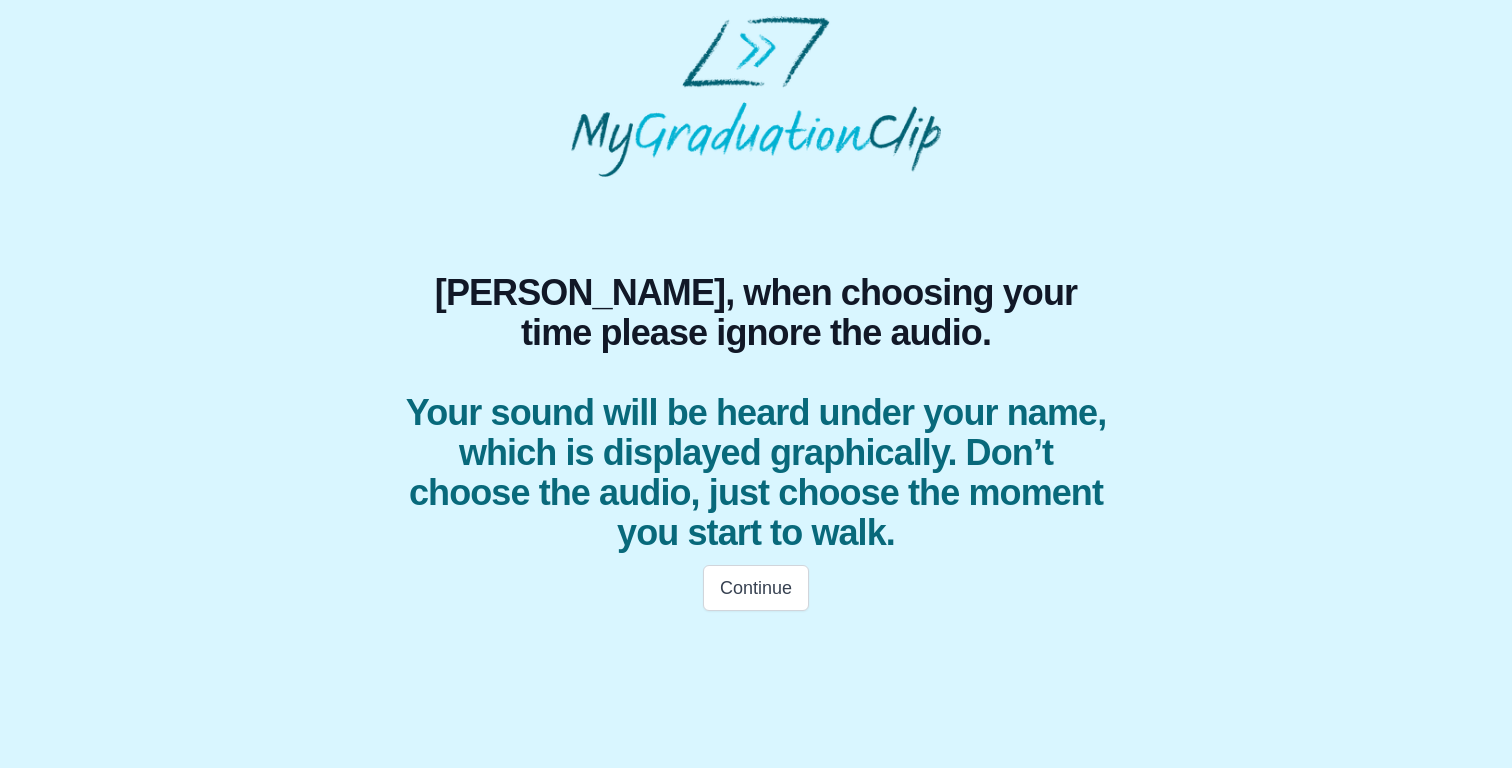 scroll, scrollTop: 0, scrollLeft: 0, axis: both 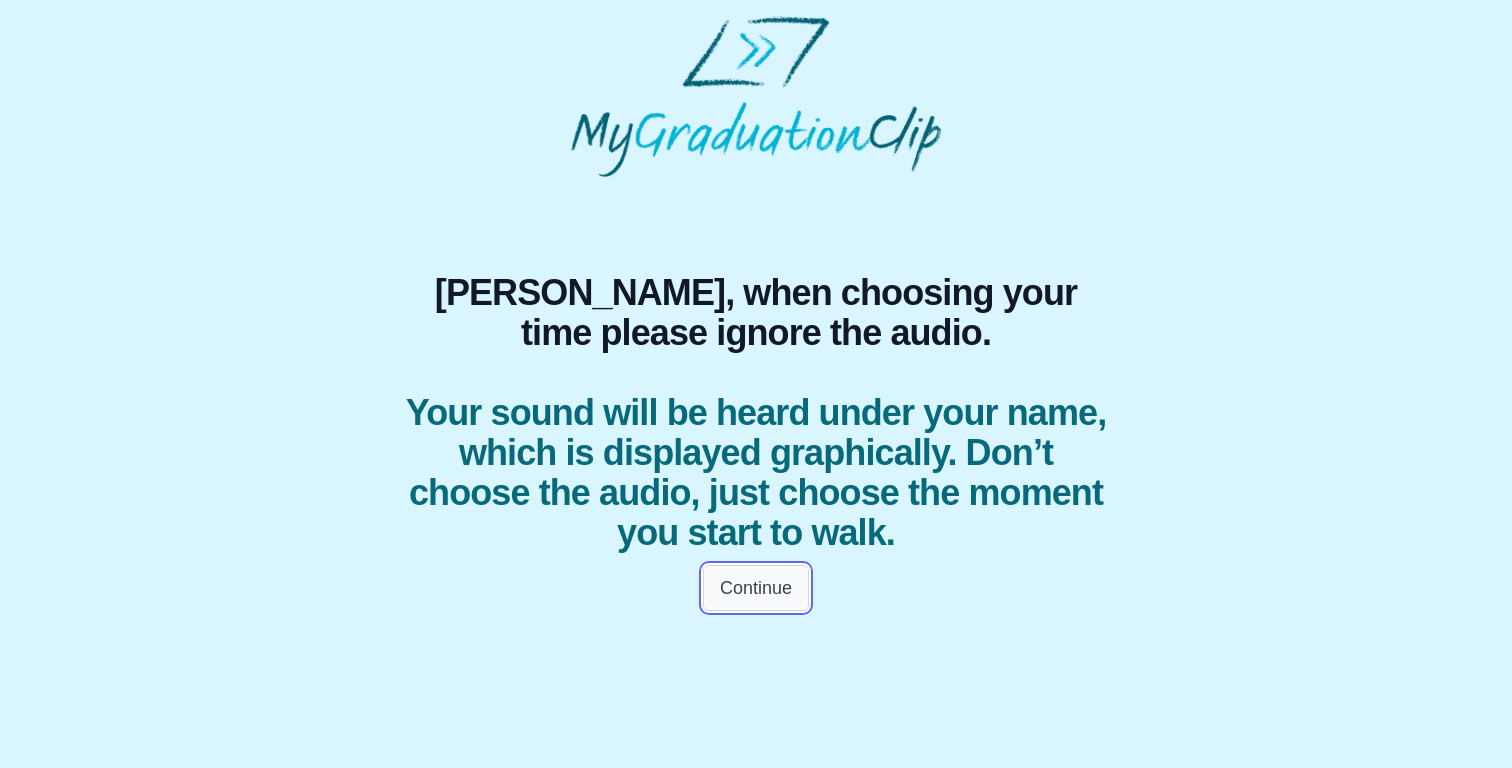 click on "Continue" at bounding box center [756, 588] 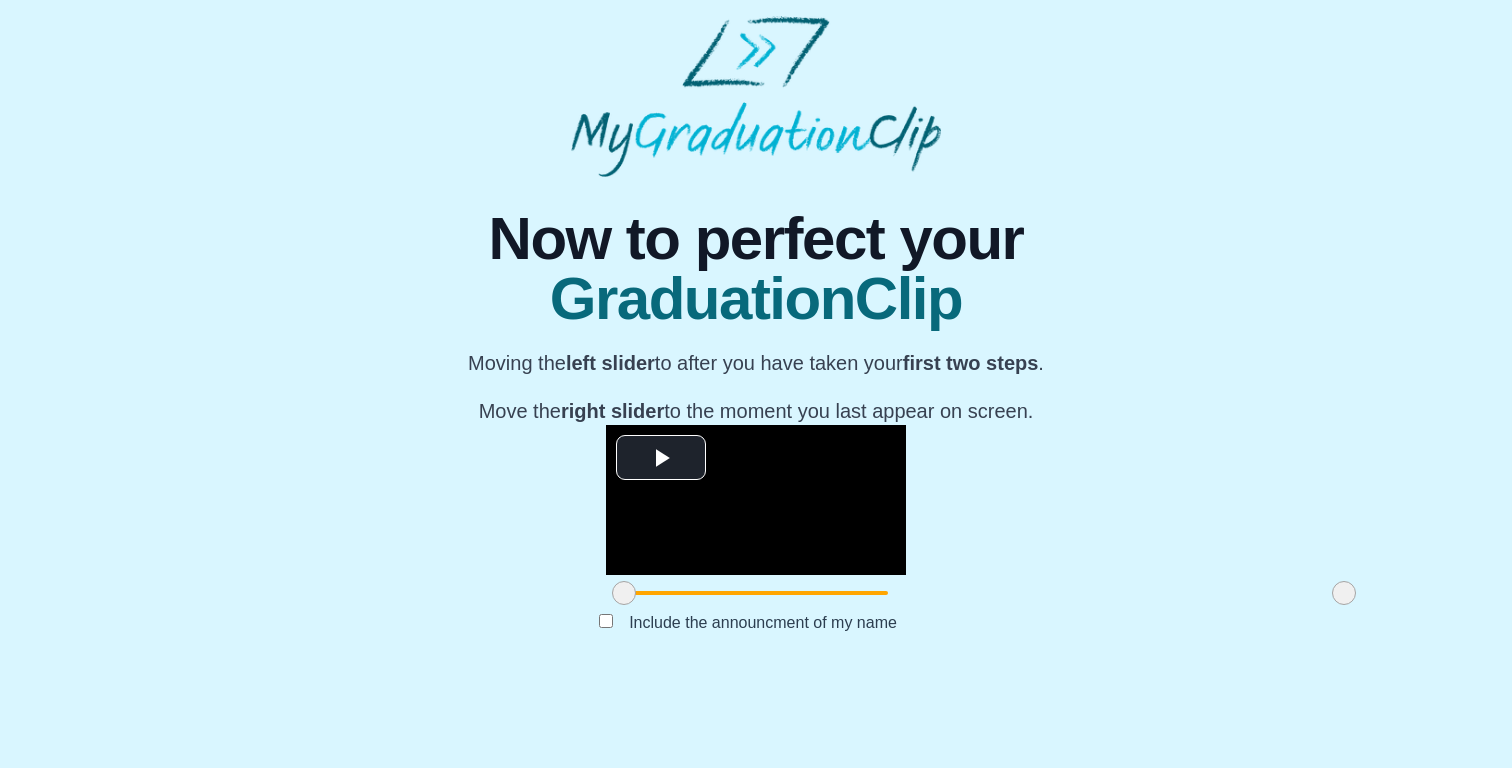 scroll, scrollTop: 194, scrollLeft: 0, axis: vertical 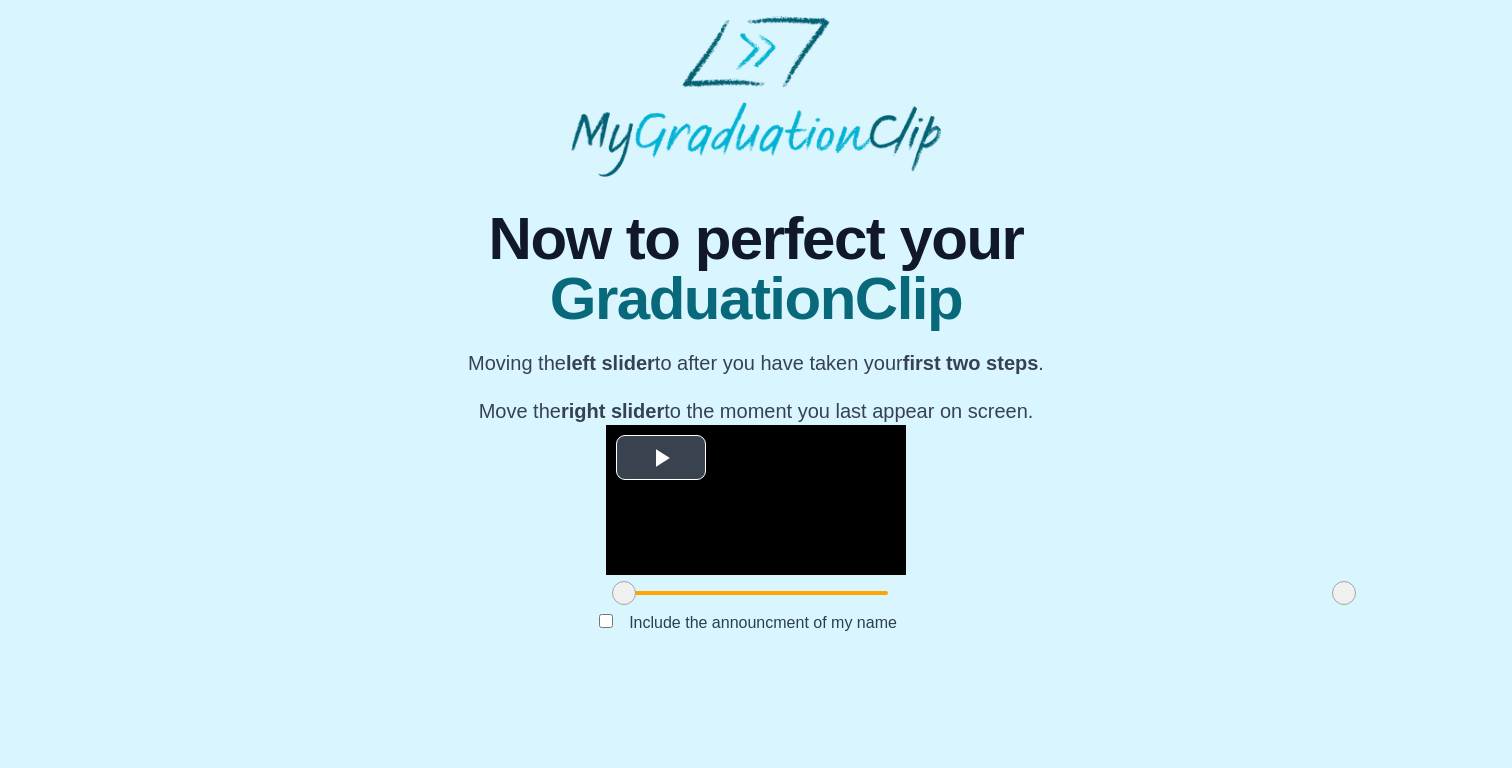 click at bounding box center [756, 500] 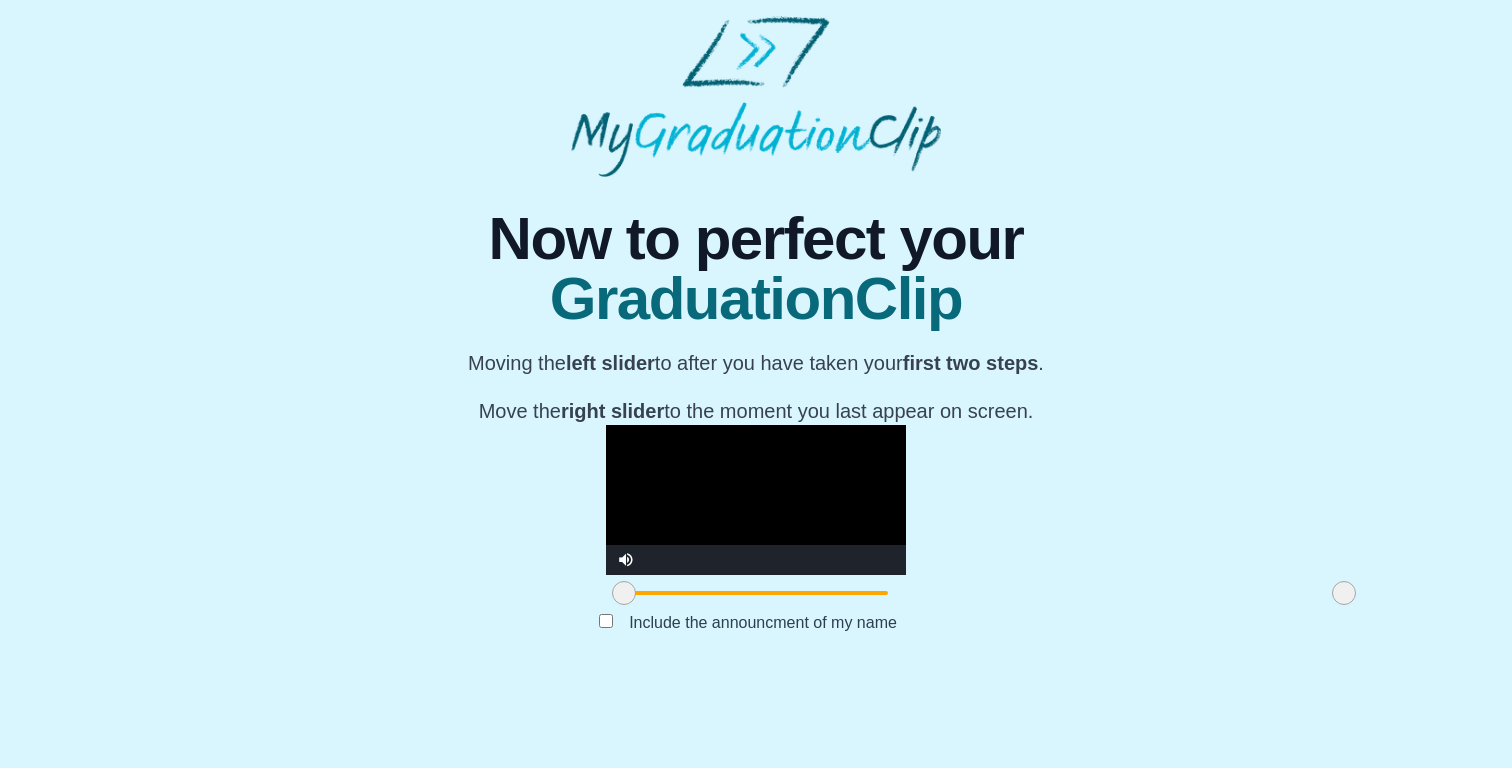 scroll, scrollTop: 197, scrollLeft: 0, axis: vertical 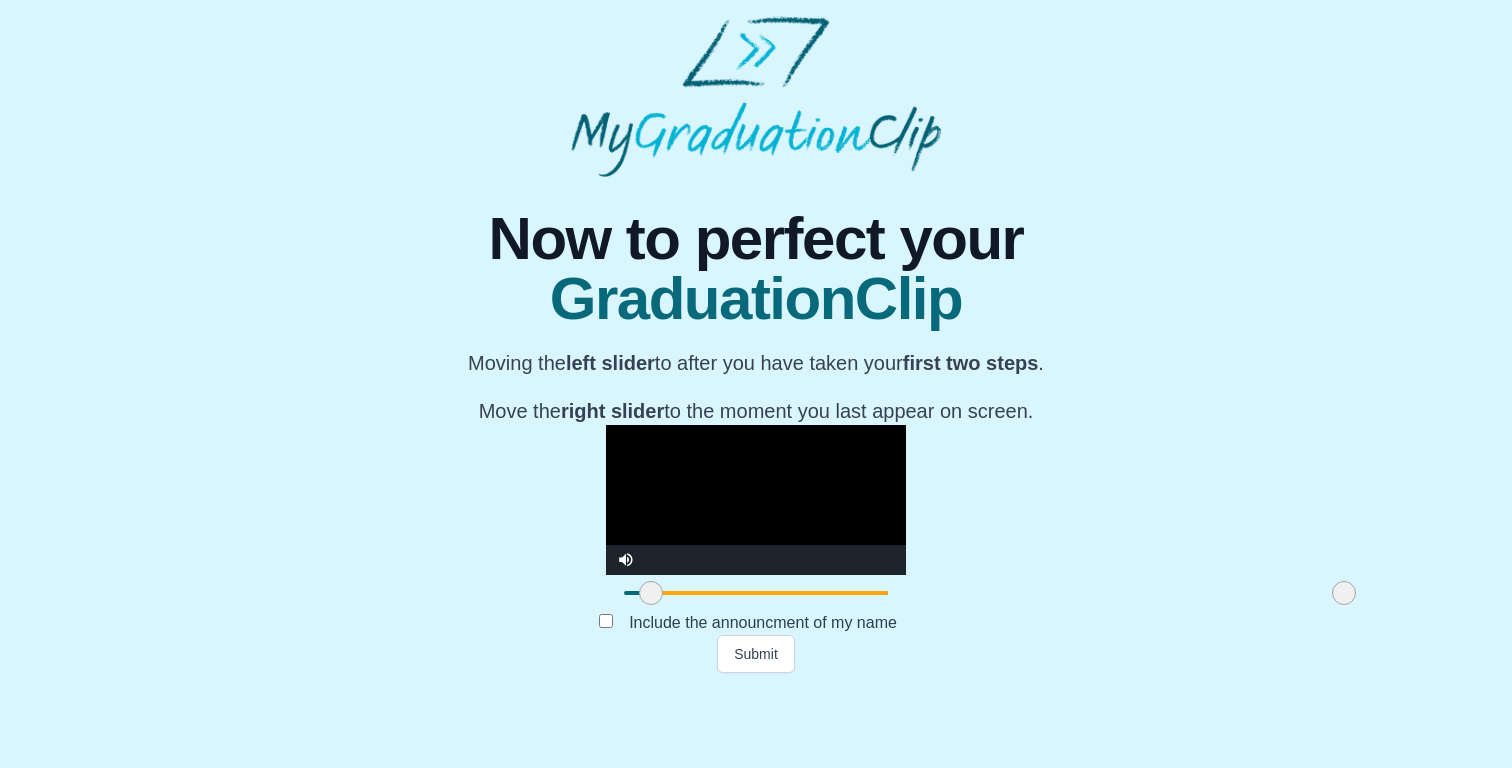 drag, startPoint x: 394, startPoint y: 670, endPoint x: 421, endPoint y: 675, distance: 27.45906 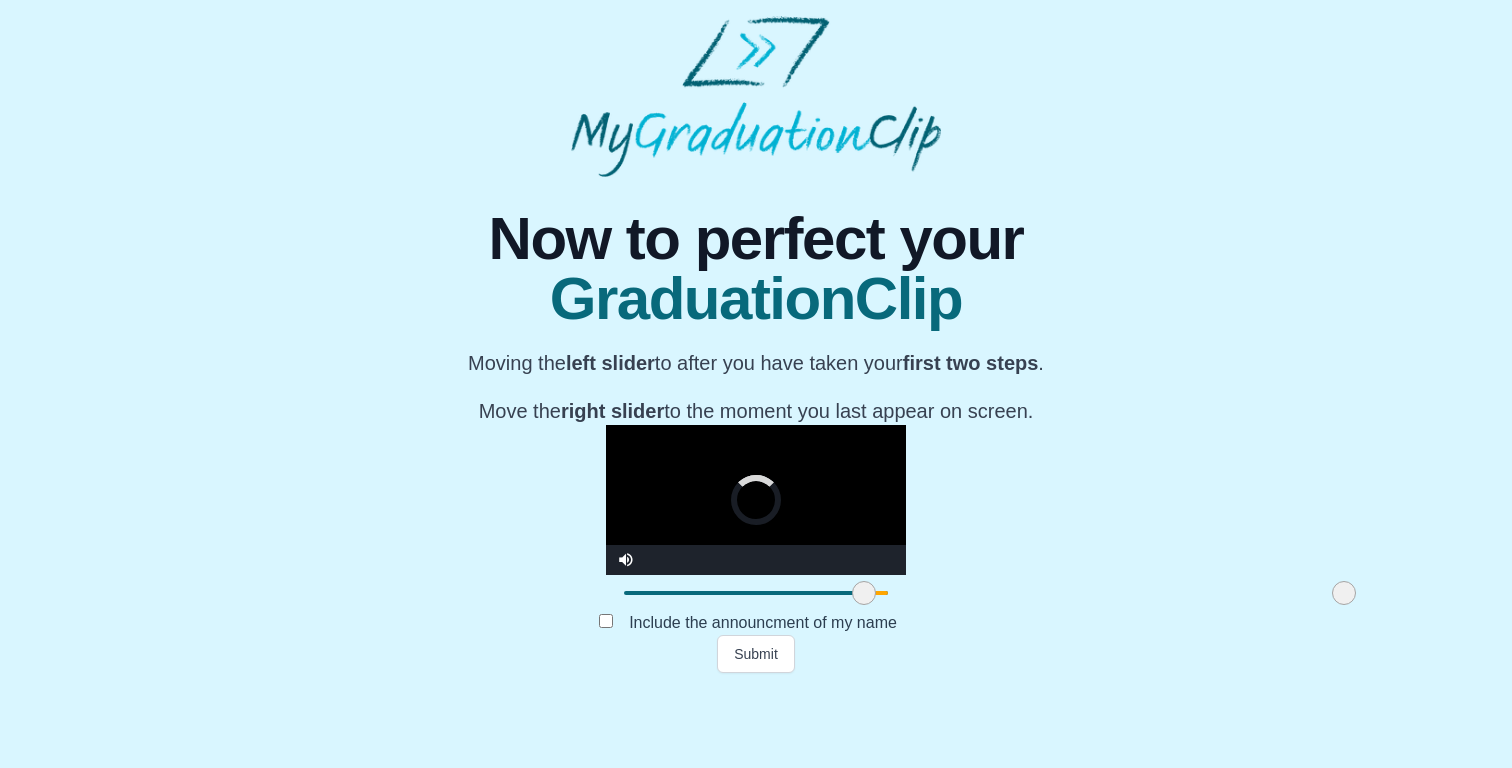 drag, startPoint x: 421, startPoint y: 675, endPoint x: 634, endPoint y: 691, distance: 213.6001 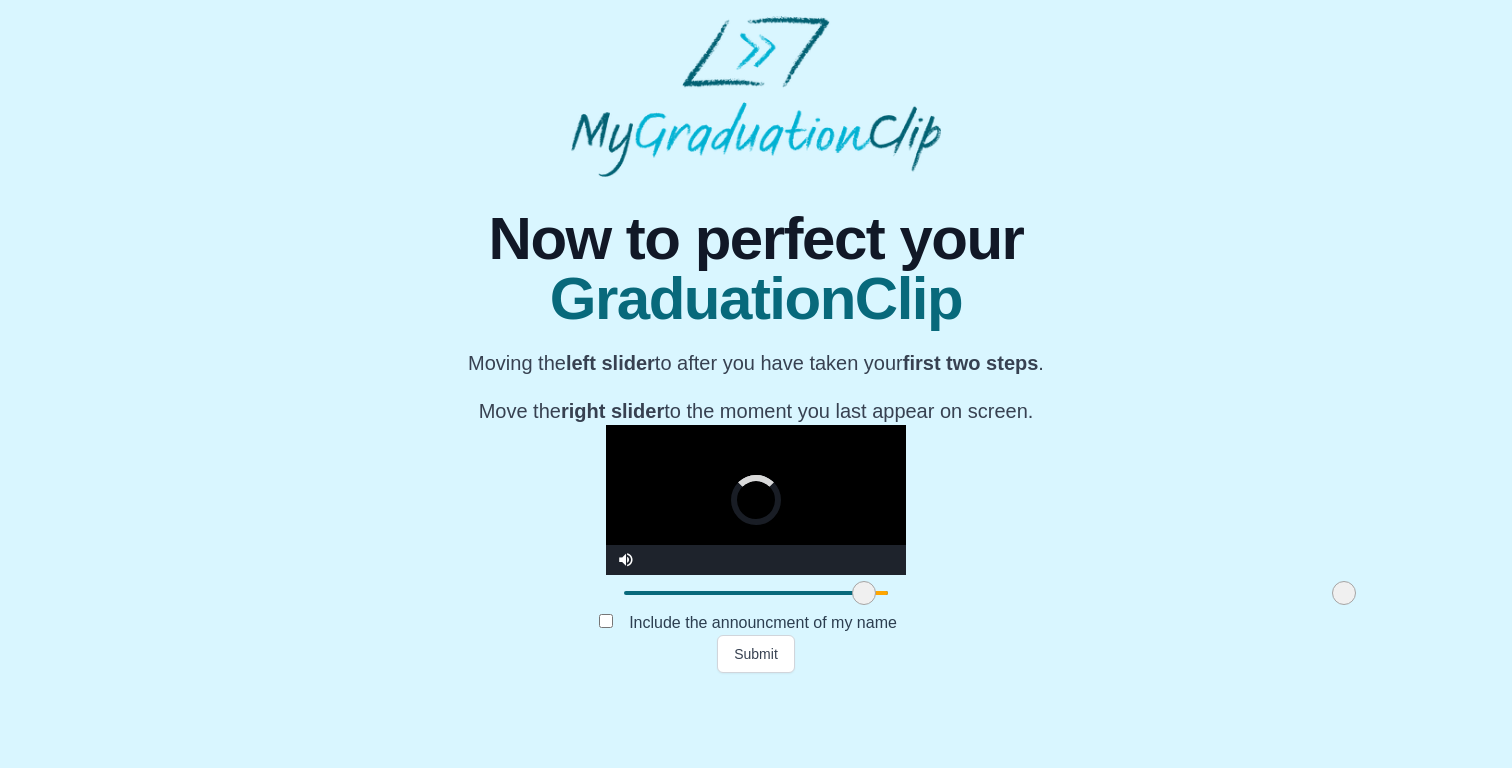 click on "**********" at bounding box center [756, 425] 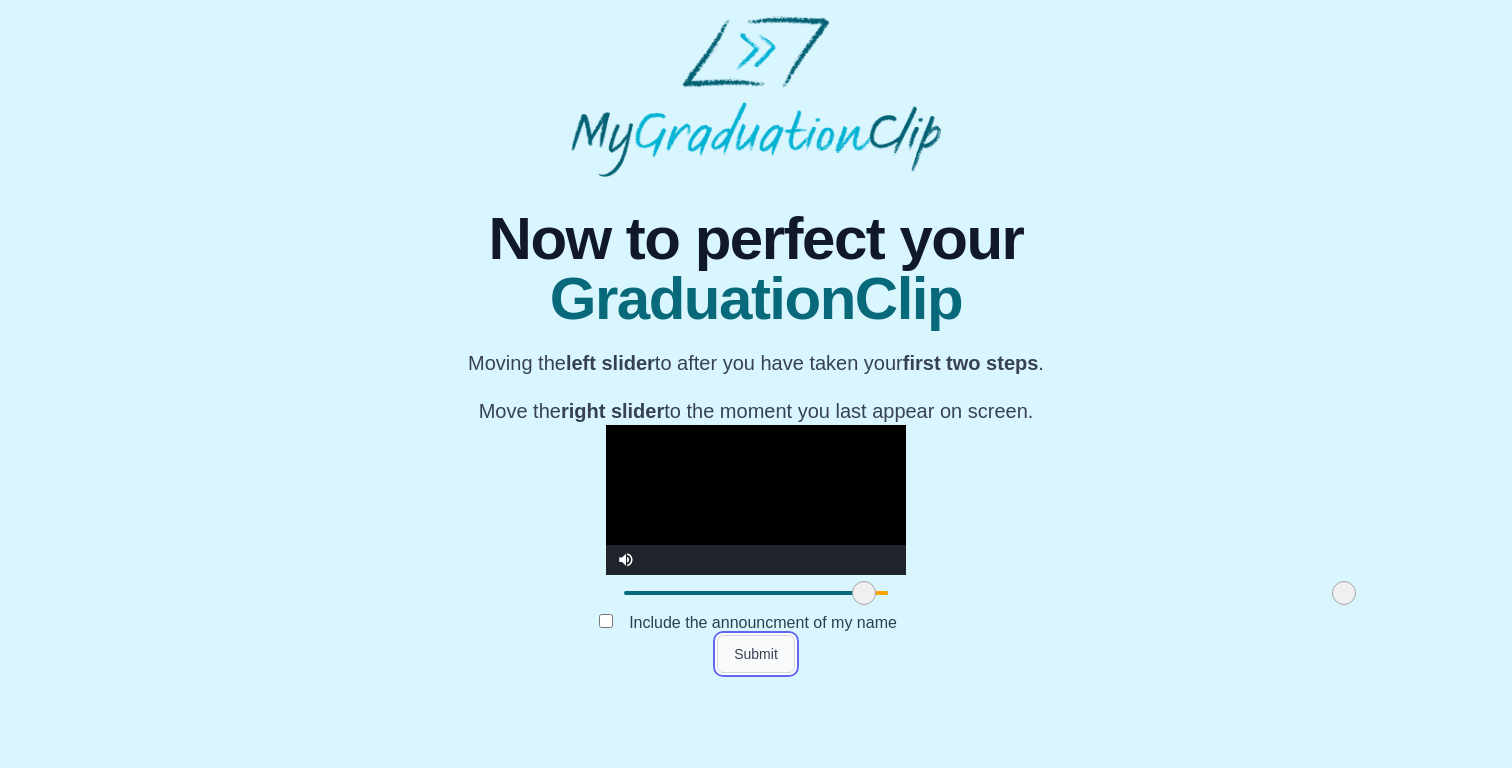 click on "Submit" at bounding box center (756, 654) 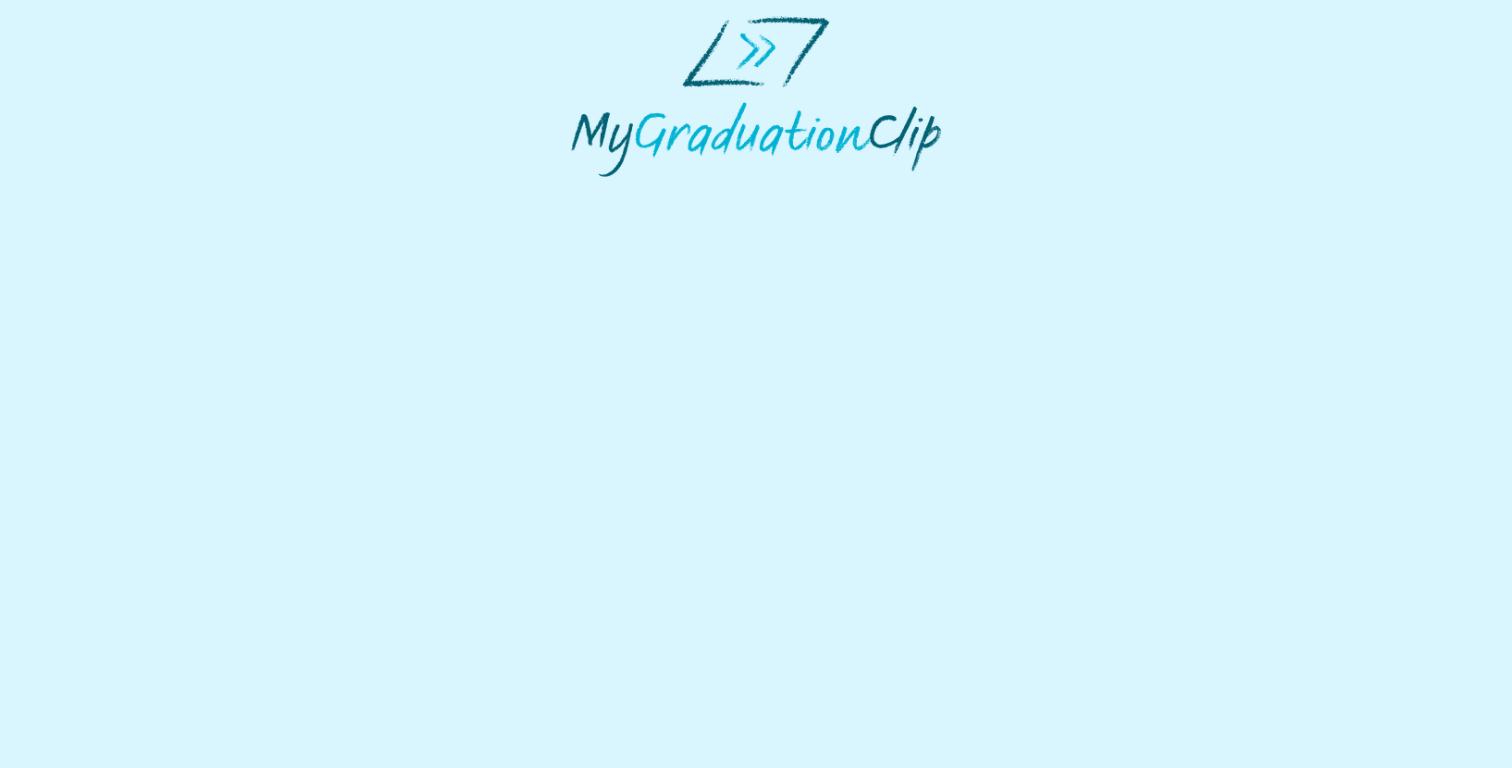 scroll, scrollTop: 0, scrollLeft: 0, axis: both 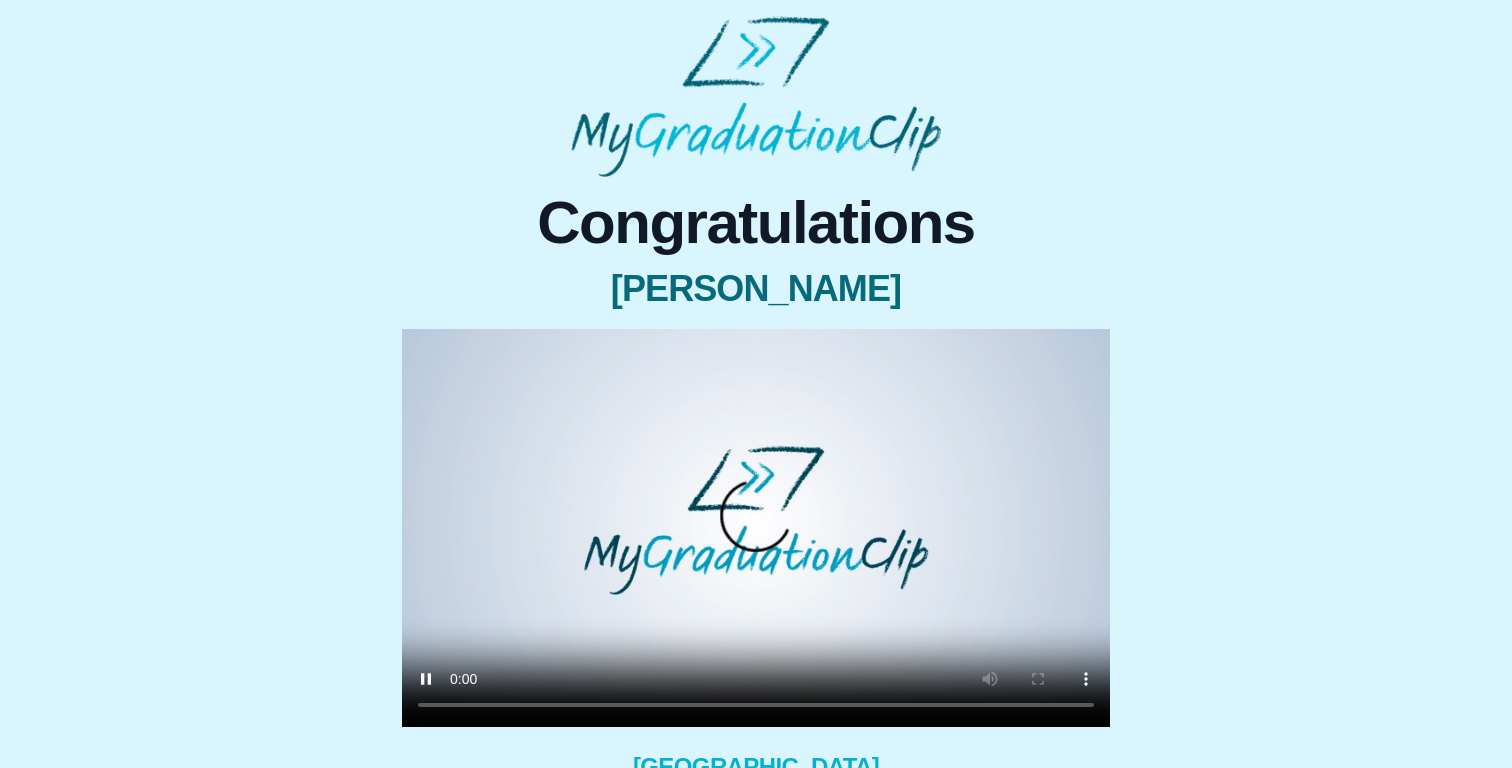type 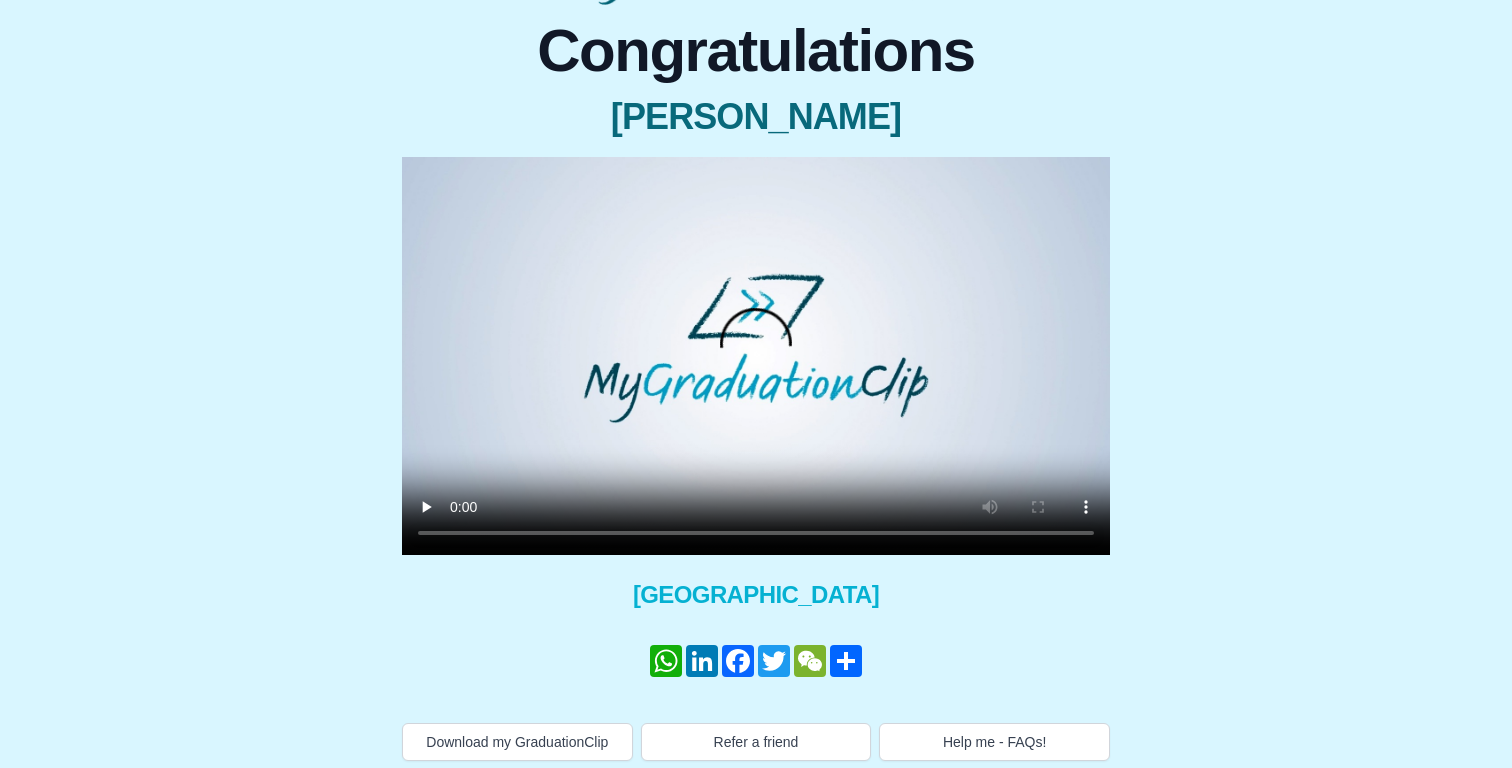 scroll, scrollTop: 181, scrollLeft: 0, axis: vertical 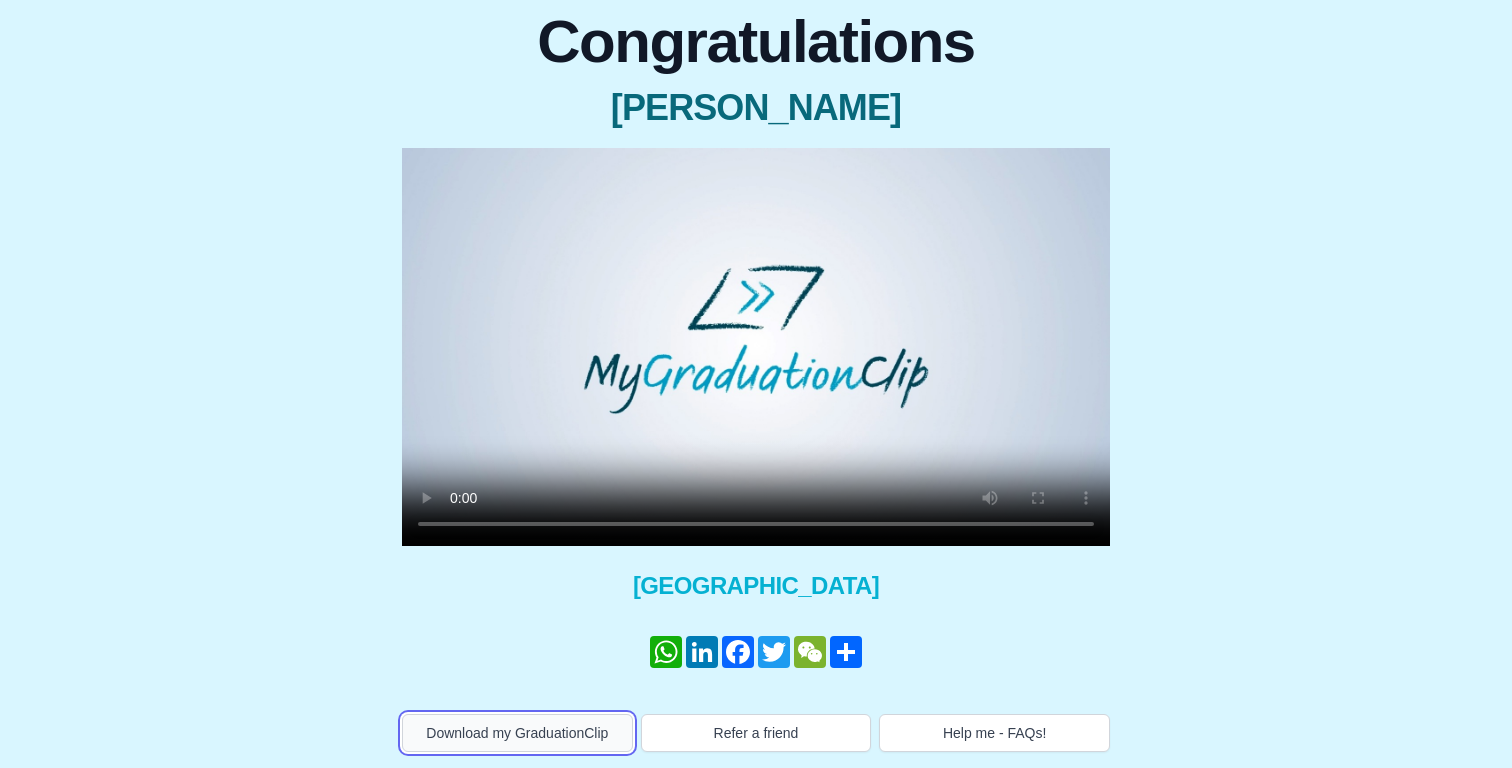 click on "Download my GraduationClip" at bounding box center (517, 733) 